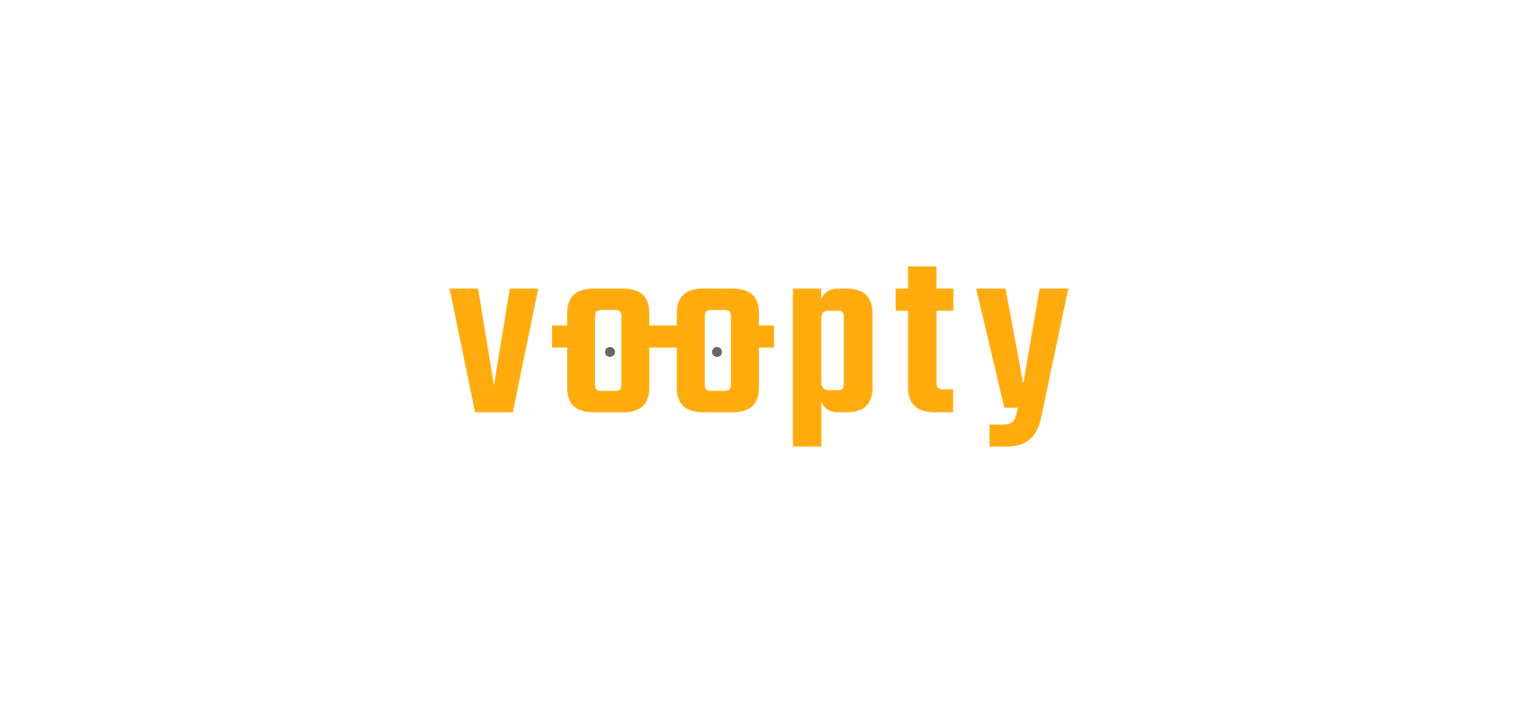 scroll, scrollTop: 0, scrollLeft: 0, axis: both 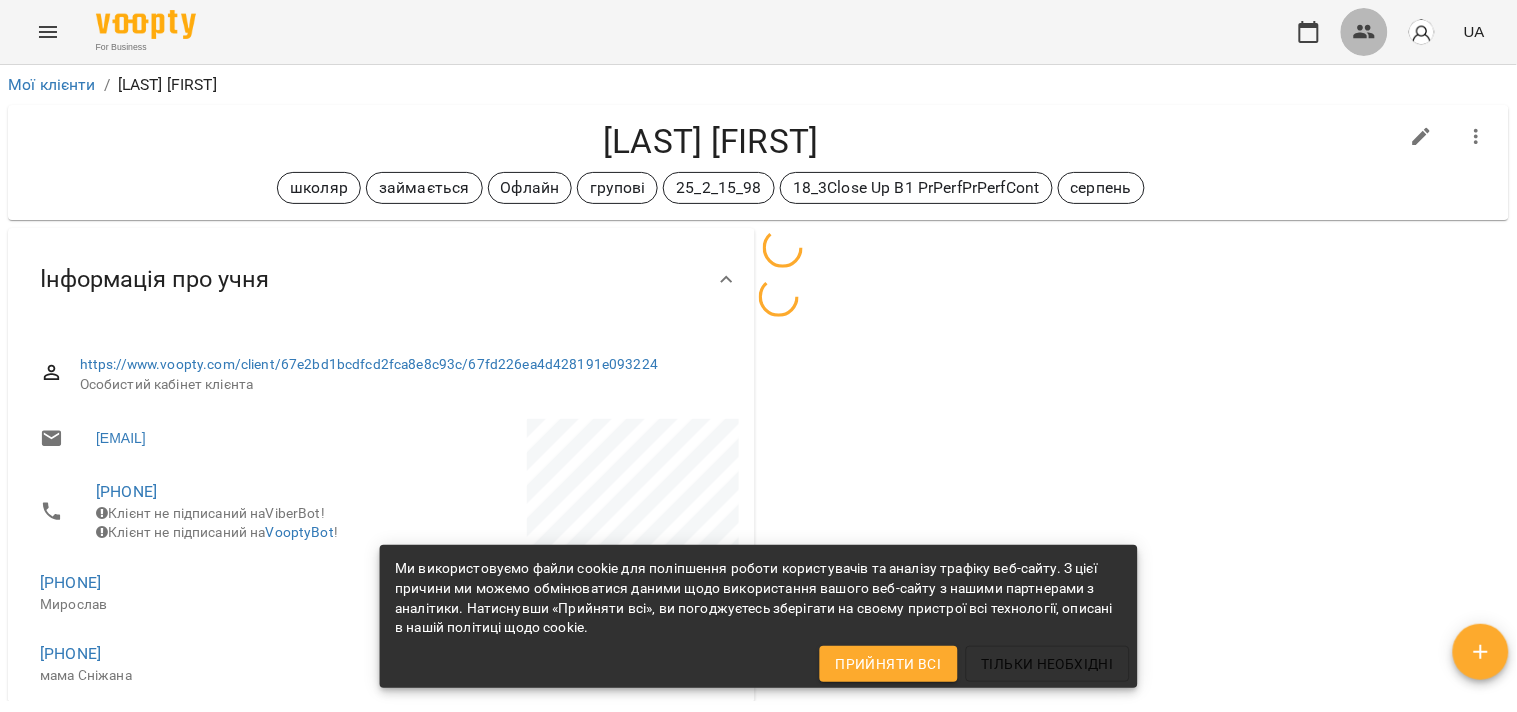 click 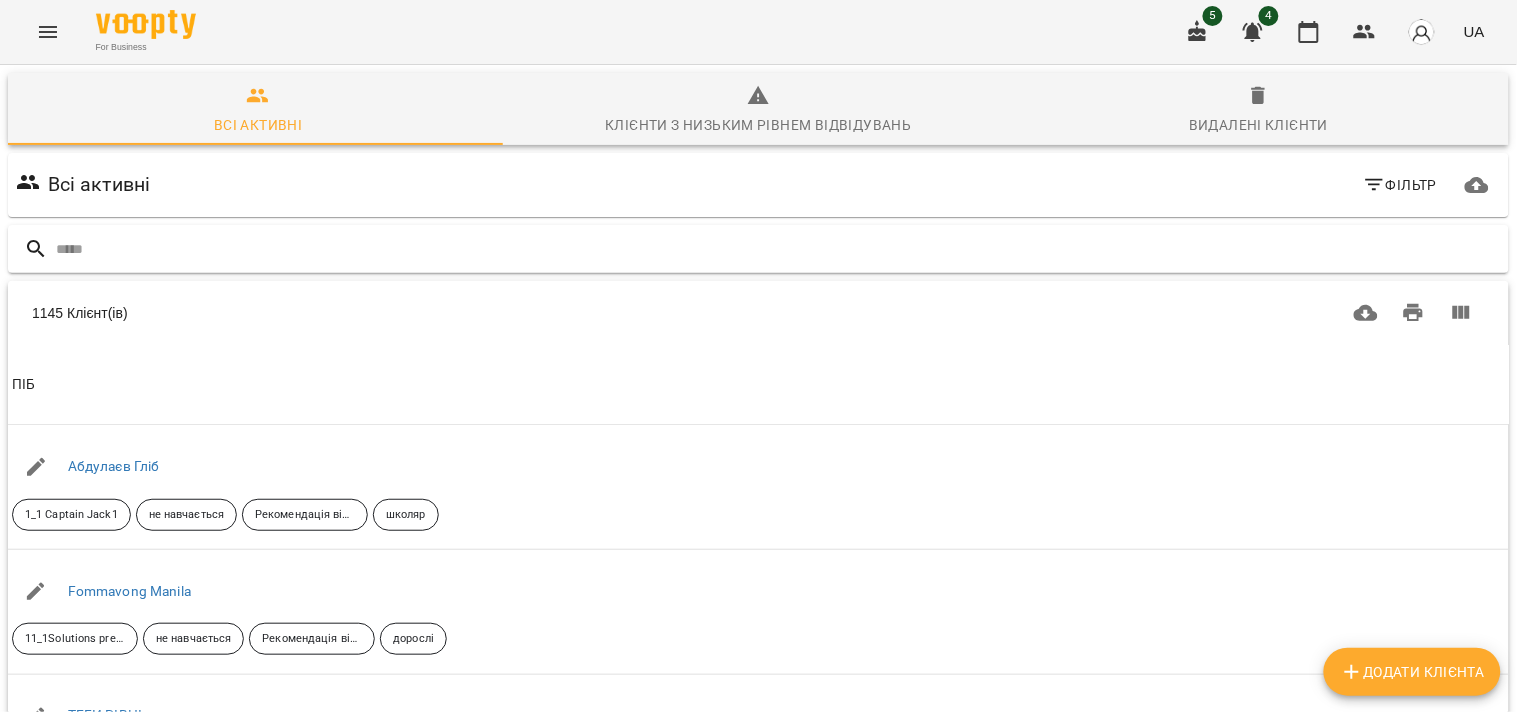 click at bounding box center [778, 249] 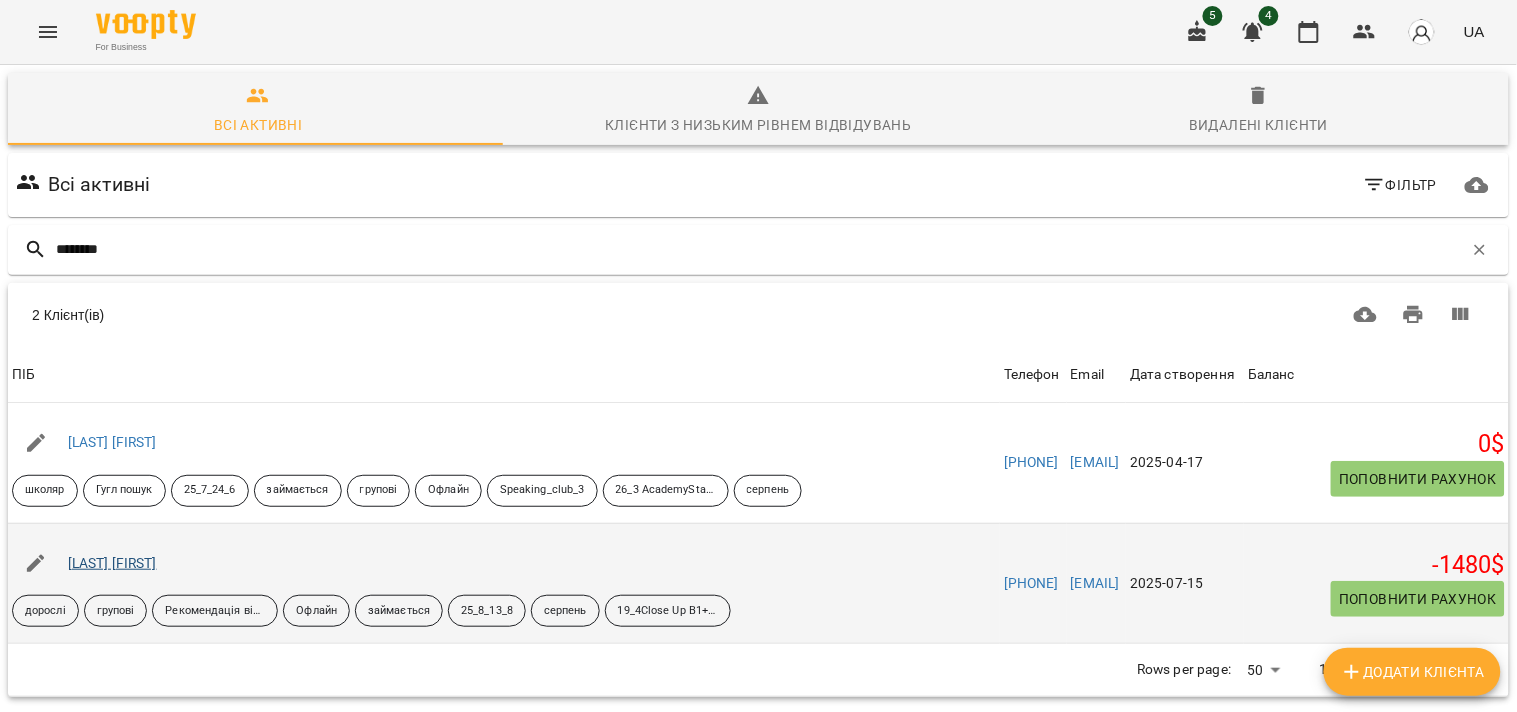 type on "********" 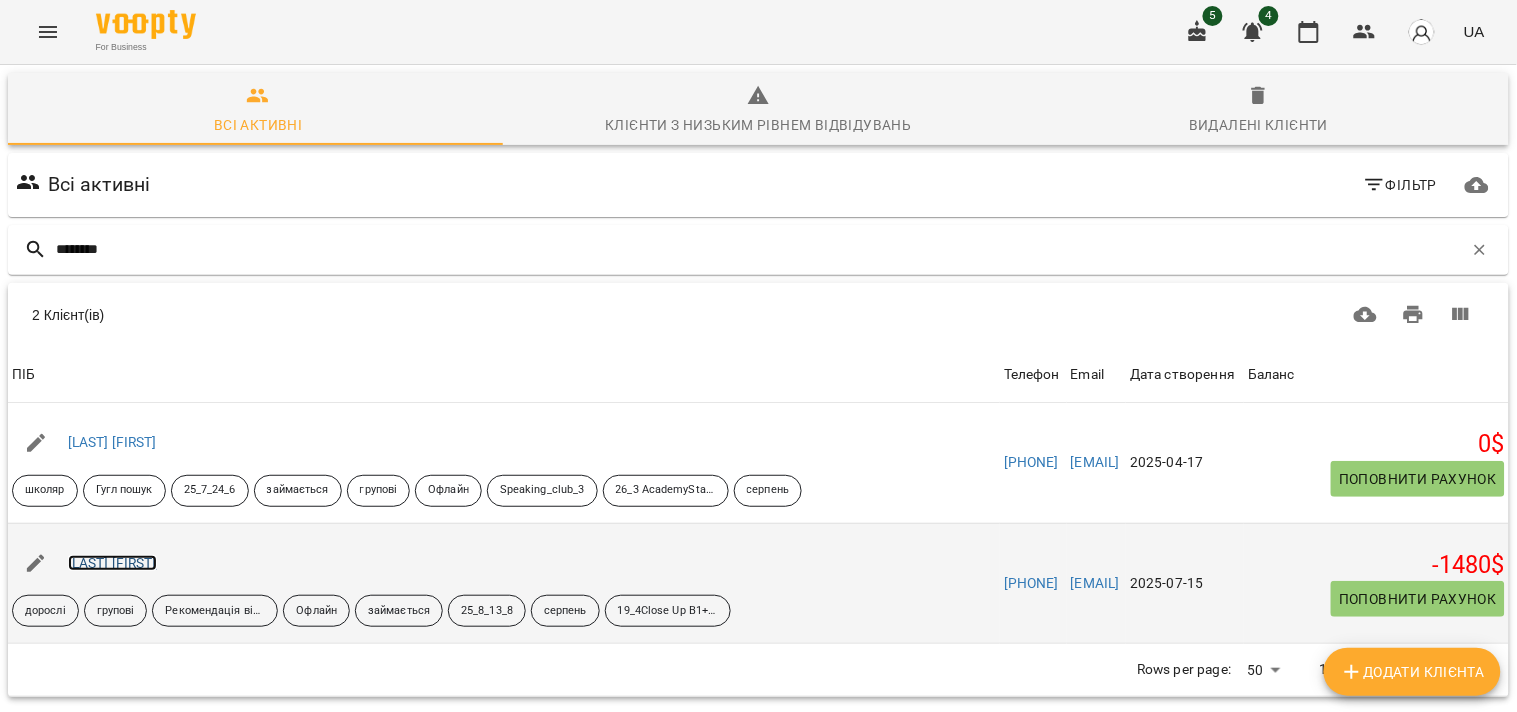 click on "[LAST] [FIRST]" at bounding box center (112, 563) 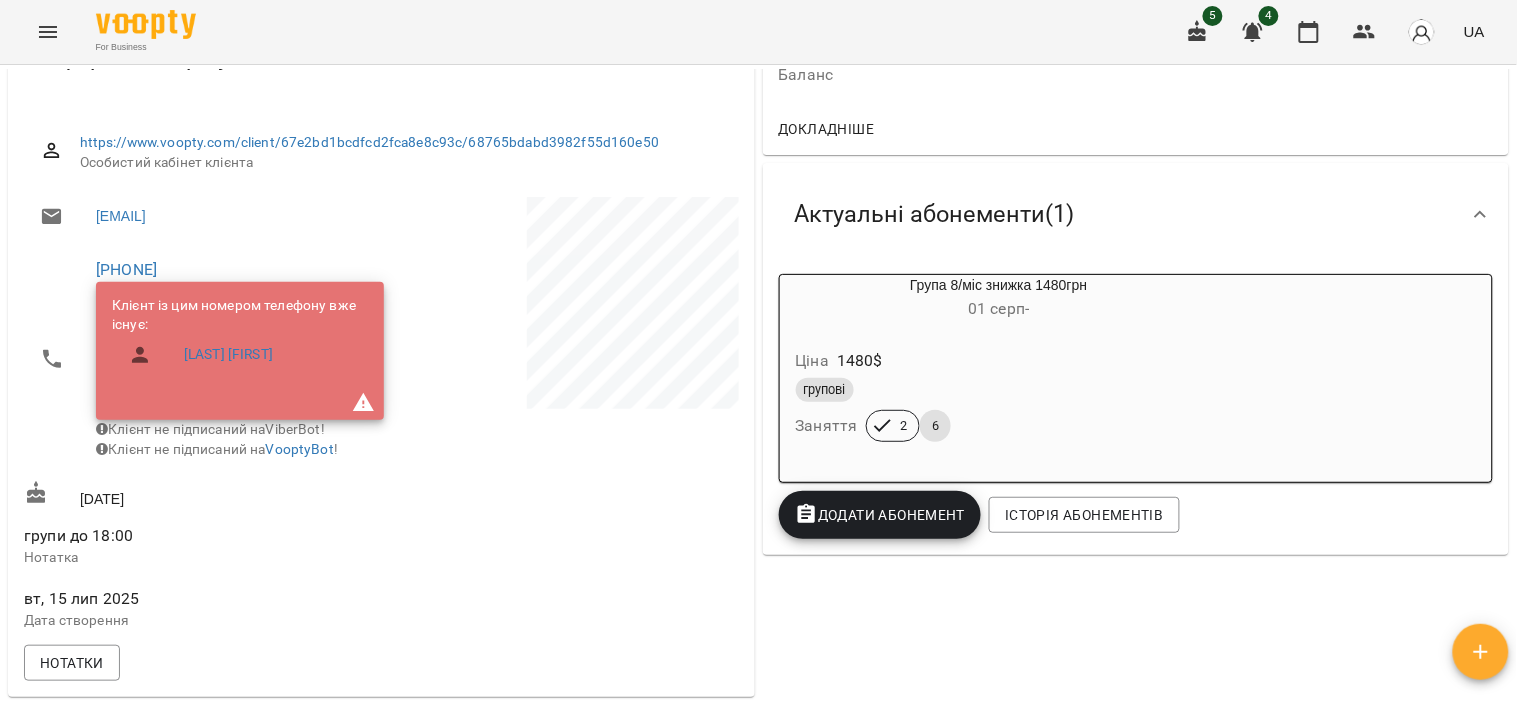 scroll, scrollTop: 0, scrollLeft: 0, axis: both 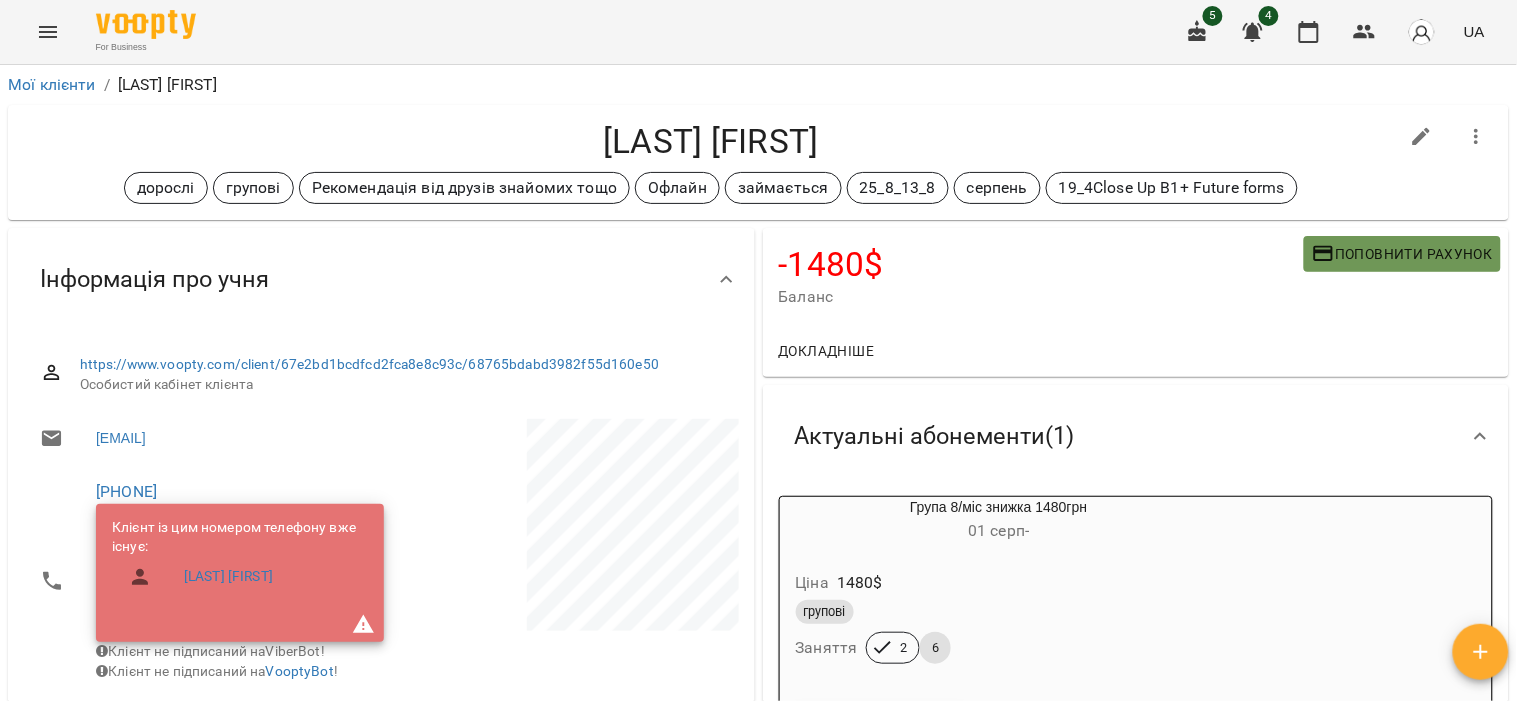 click on "Поповнити рахунок" at bounding box center [1402, 254] 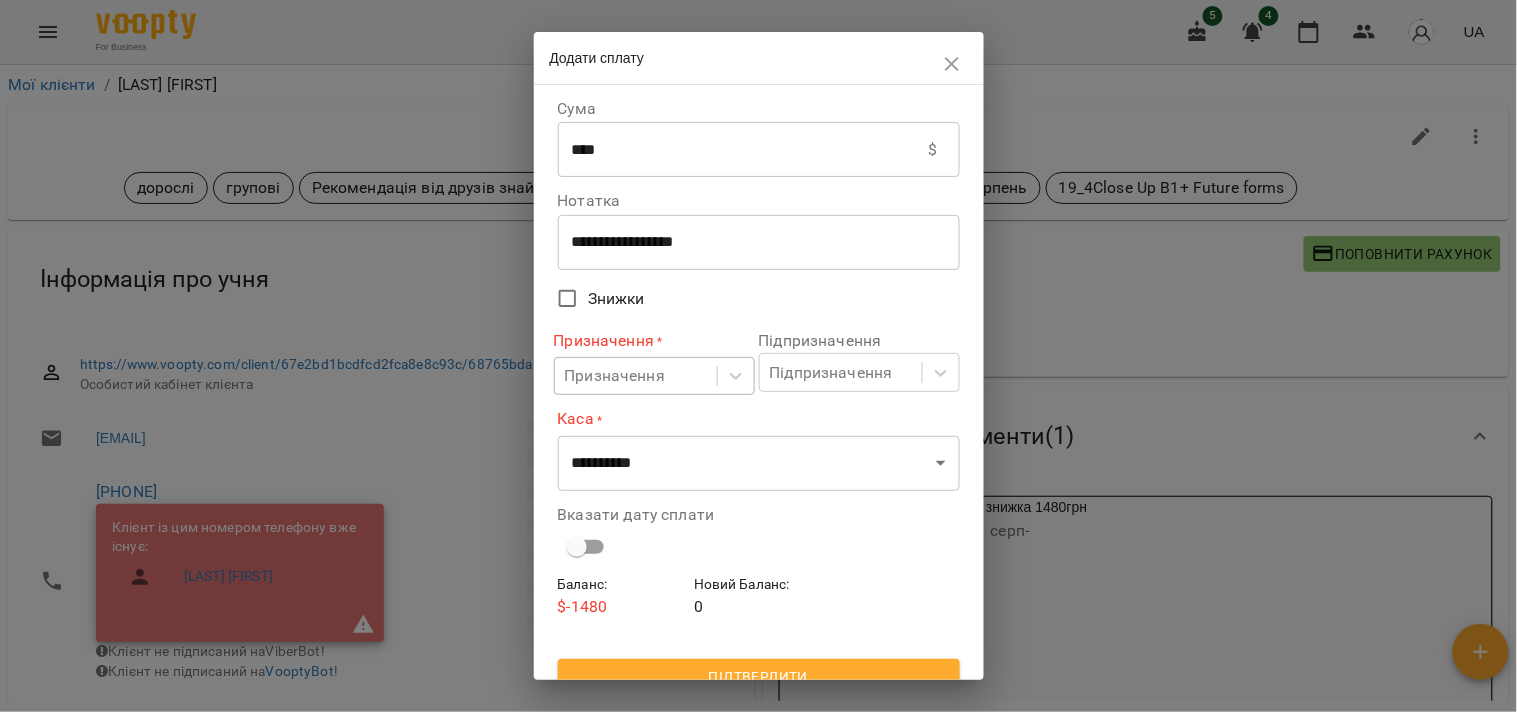 click on "Призначення" at bounding box center (615, 376) 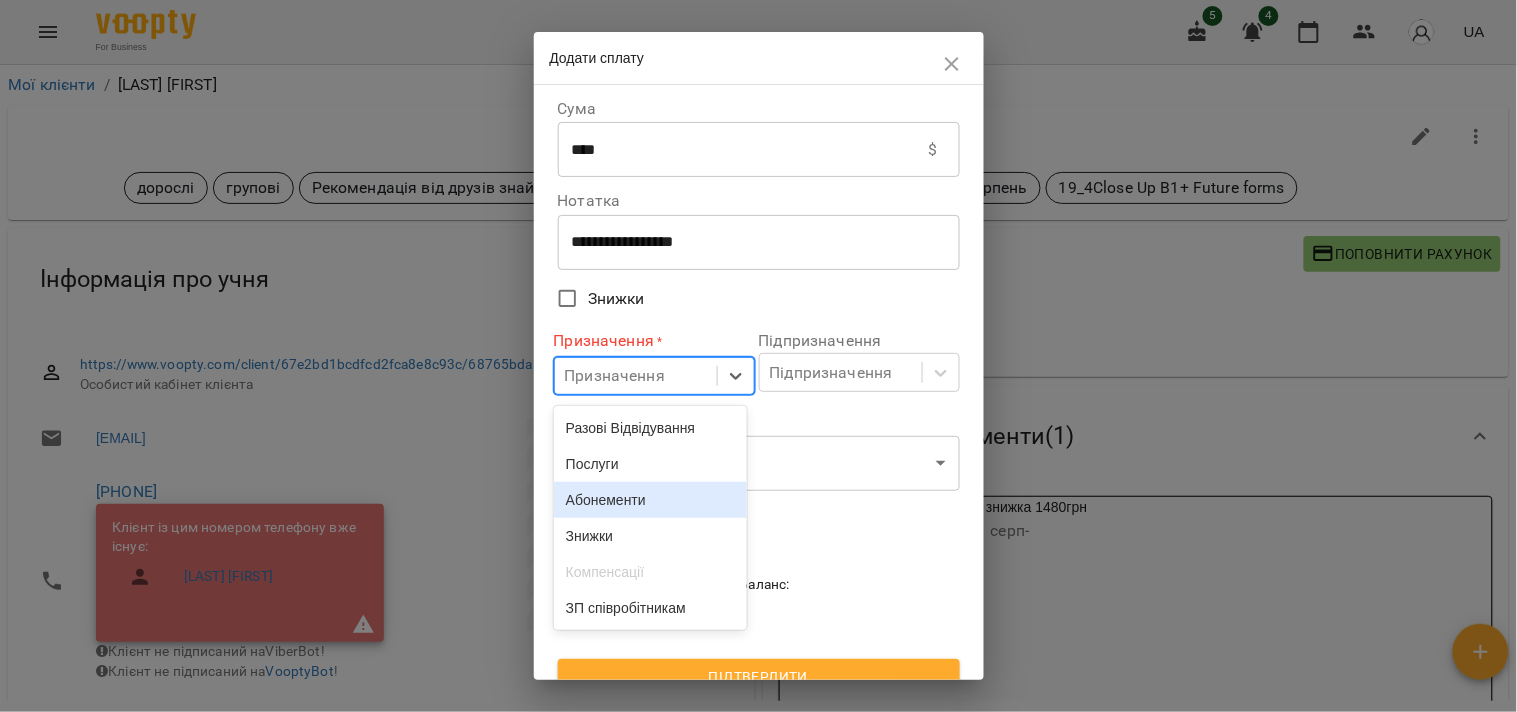 click on "Абонементи" at bounding box center (650, 500) 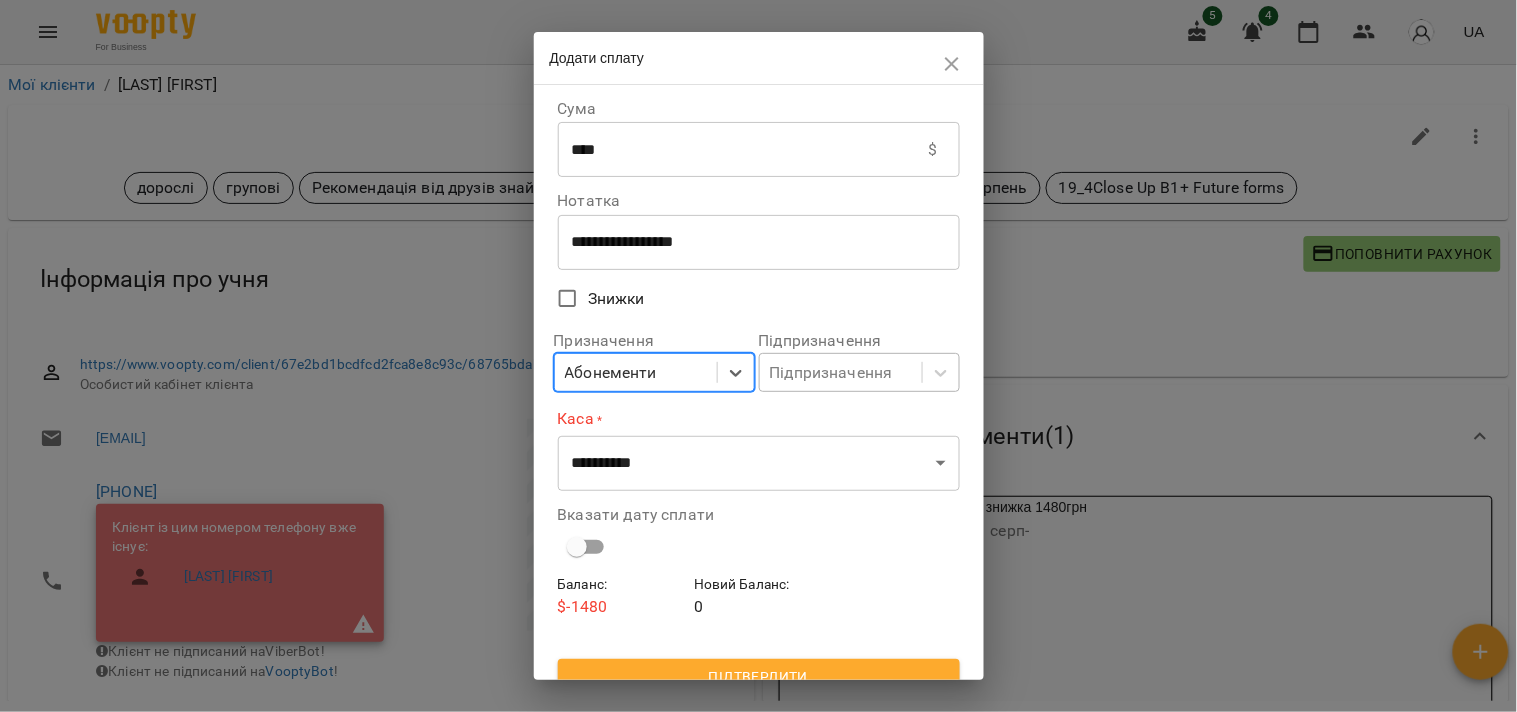 click on "Підпризначення" at bounding box center [831, 373] 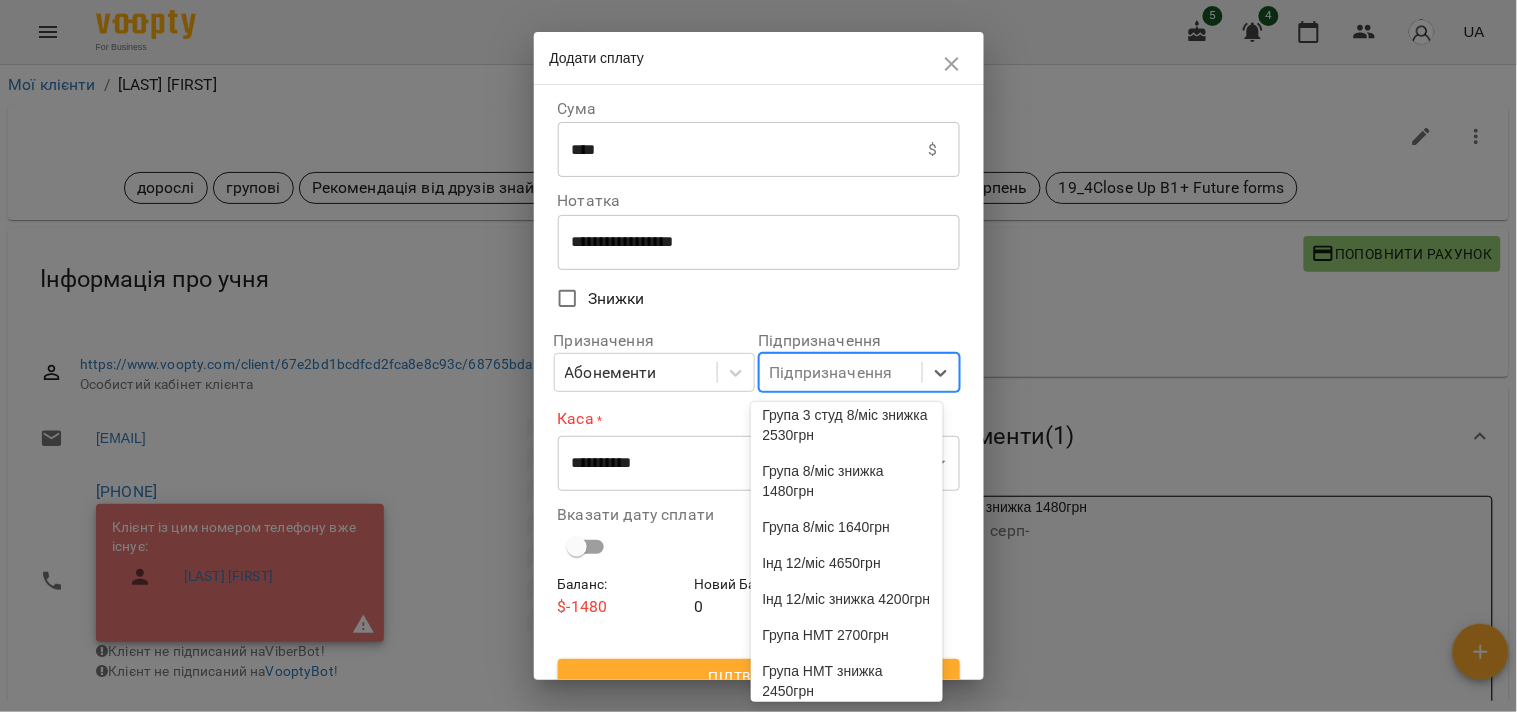 scroll, scrollTop: 888, scrollLeft: 0, axis: vertical 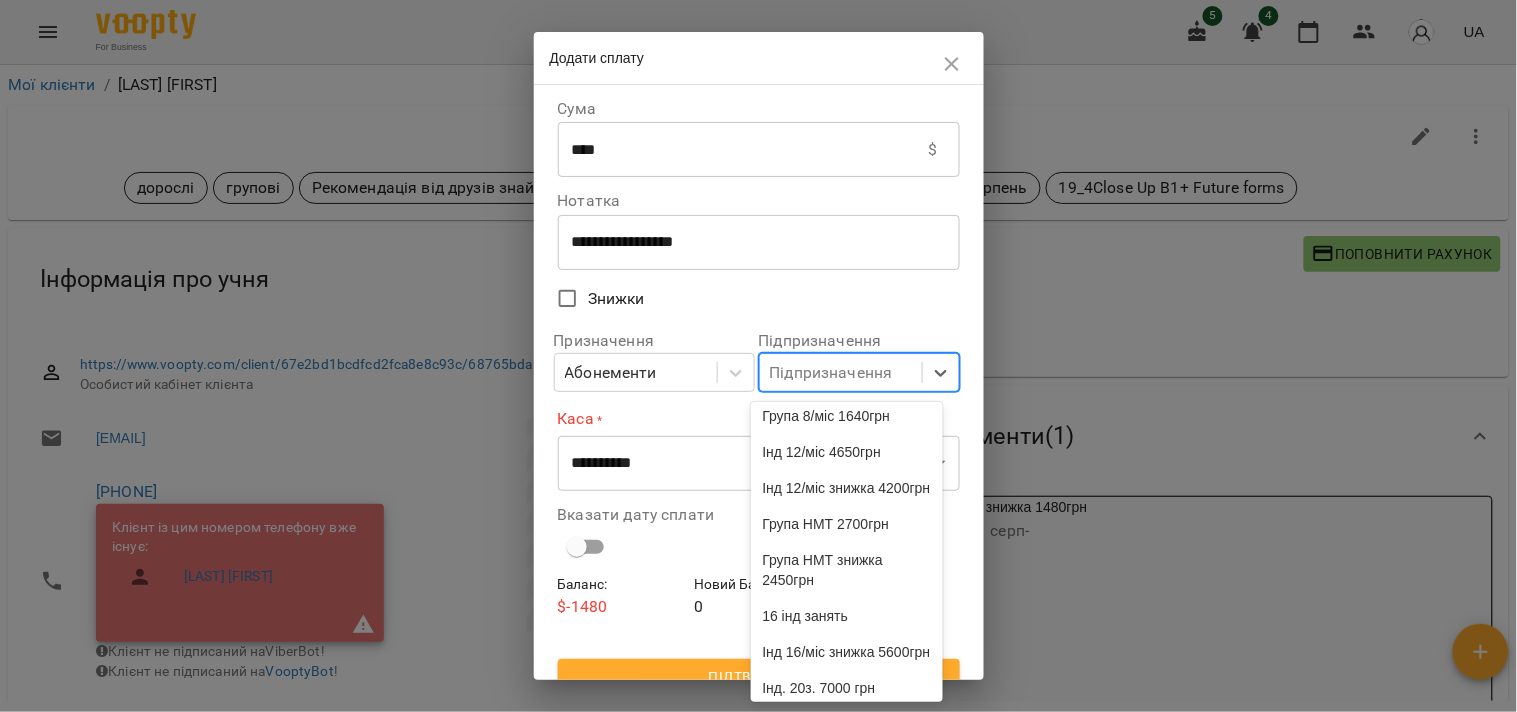 click on "Група 8/міс  знижка 1480грн" at bounding box center [847, 370] 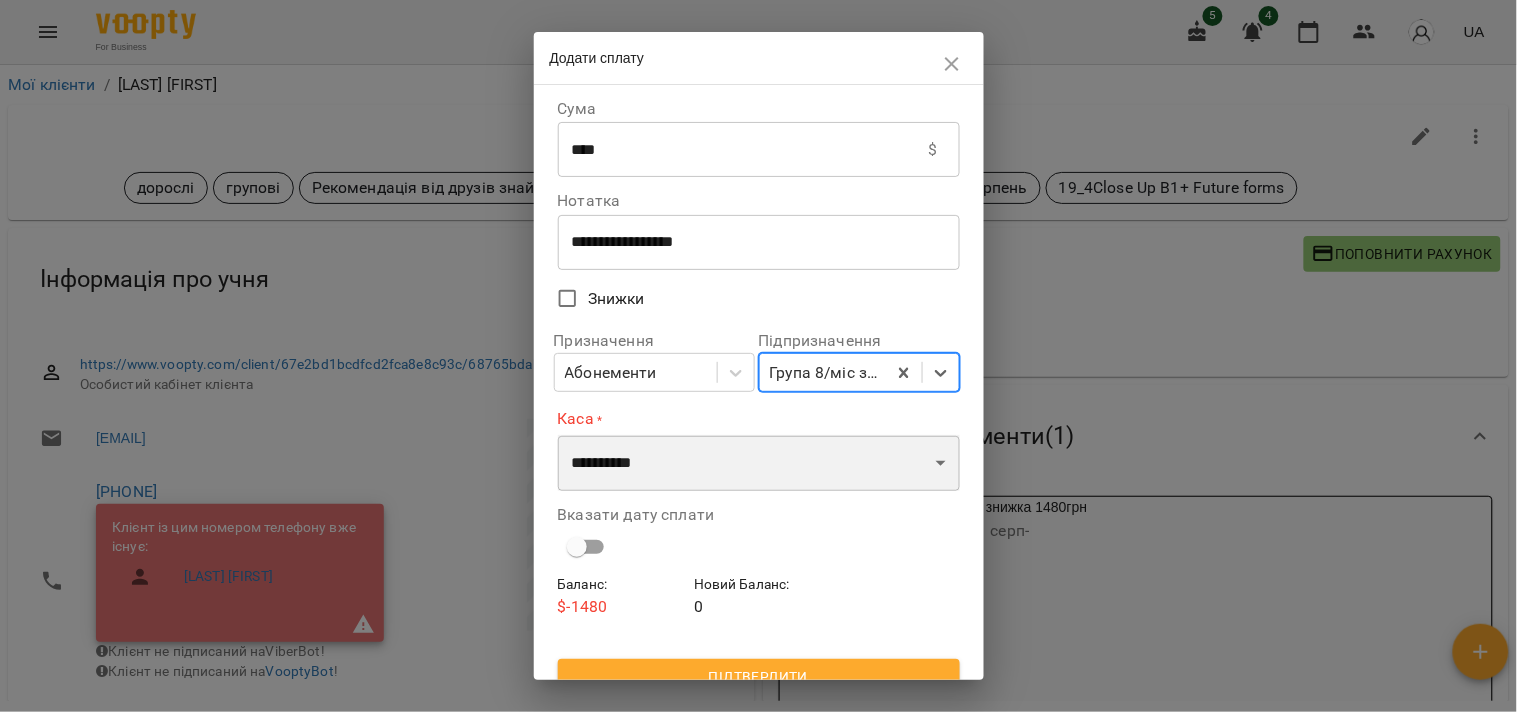 click on "**********" at bounding box center (759, 463) 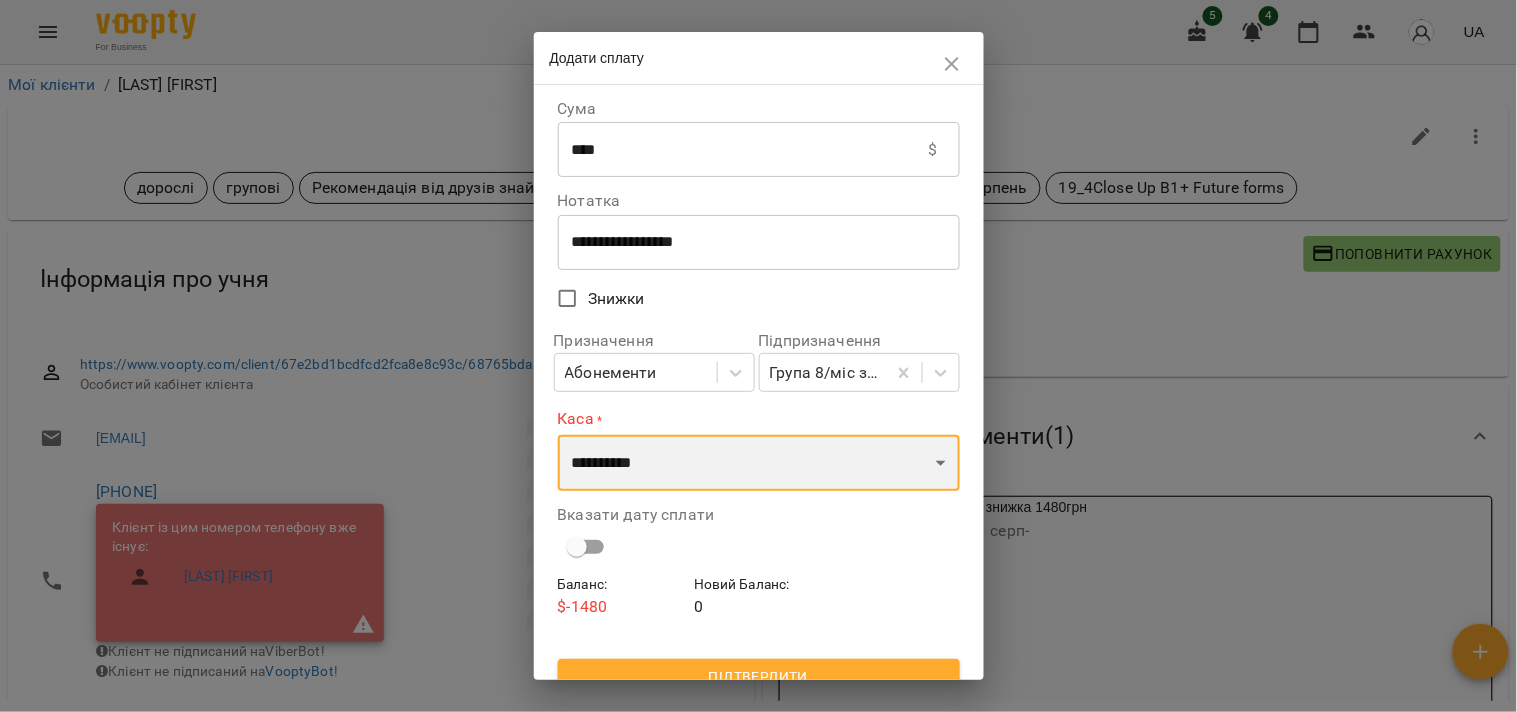 select on "****" 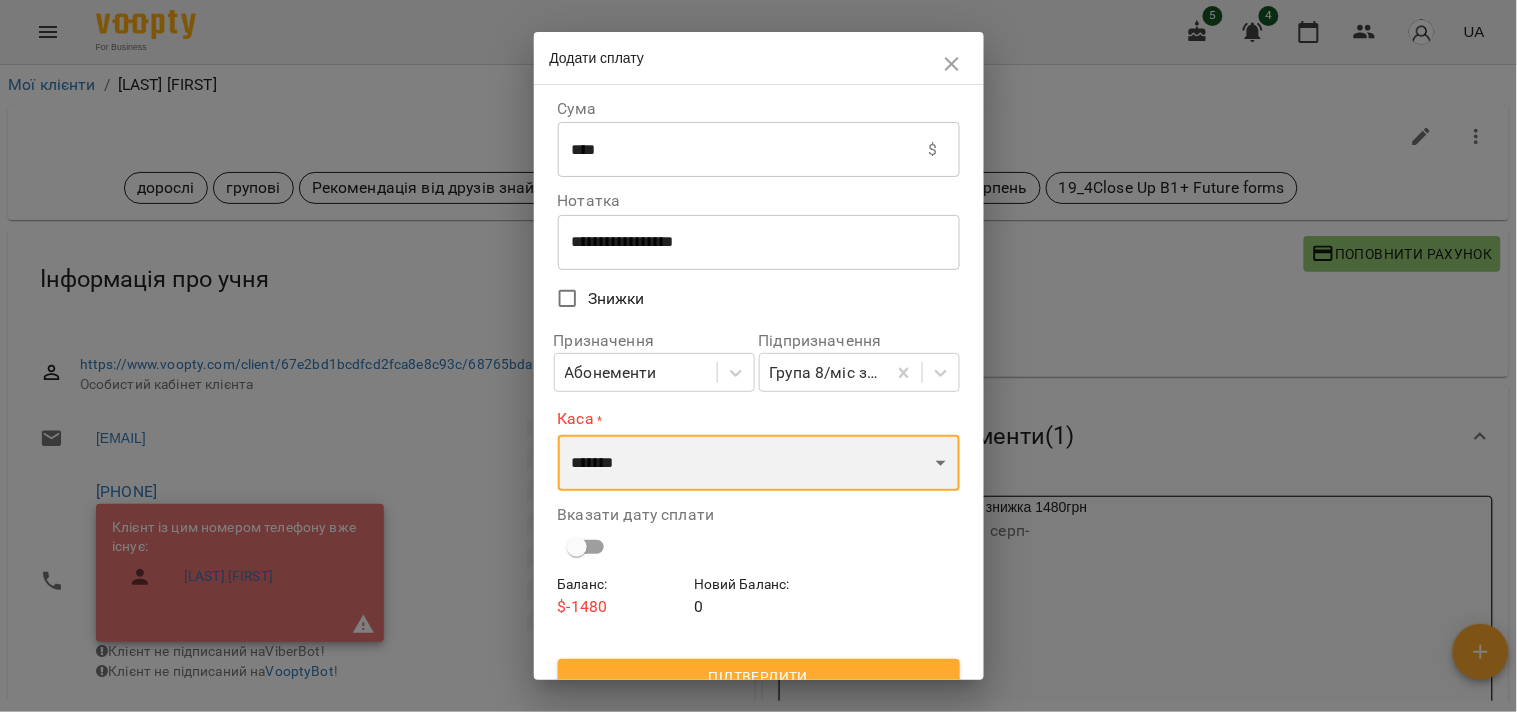 click on "**********" at bounding box center [759, 463] 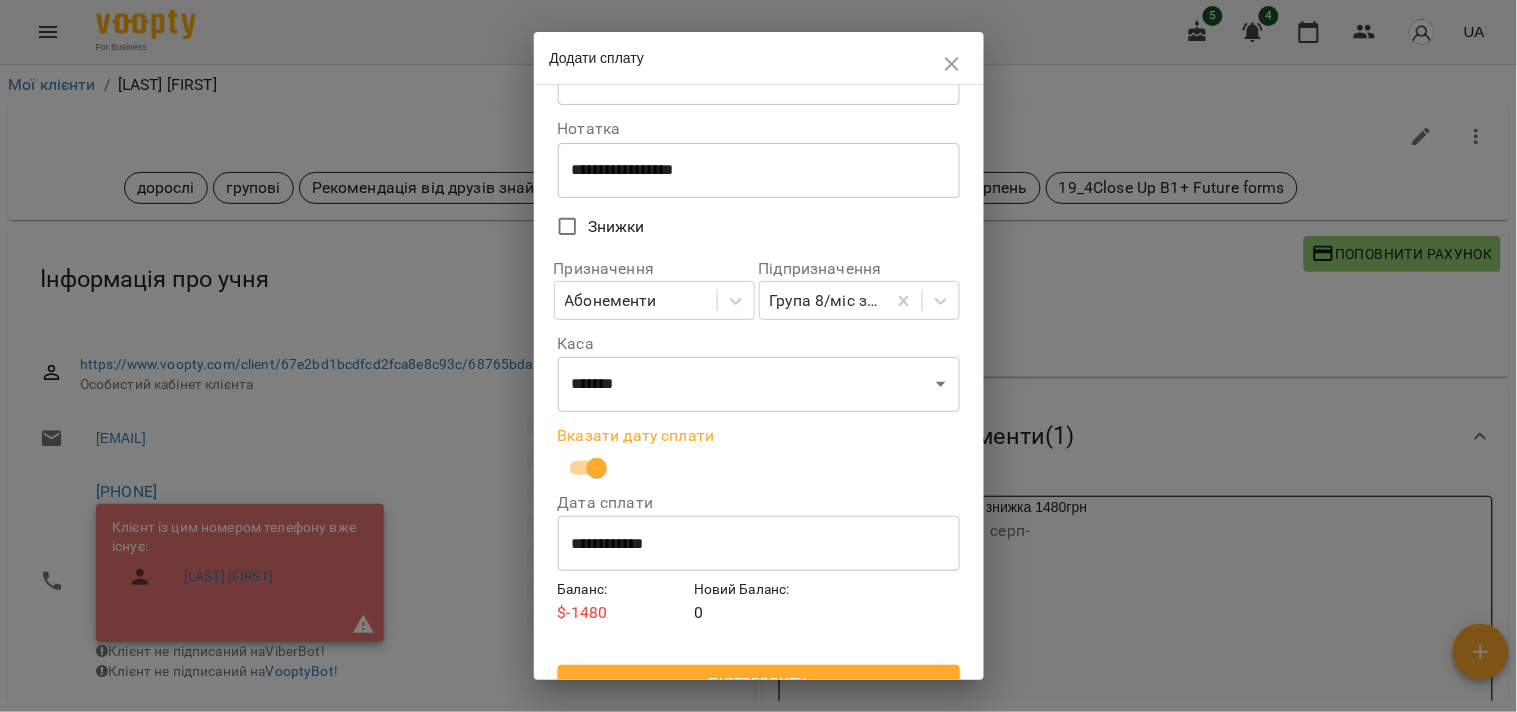 scroll, scrollTop: 102, scrollLeft: 0, axis: vertical 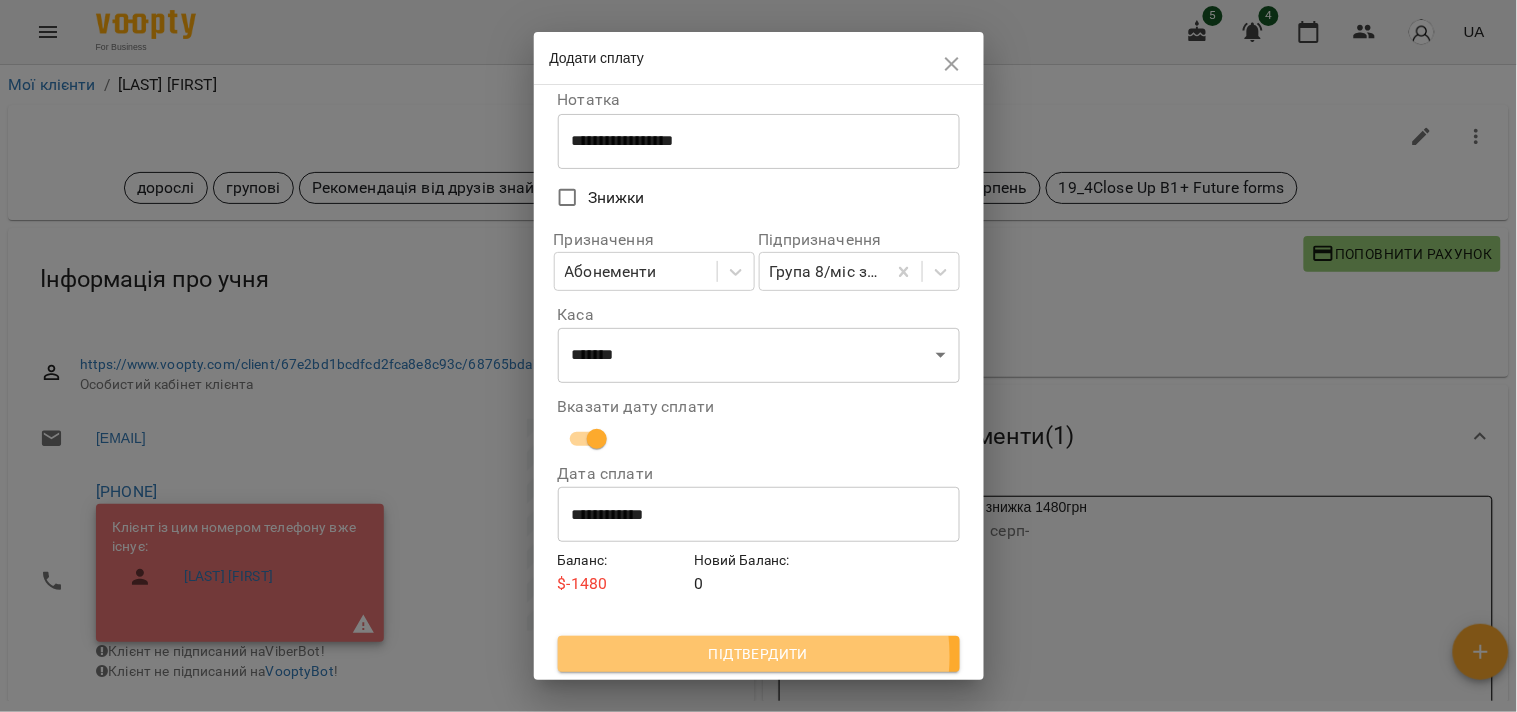 click on "Підтвердити" at bounding box center [759, 654] 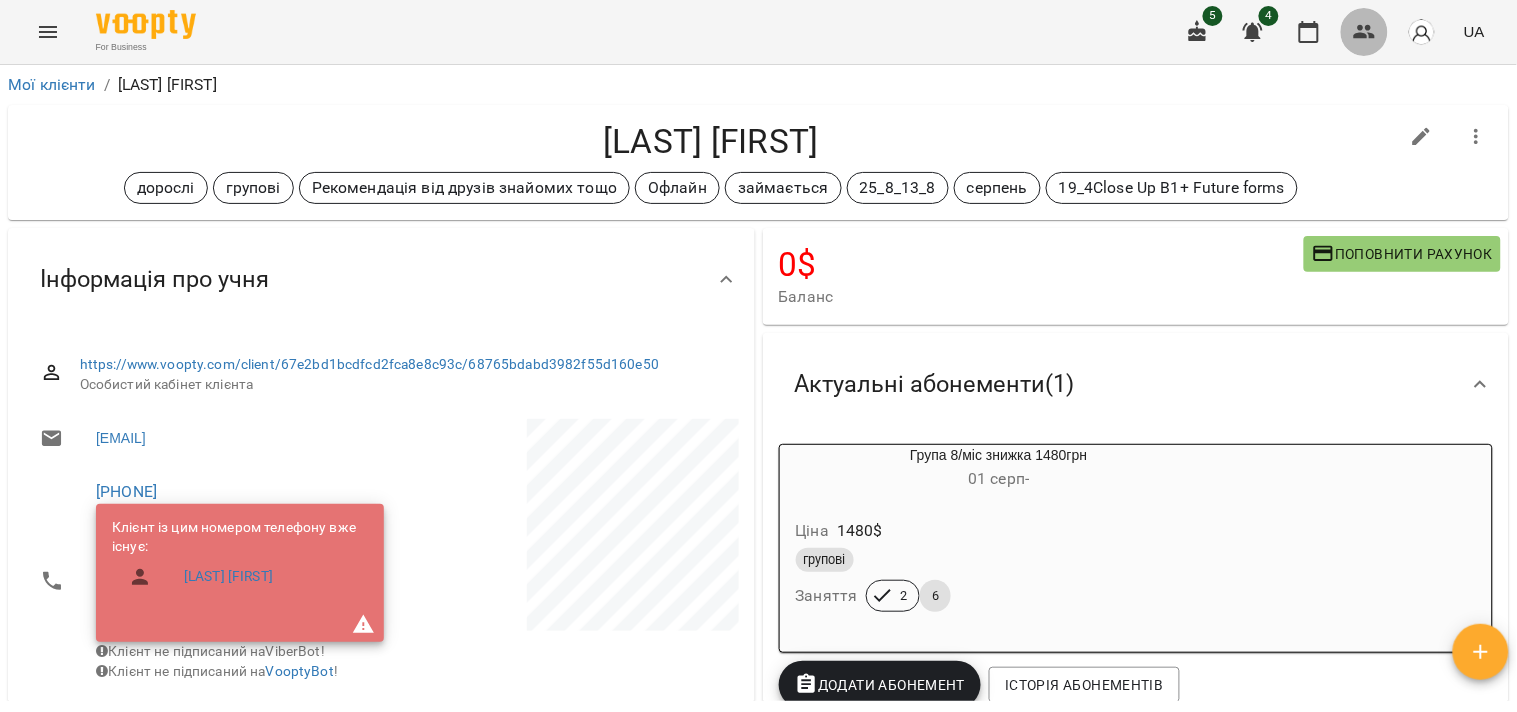 click 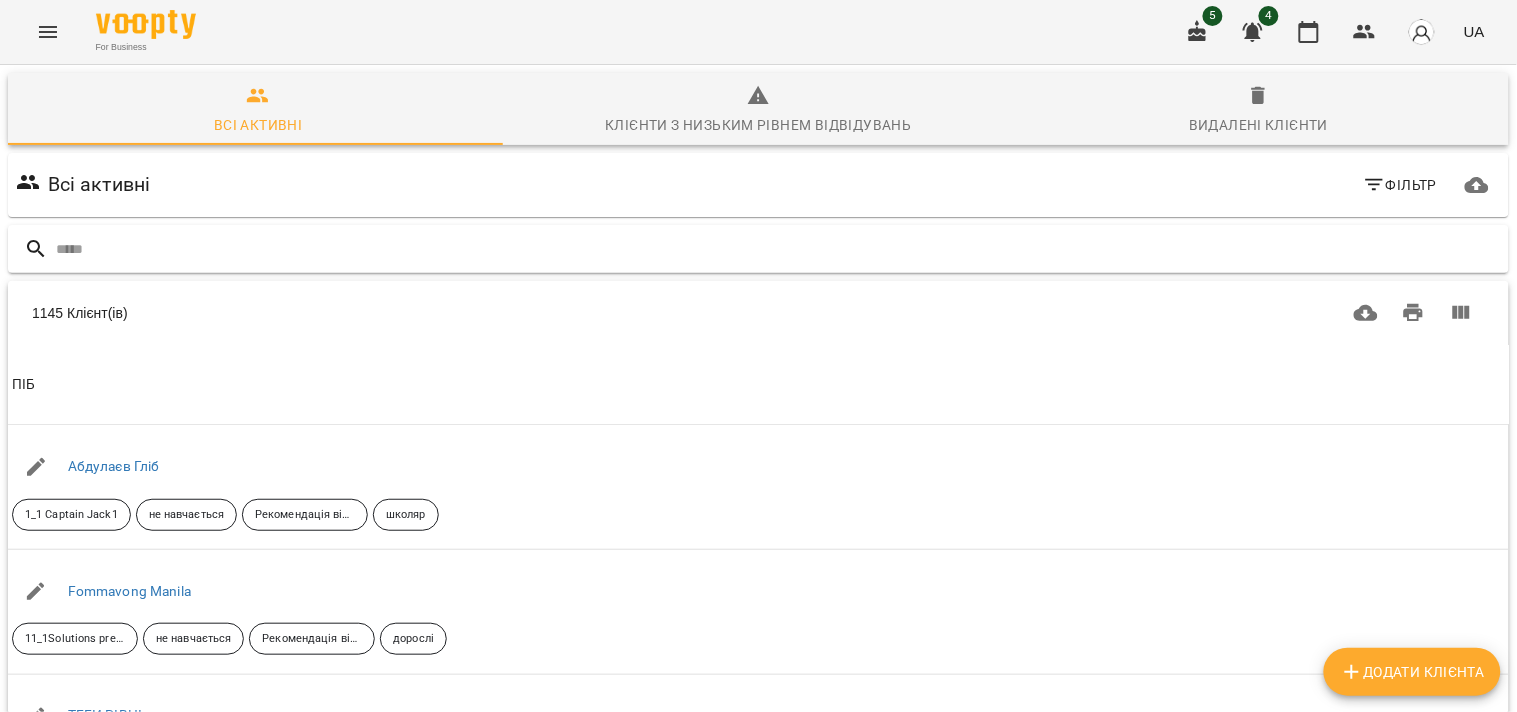 click at bounding box center (778, 249) 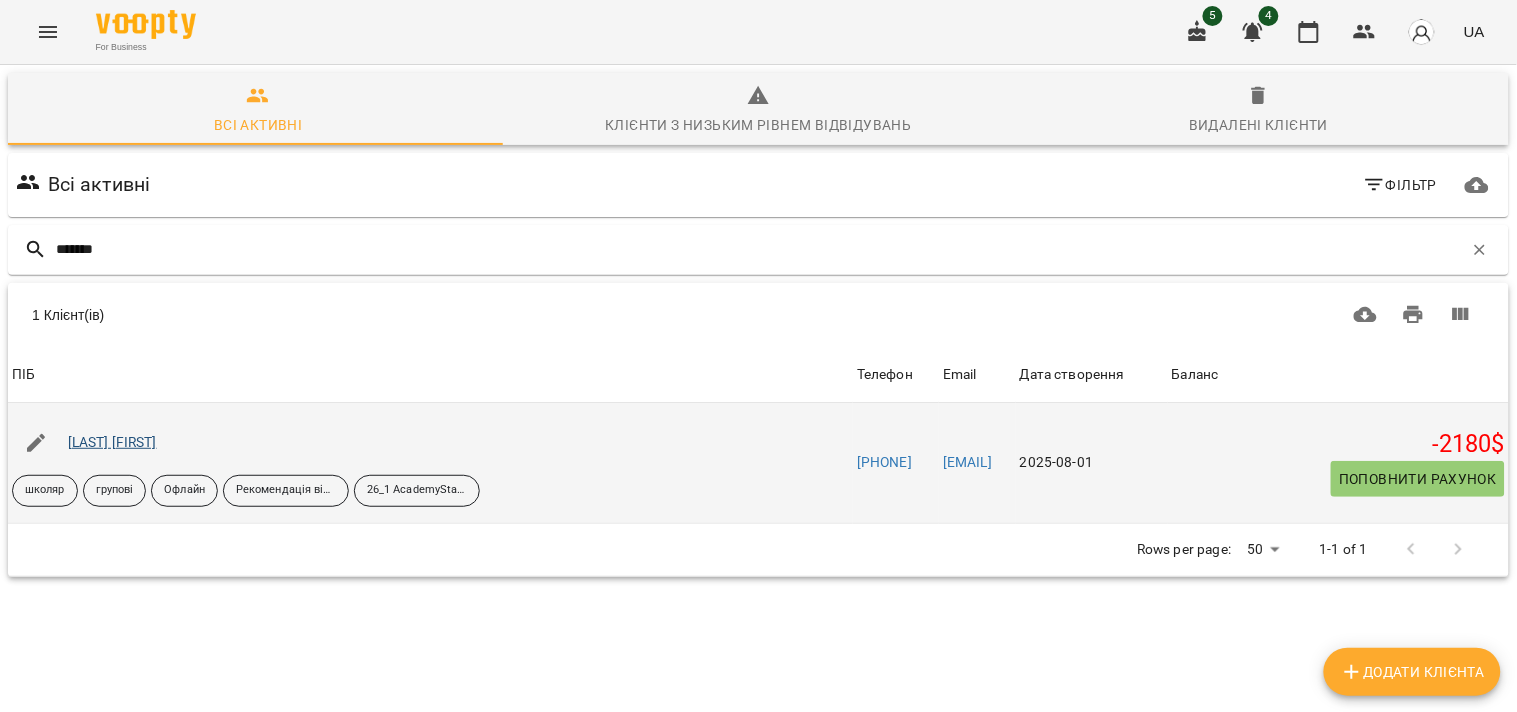 type on "*******" 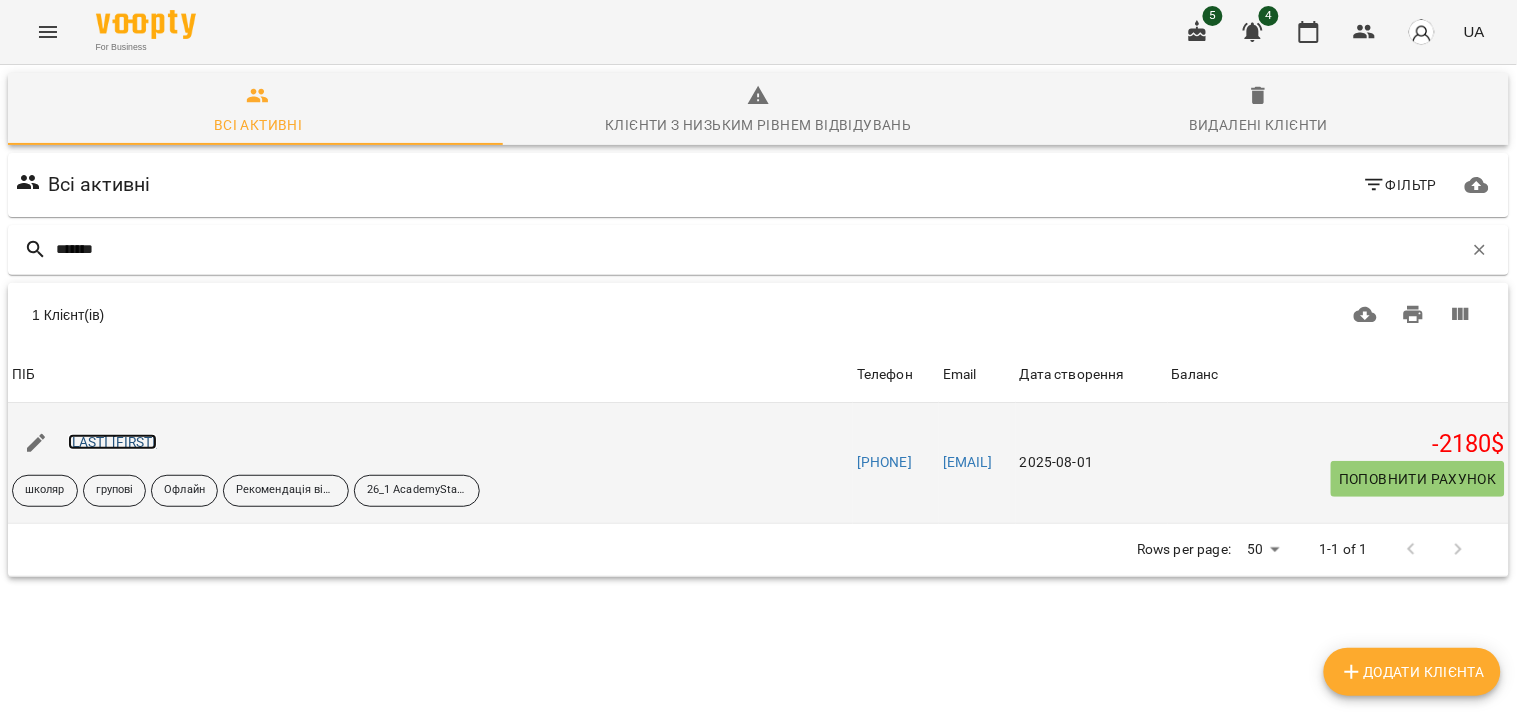 click on "Кравчук Ілля" at bounding box center [112, 442] 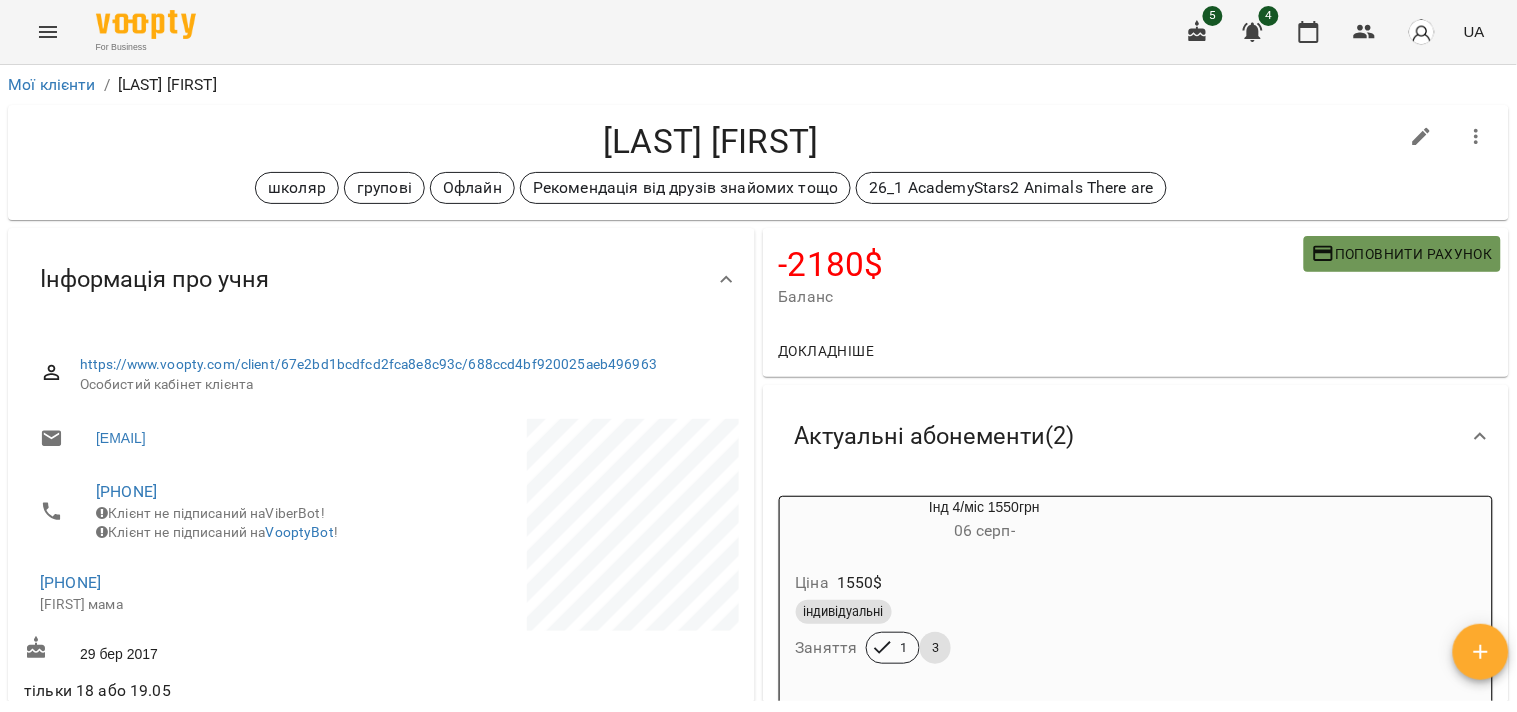 click on "Поповнити рахунок" at bounding box center [1402, 254] 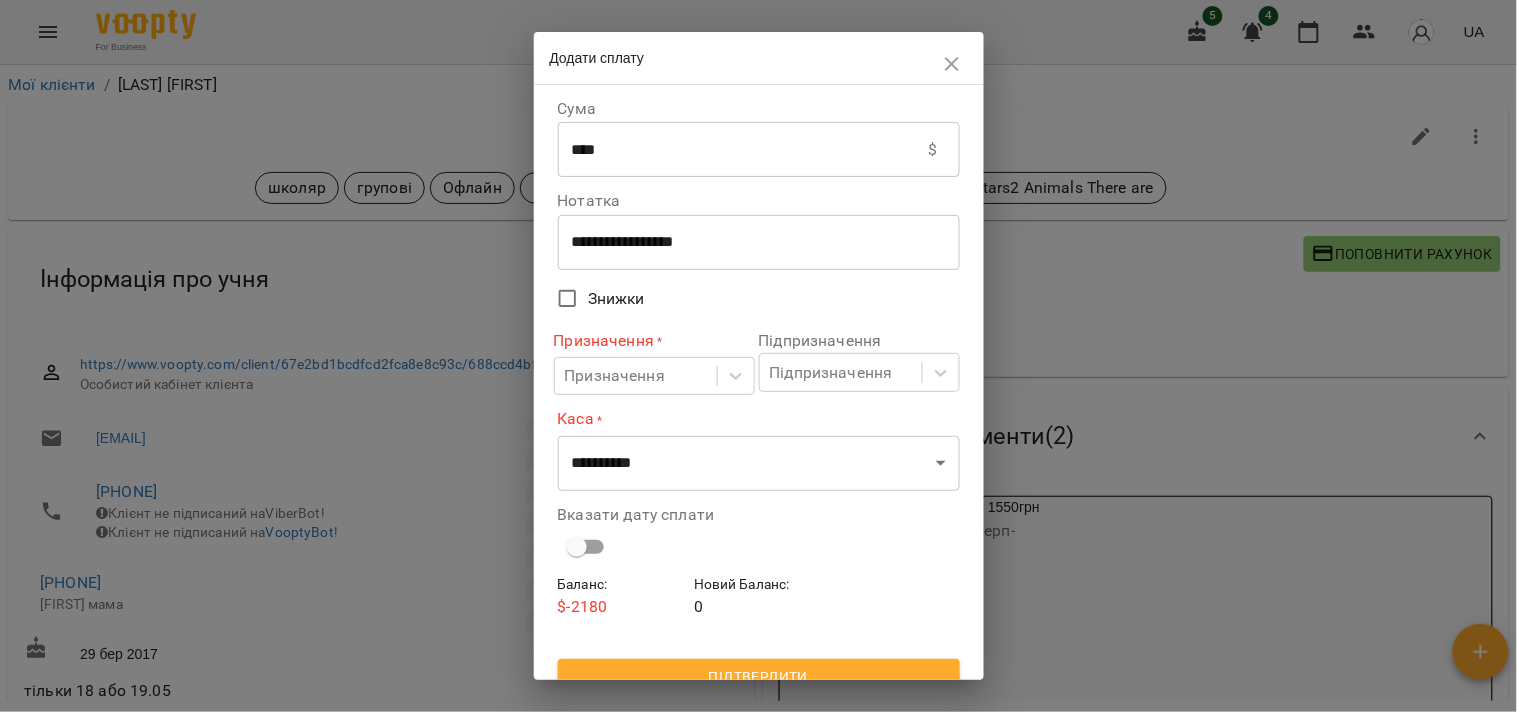 click 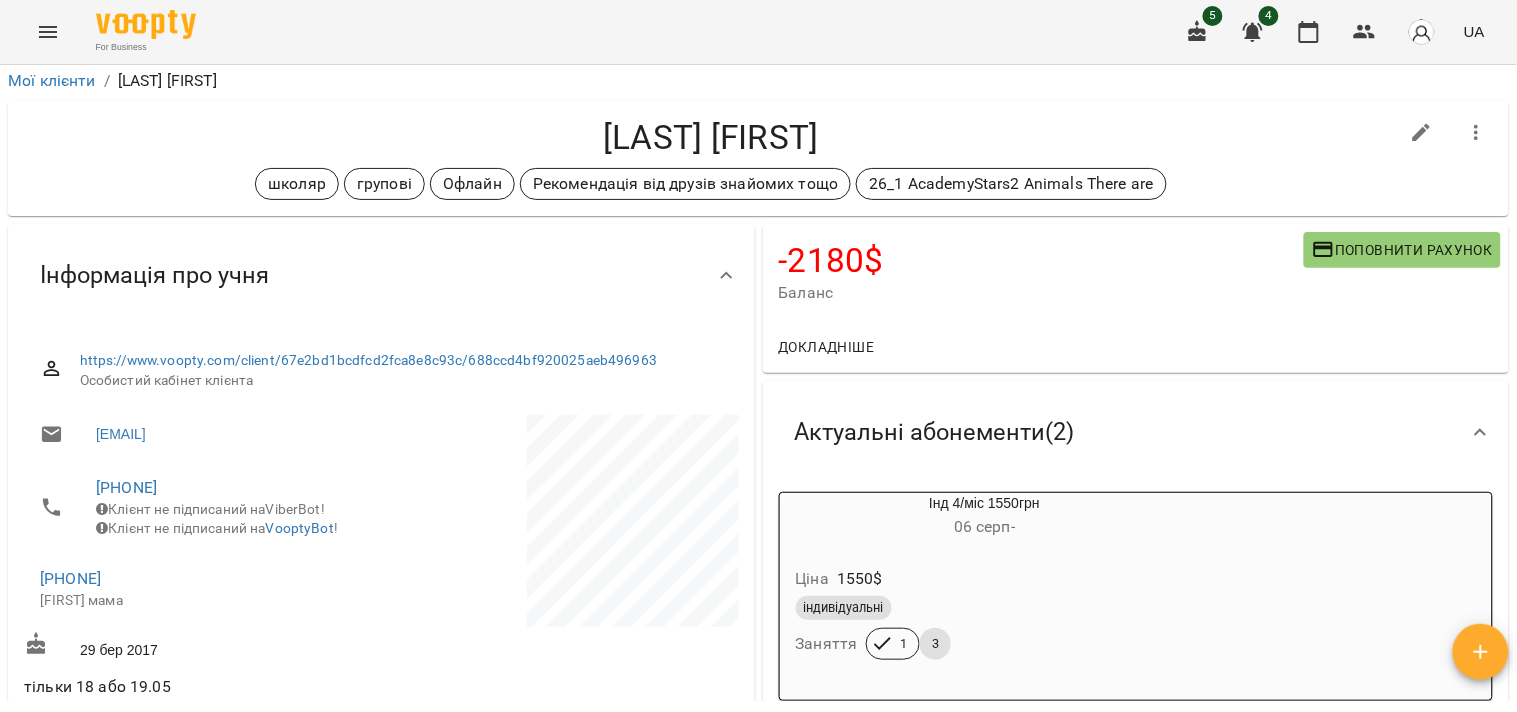 scroll, scrollTop: 0, scrollLeft: 0, axis: both 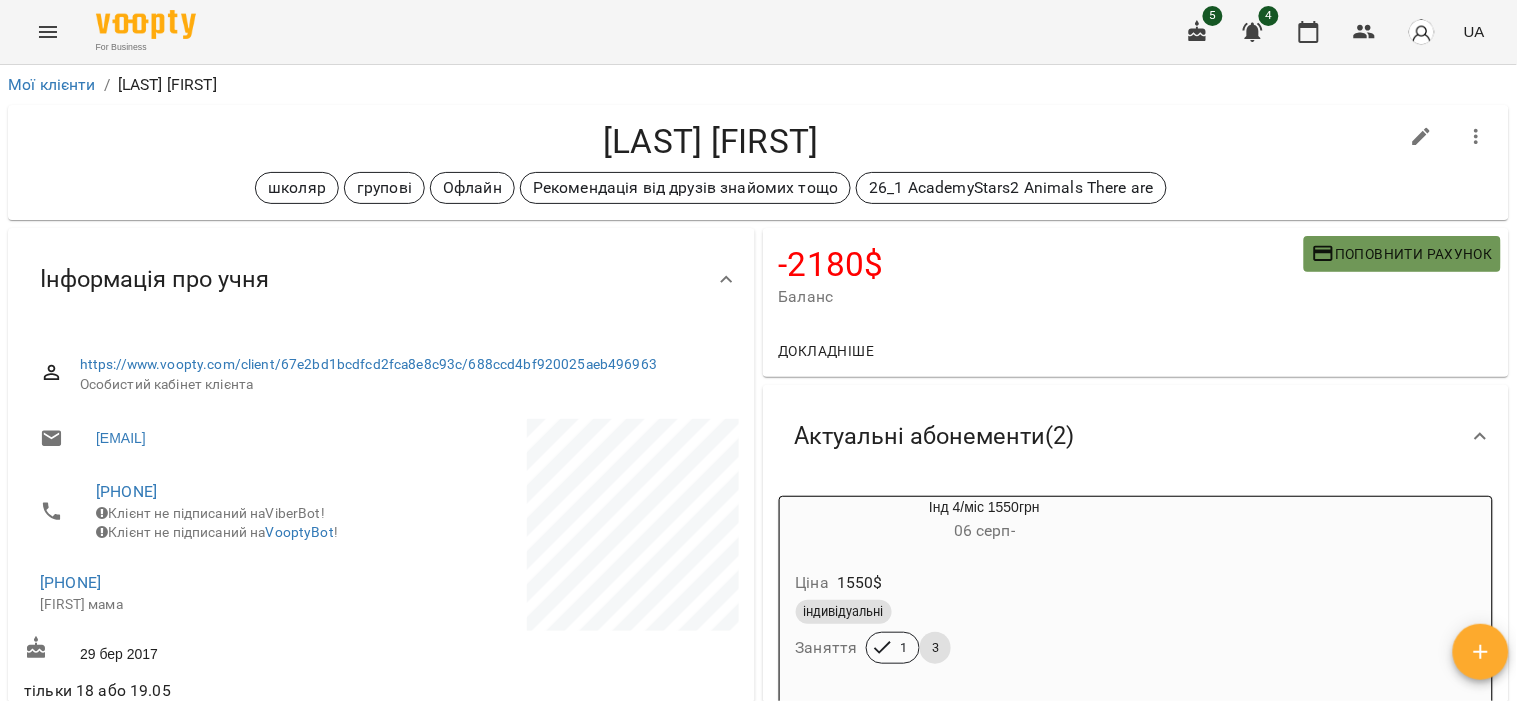 click on "Поповнити рахунок" at bounding box center [1402, 254] 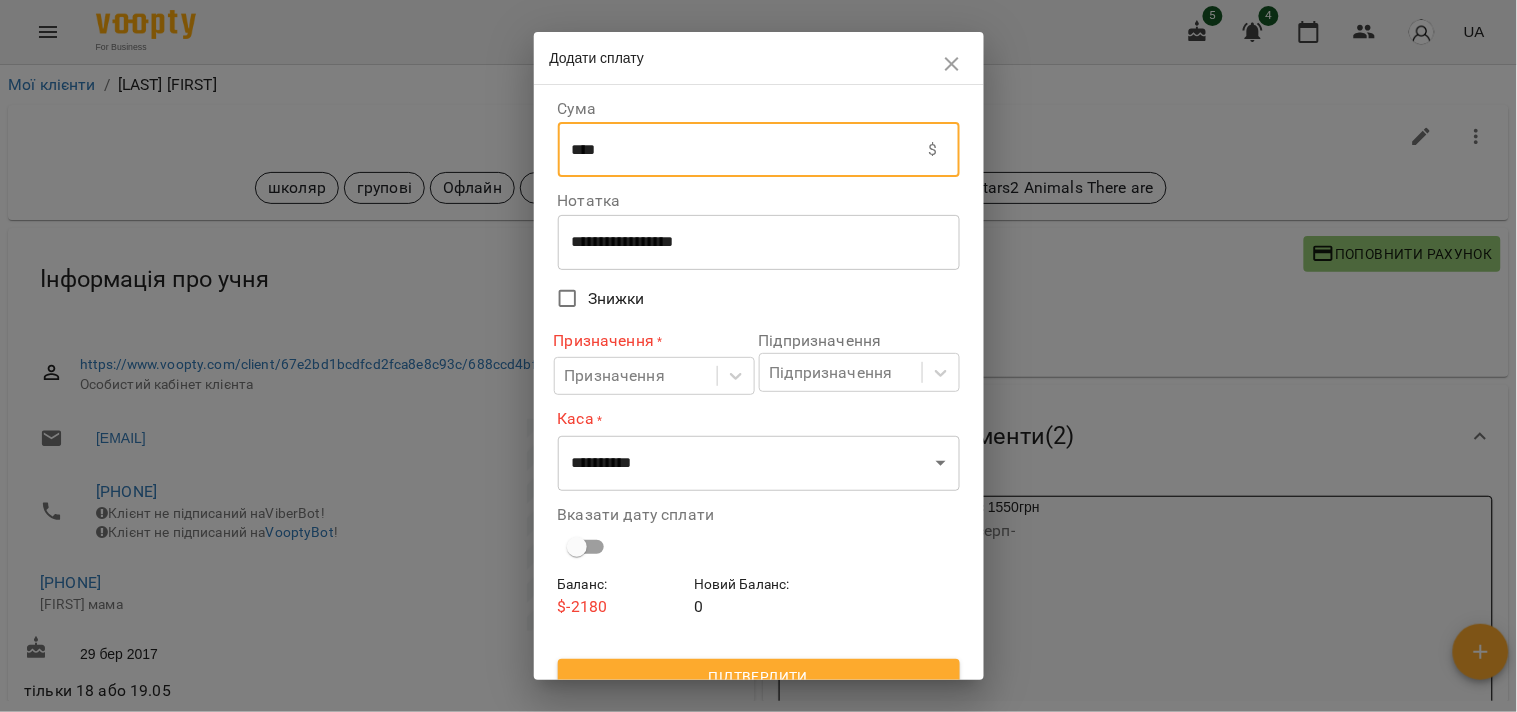 drag, startPoint x: 642, startPoint y: 150, endPoint x: 450, endPoint y: 150, distance: 192 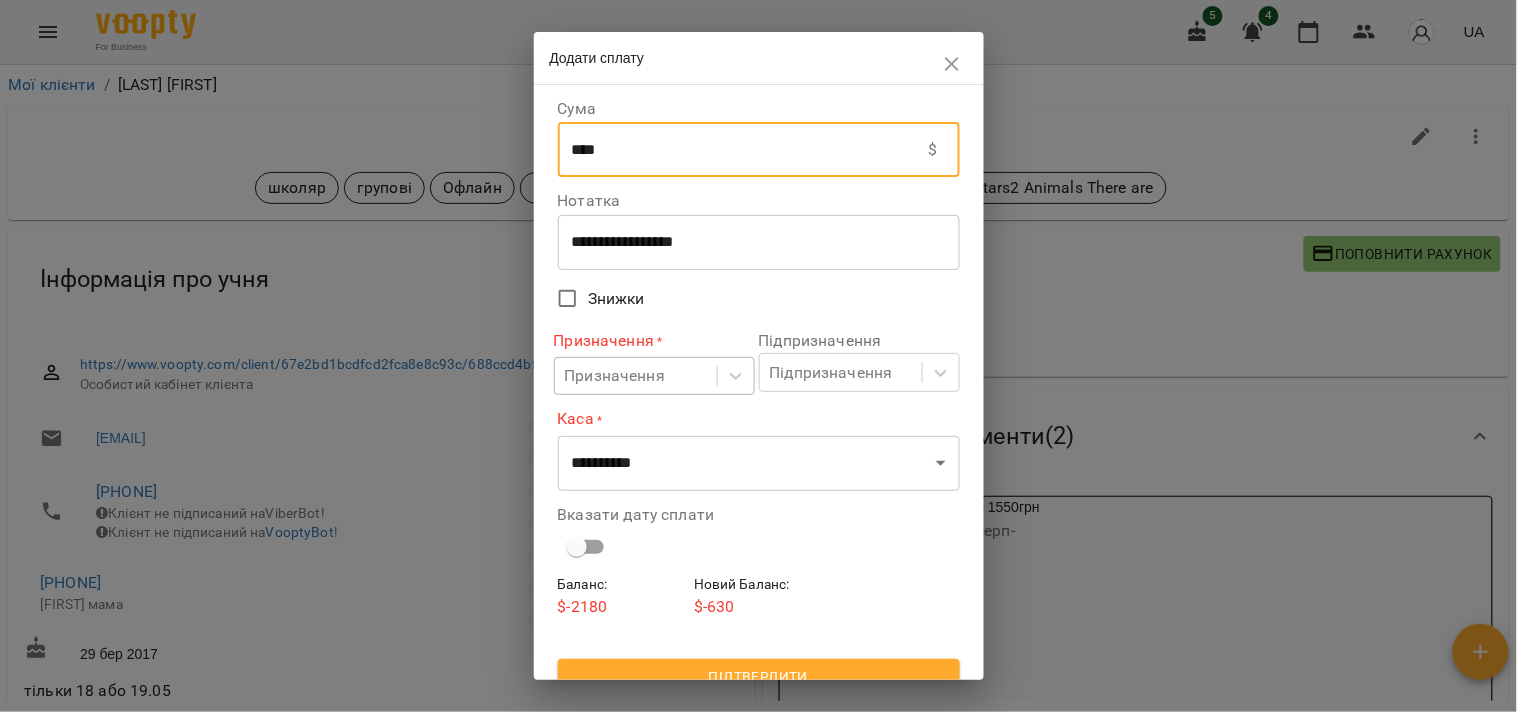 type on "****" 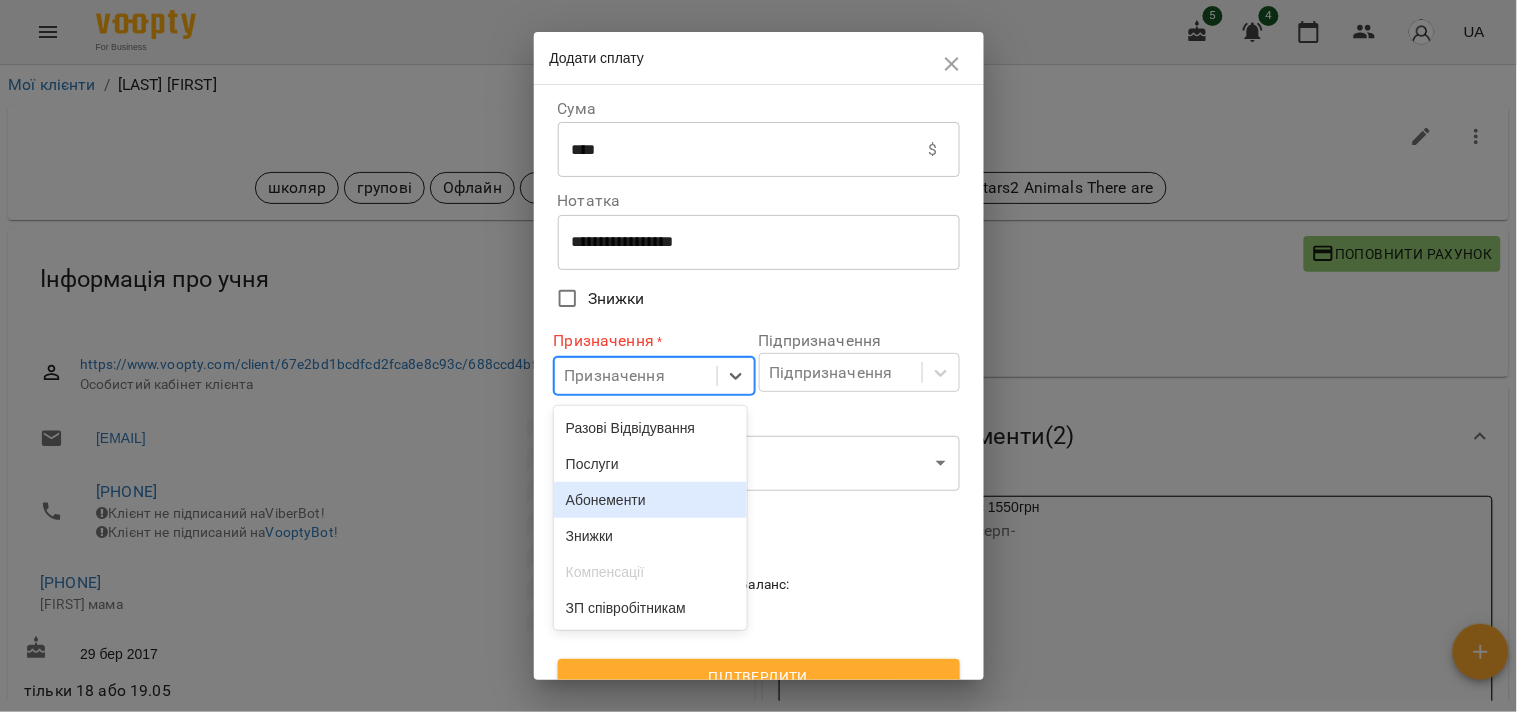 click on "Абонементи" at bounding box center (650, 500) 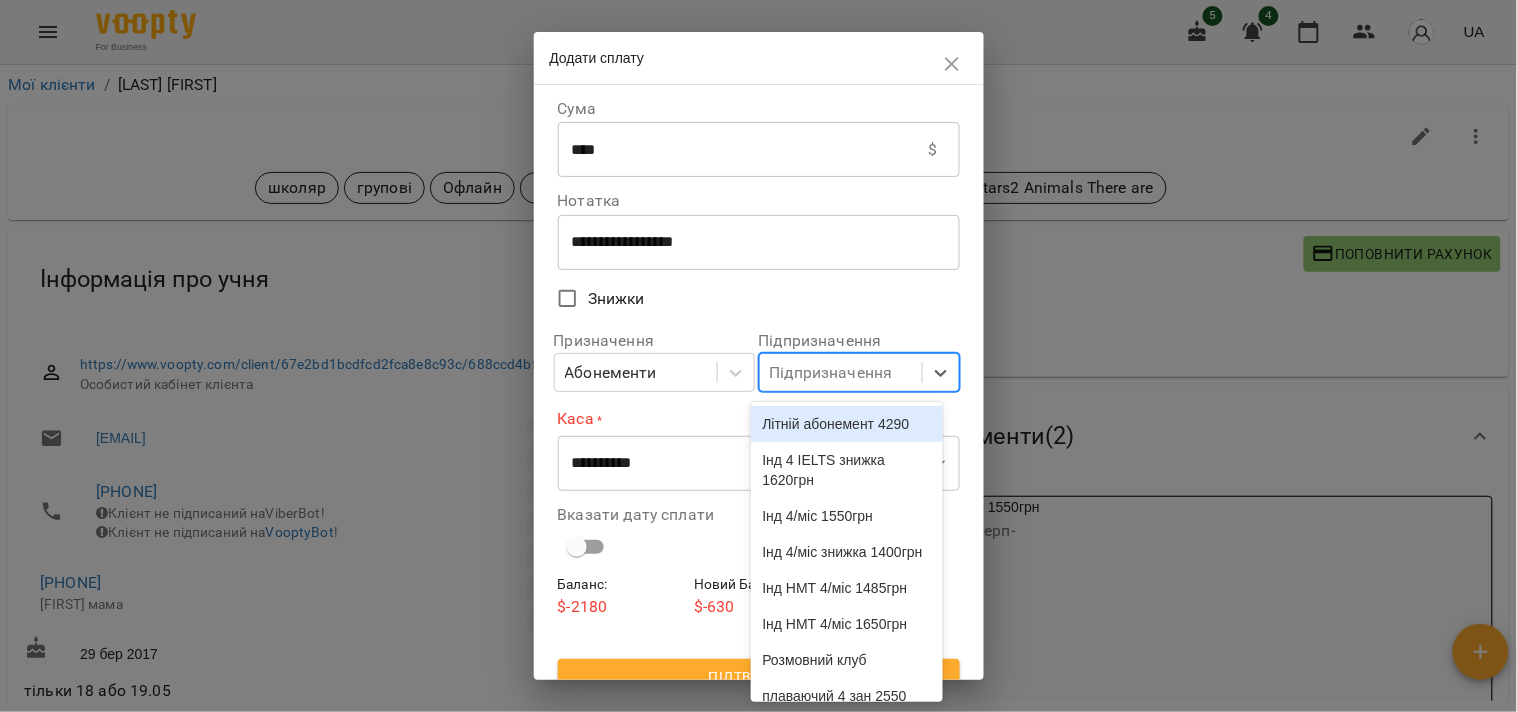 click on "Підпризначення" at bounding box center (831, 373) 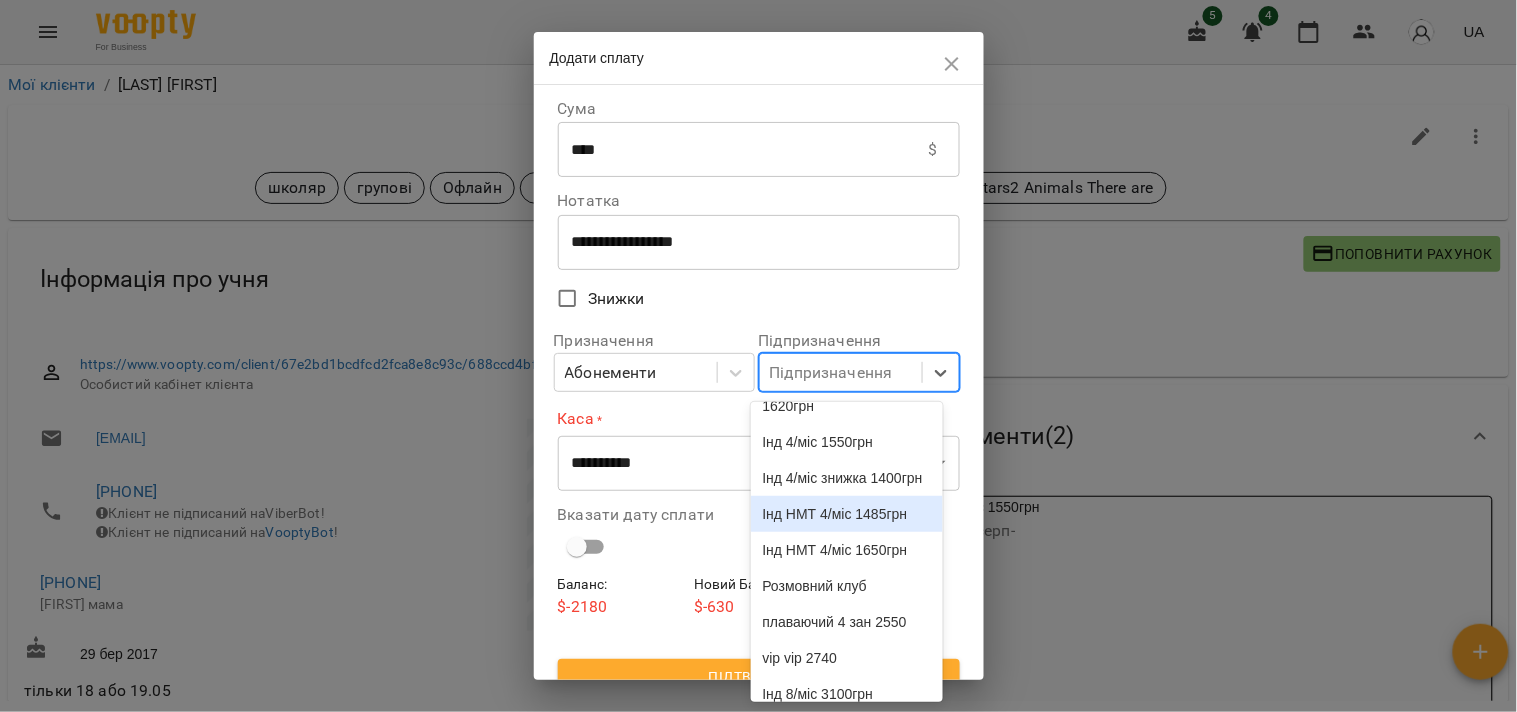 scroll, scrollTop: 0, scrollLeft: 0, axis: both 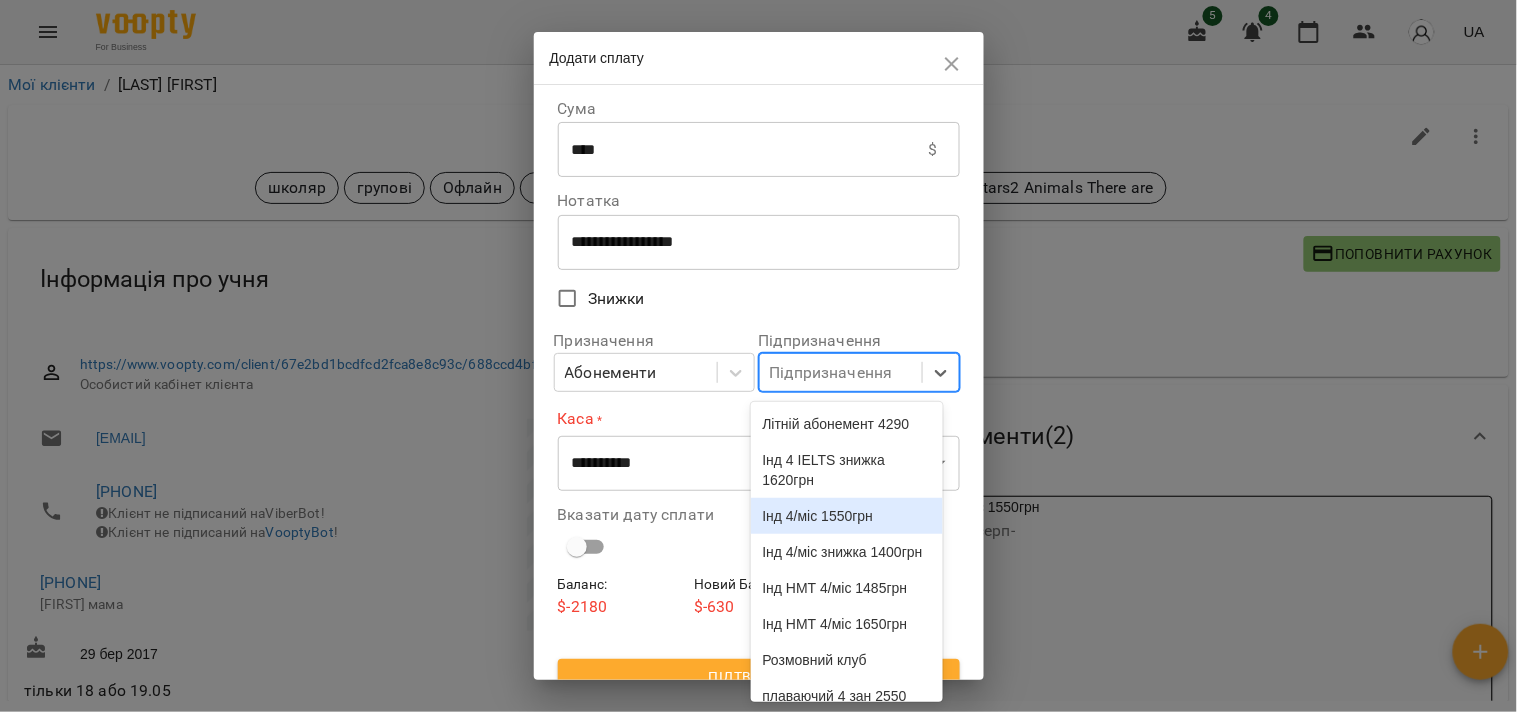 click on "Інд 4/міс 1550грн" at bounding box center [847, 516] 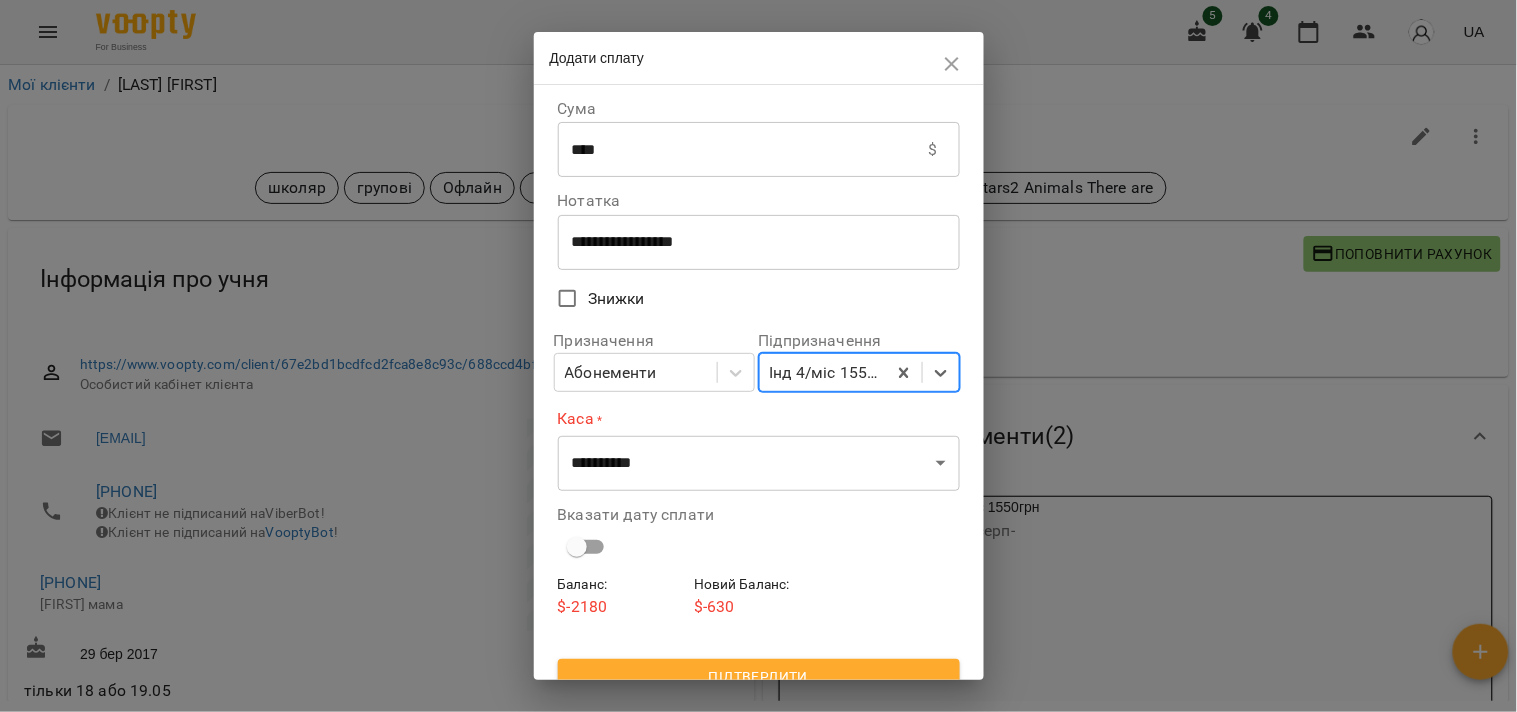click 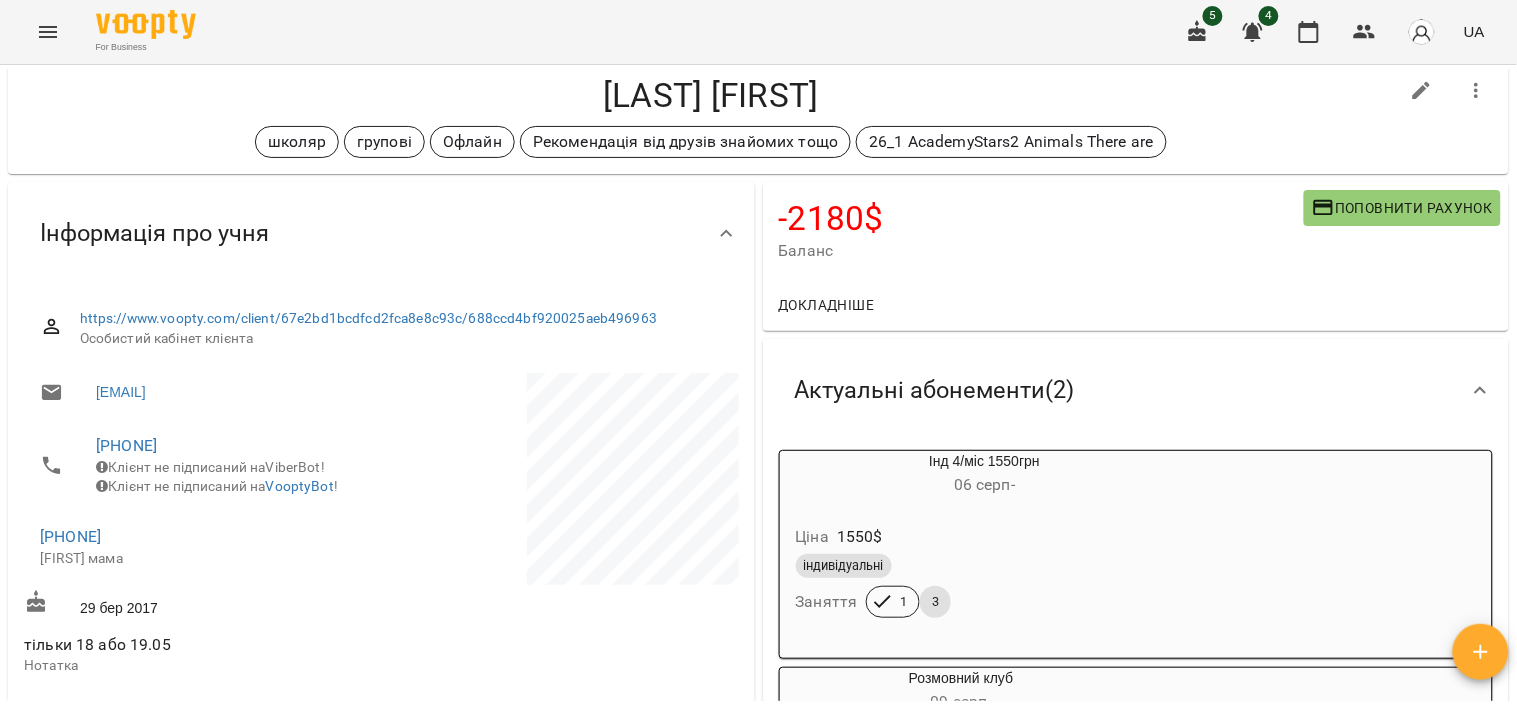 scroll, scrollTop: 0, scrollLeft: 0, axis: both 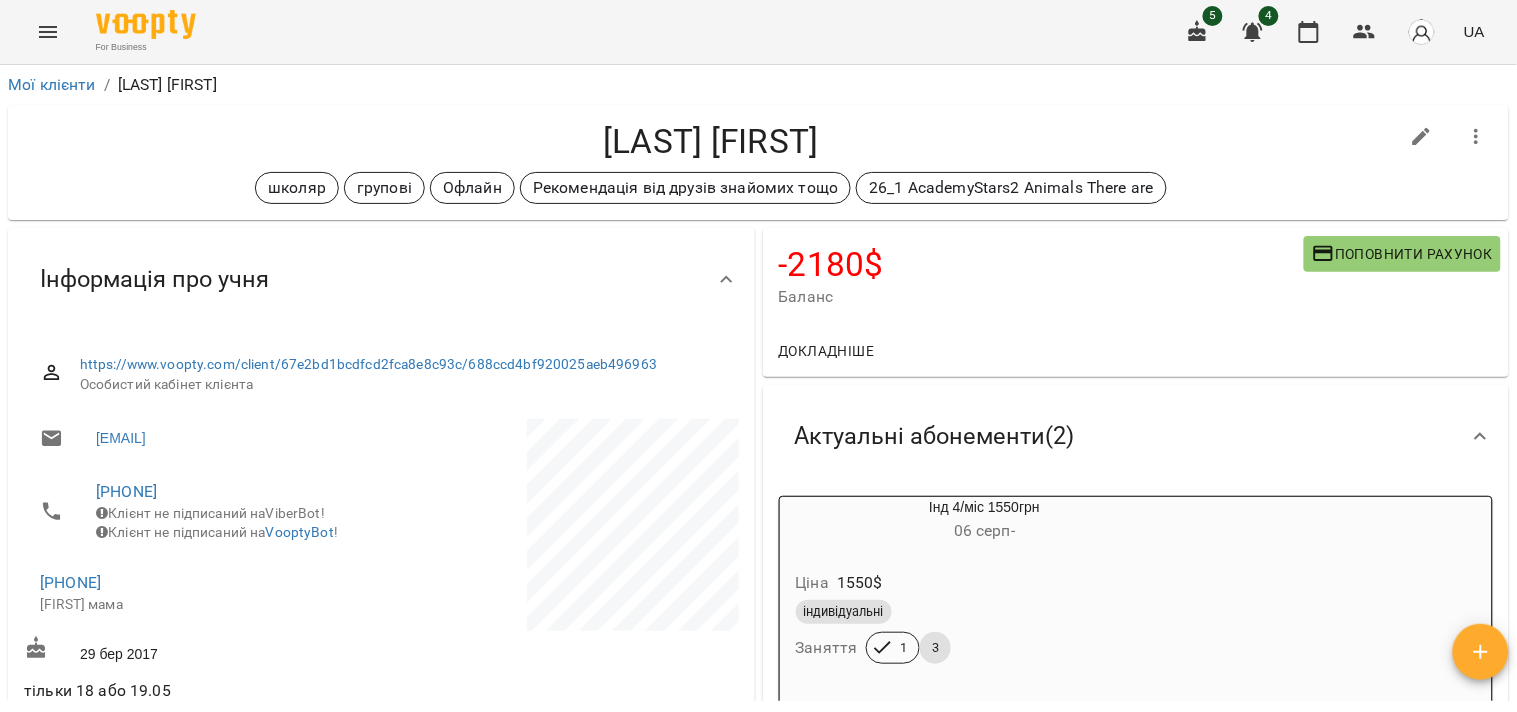 click on "Поповнити рахунок" at bounding box center (1402, 254) 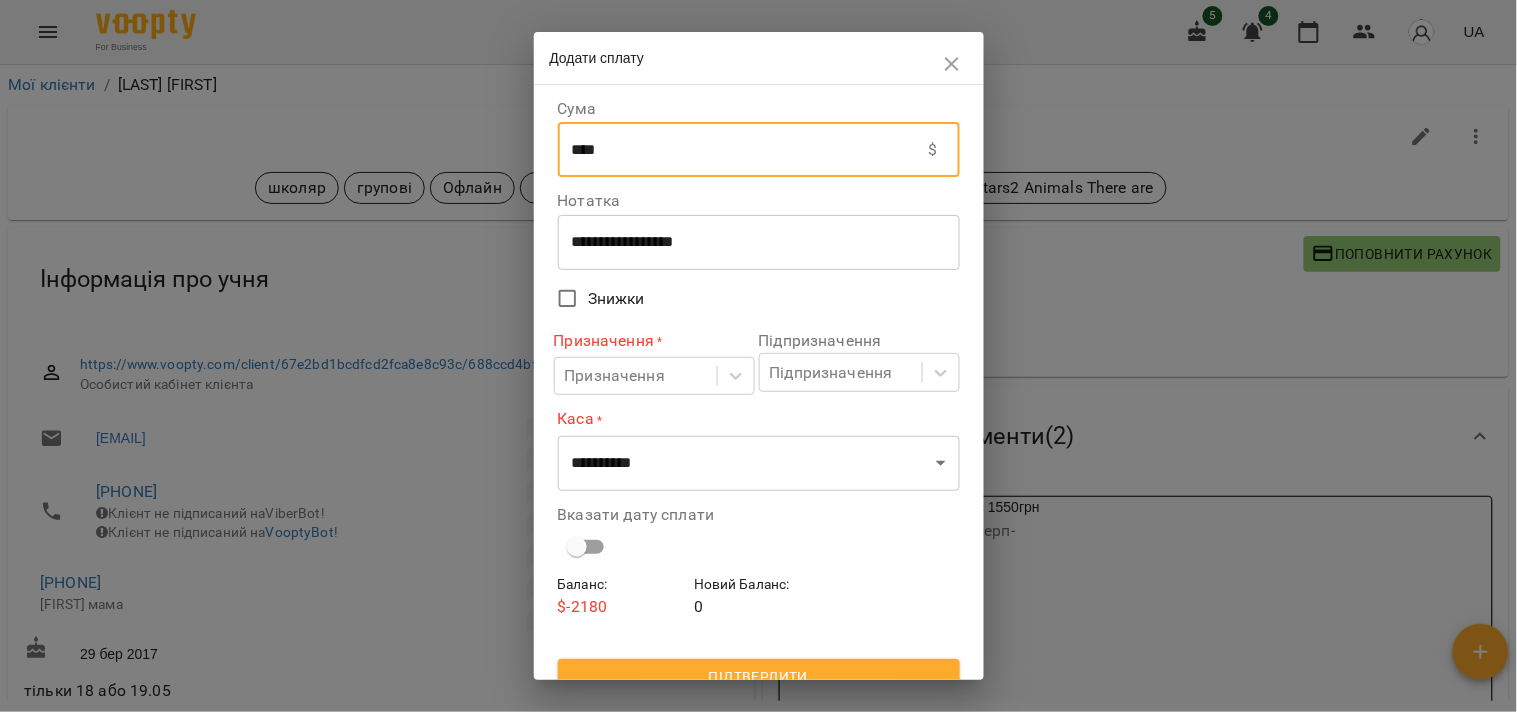 drag, startPoint x: 600, startPoint y: 150, endPoint x: 532, endPoint y: 148, distance: 68.0294 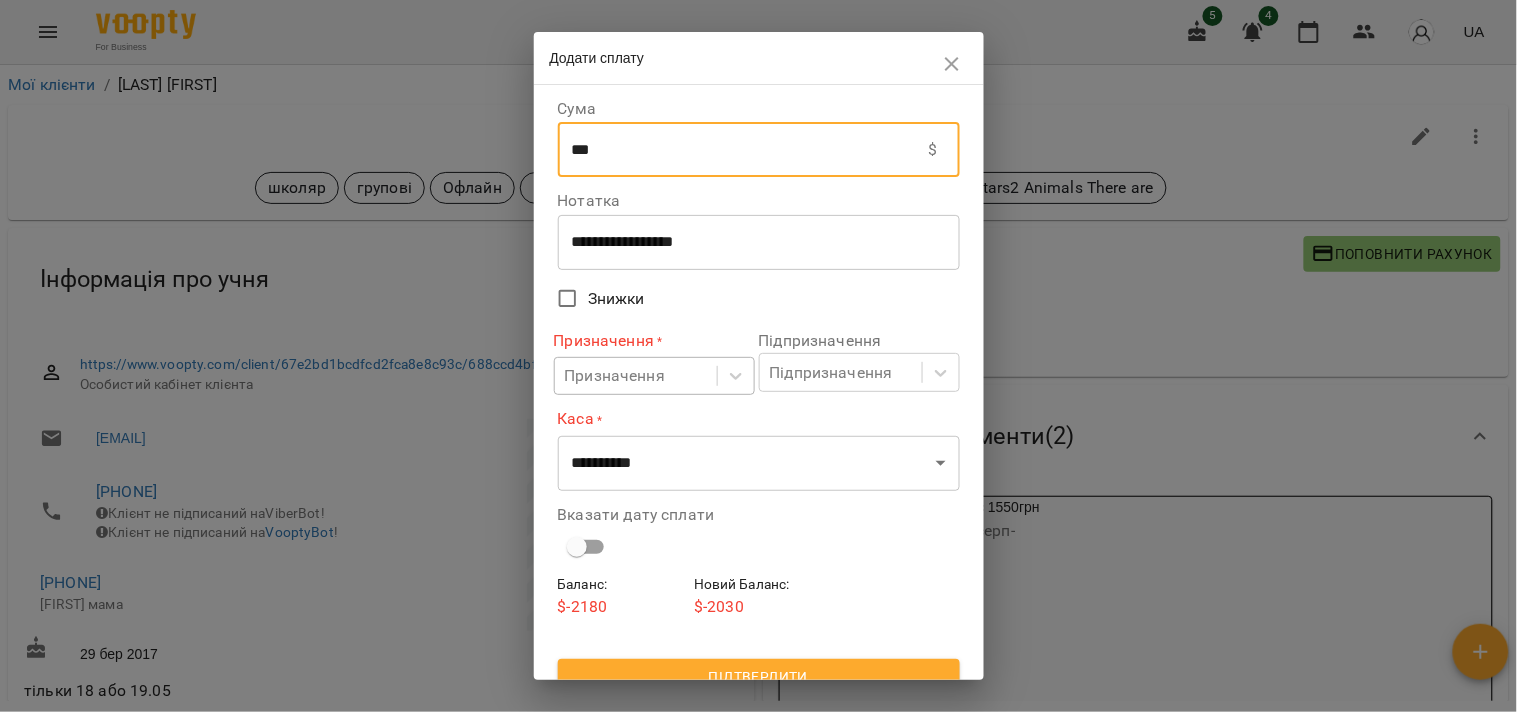 type on "***" 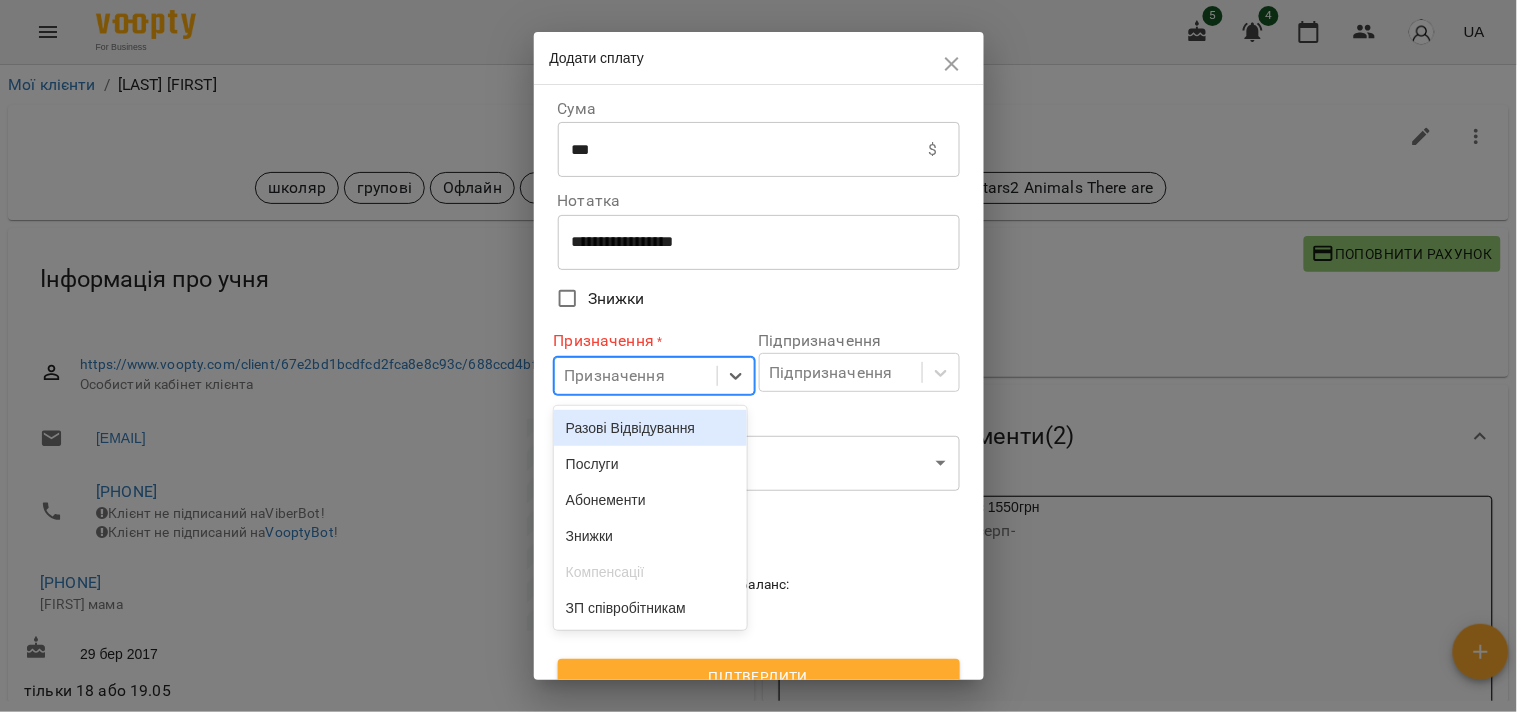 click on "Призначення" at bounding box center (636, 376) 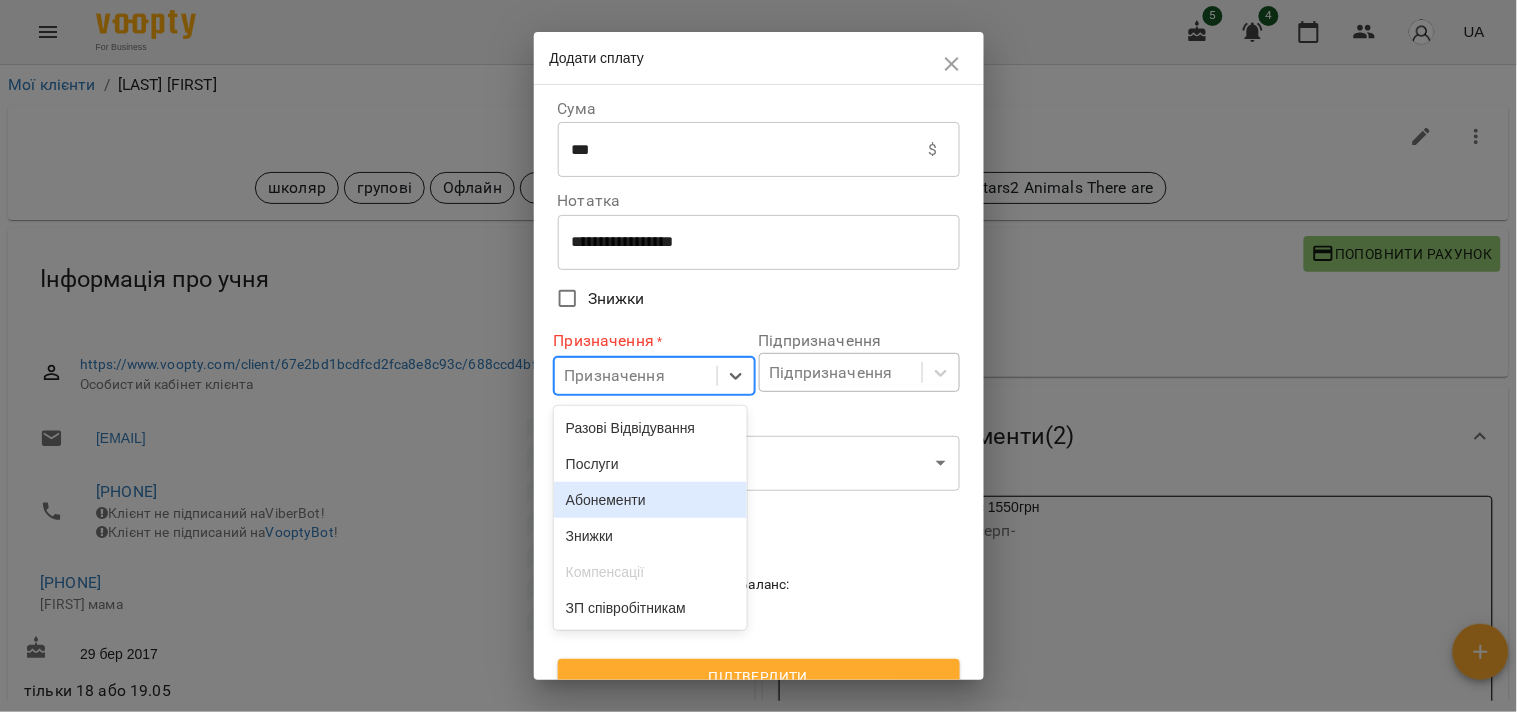 drag, startPoint x: 648, startPoint y: 498, endPoint x: 818, endPoint y: 381, distance: 206.37103 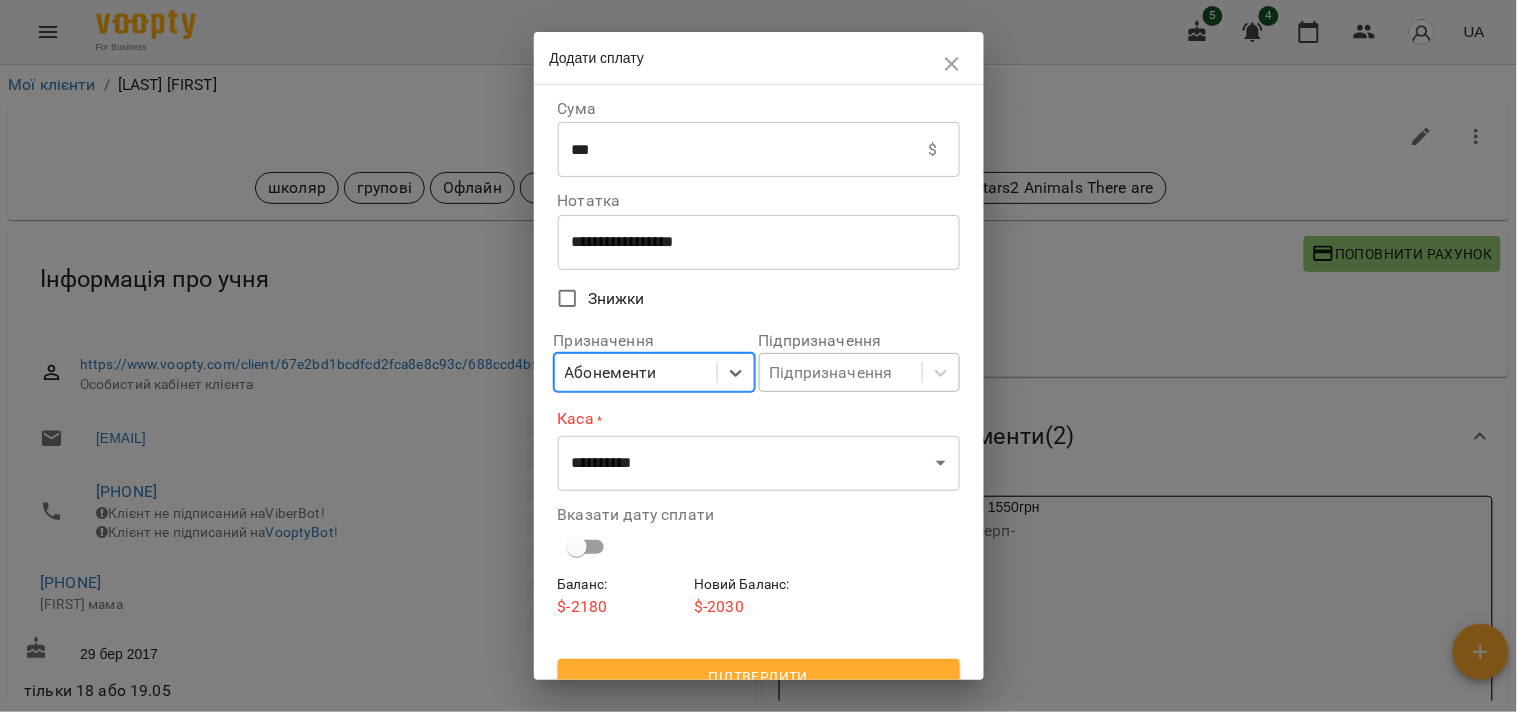 click on "Підпризначення" at bounding box center (831, 373) 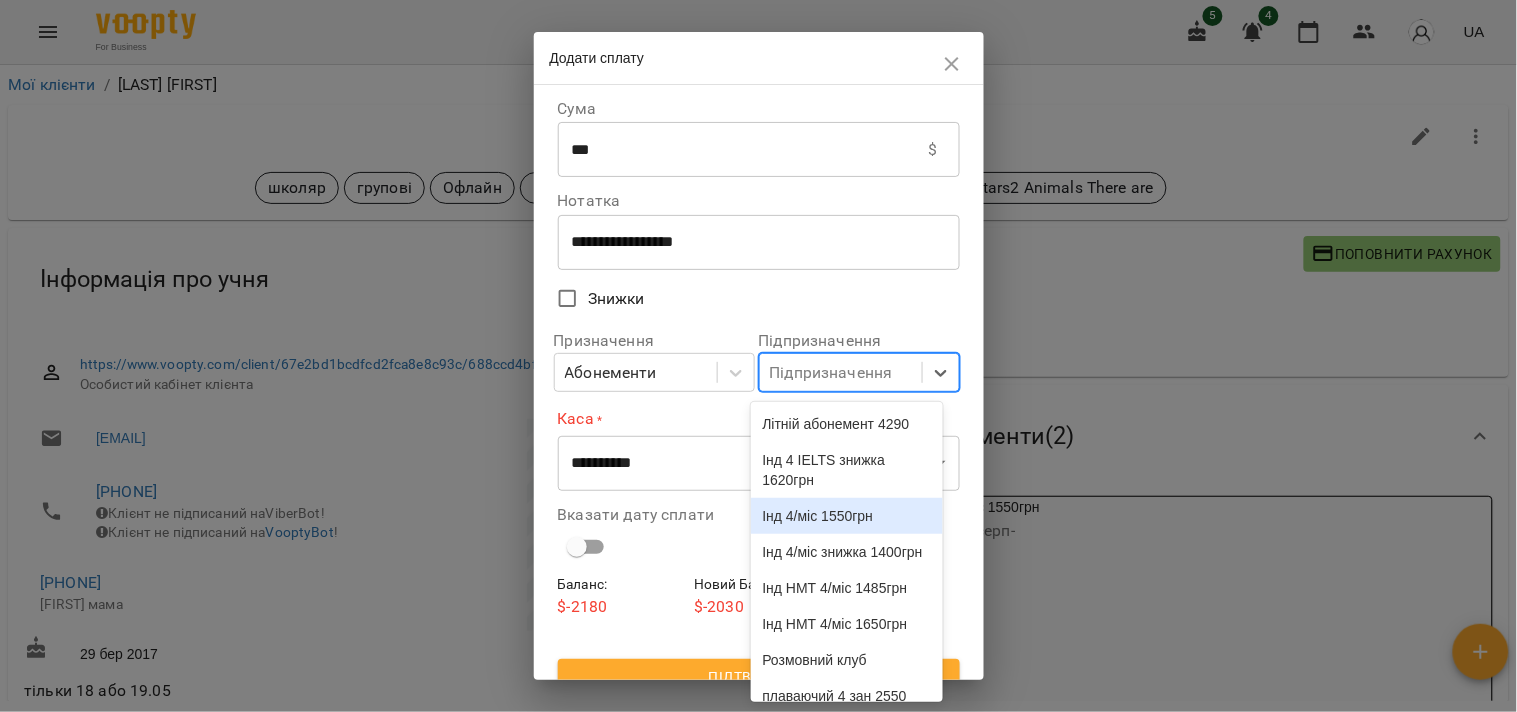 click on "Інд 4/міс 1550грн" at bounding box center (847, 516) 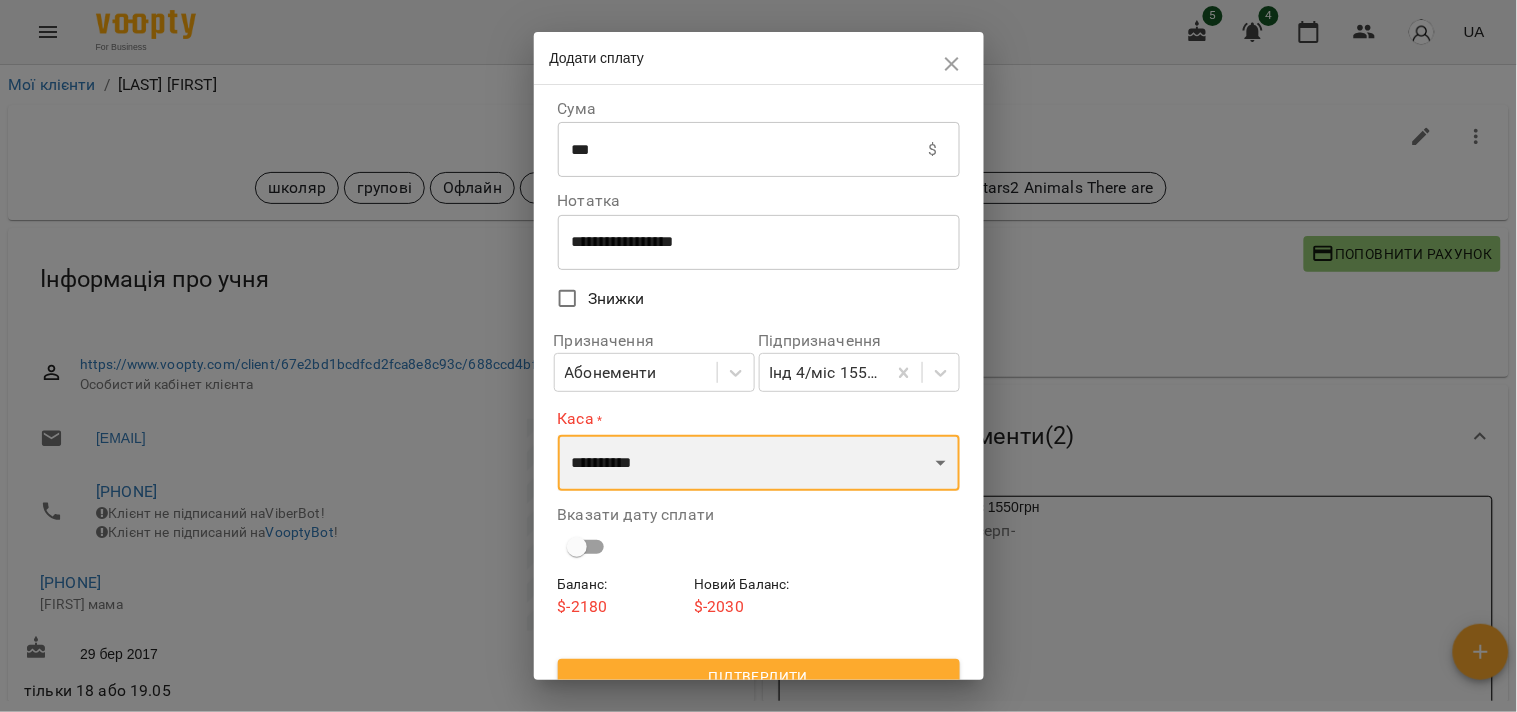 drag, startPoint x: 616, startPoint y: 478, endPoint x: 612, endPoint y: 492, distance: 14.56022 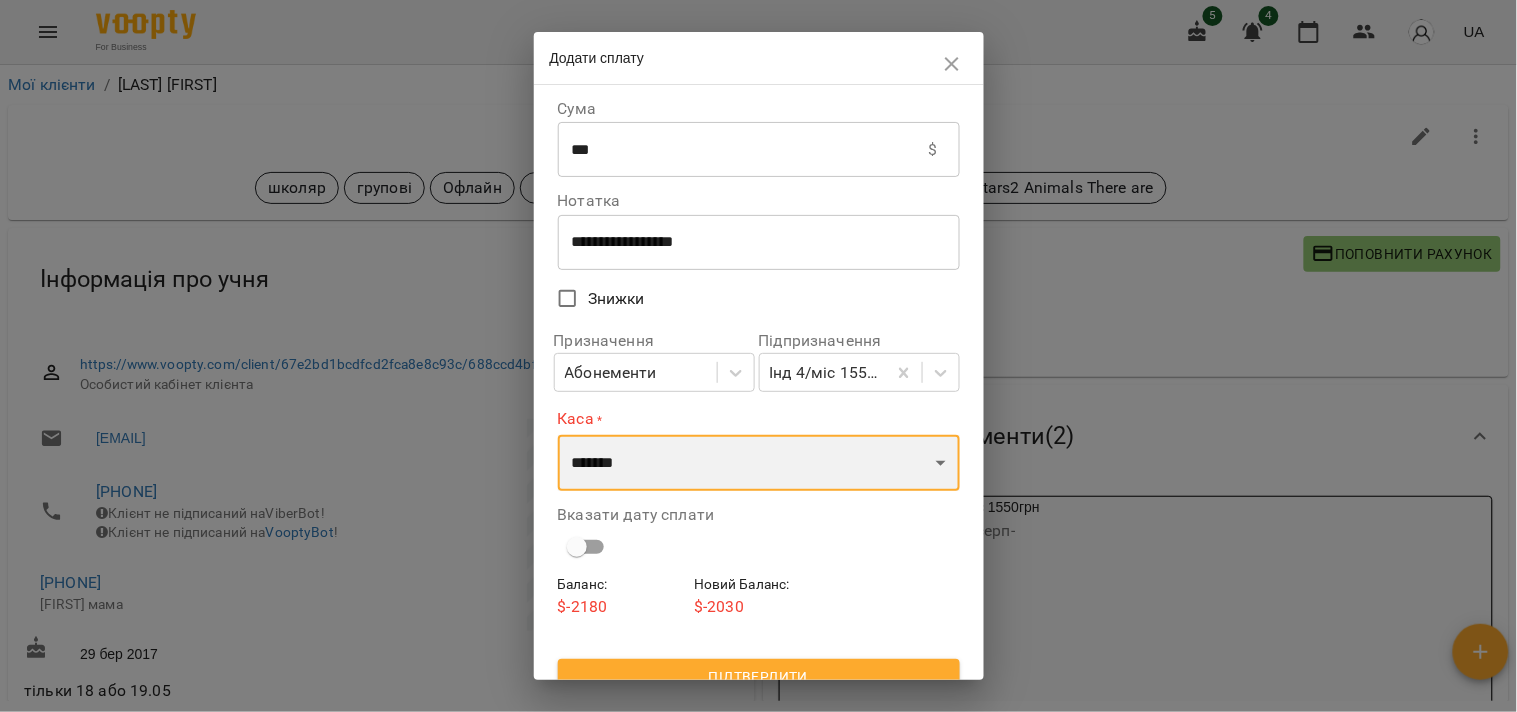 click on "**********" at bounding box center (759, 463) 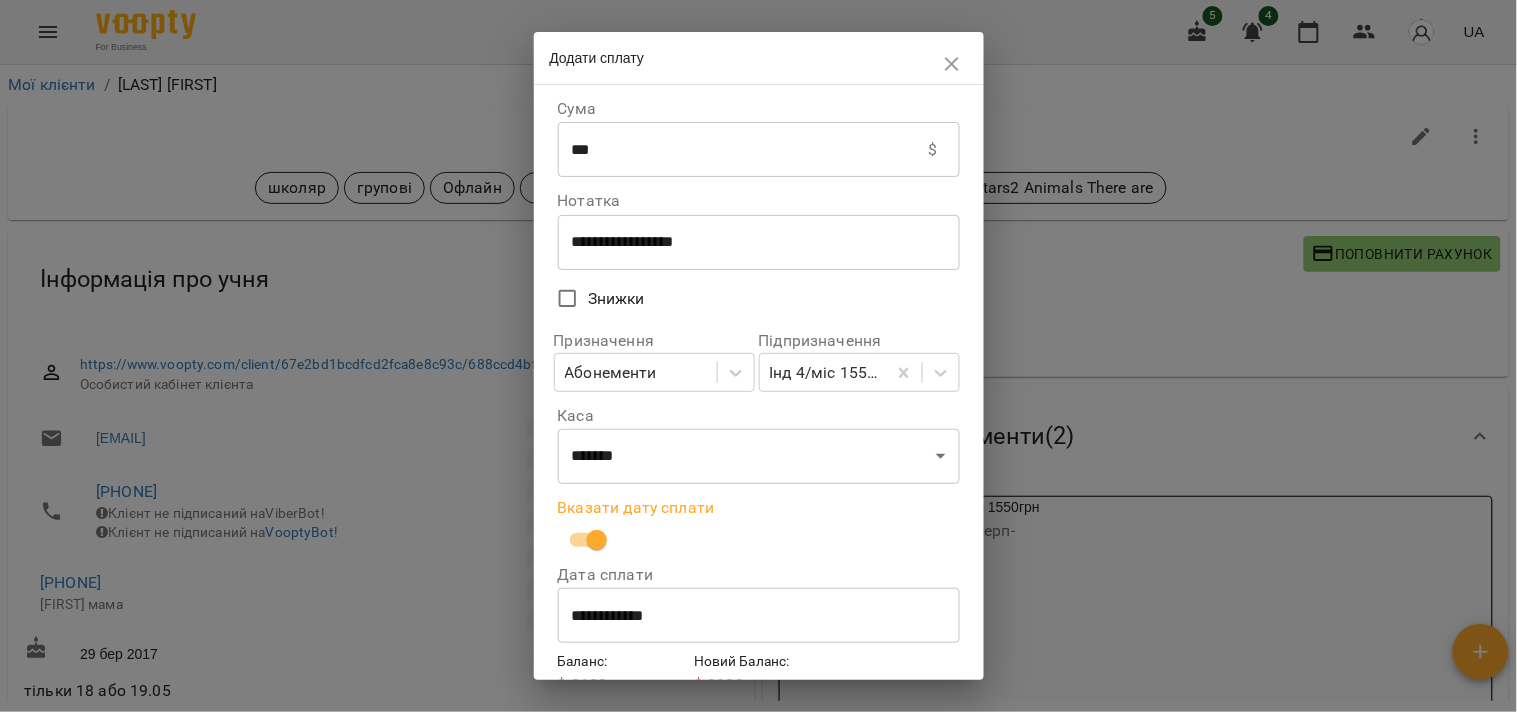 scroll, scrollTop: 102, scrollLeft: 0, axis: vertical 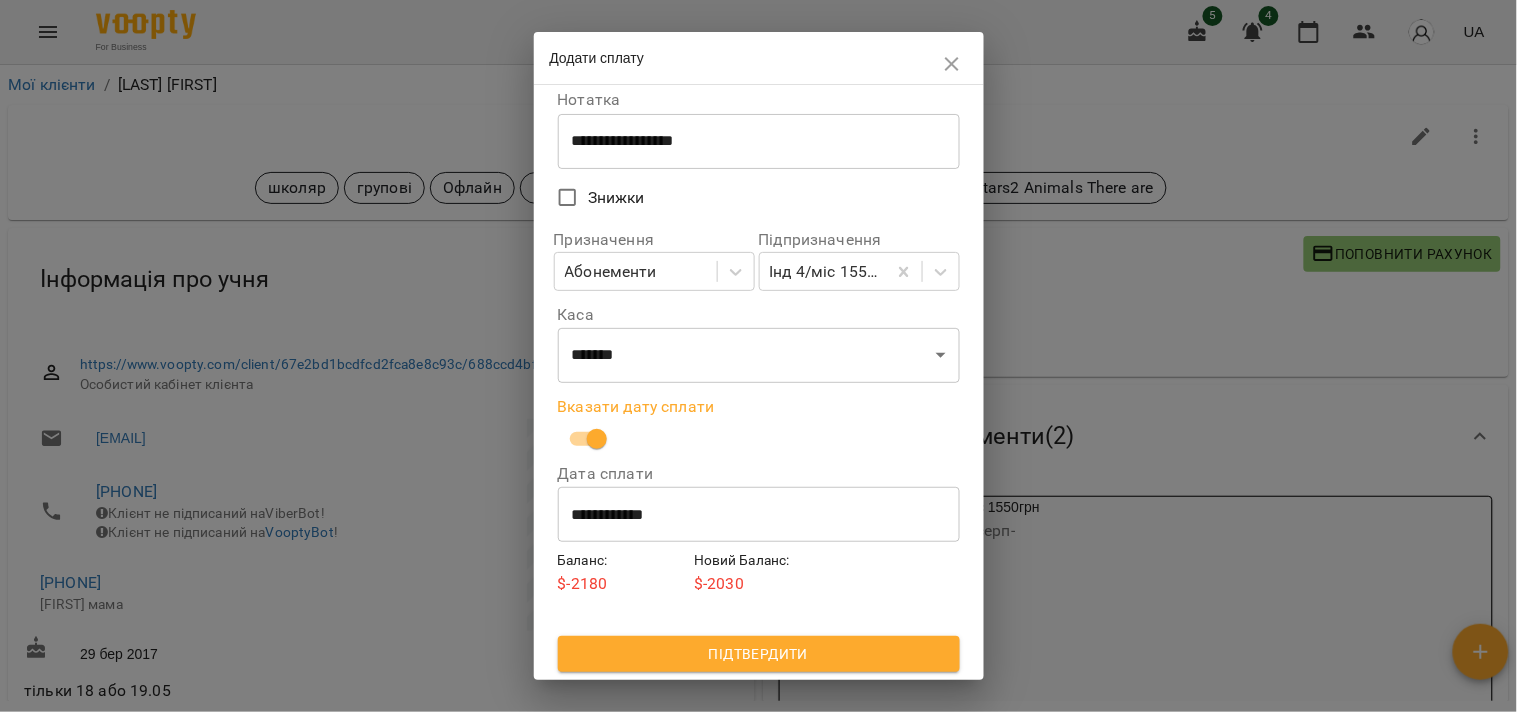 click on "Підтвердити" at bounding box center [759, 654] 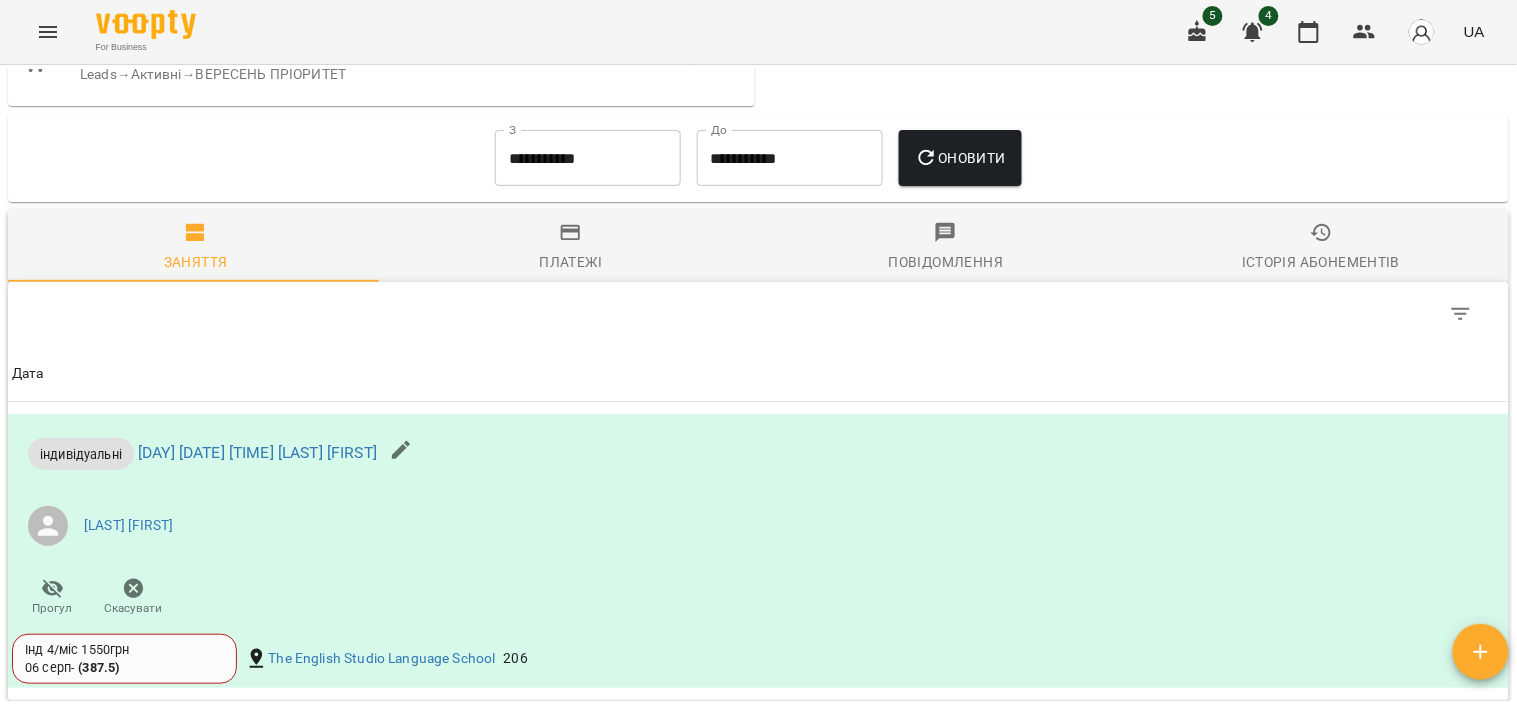 scroll, scrollTop: 1056, scrollLeft: 0, axis: vertical 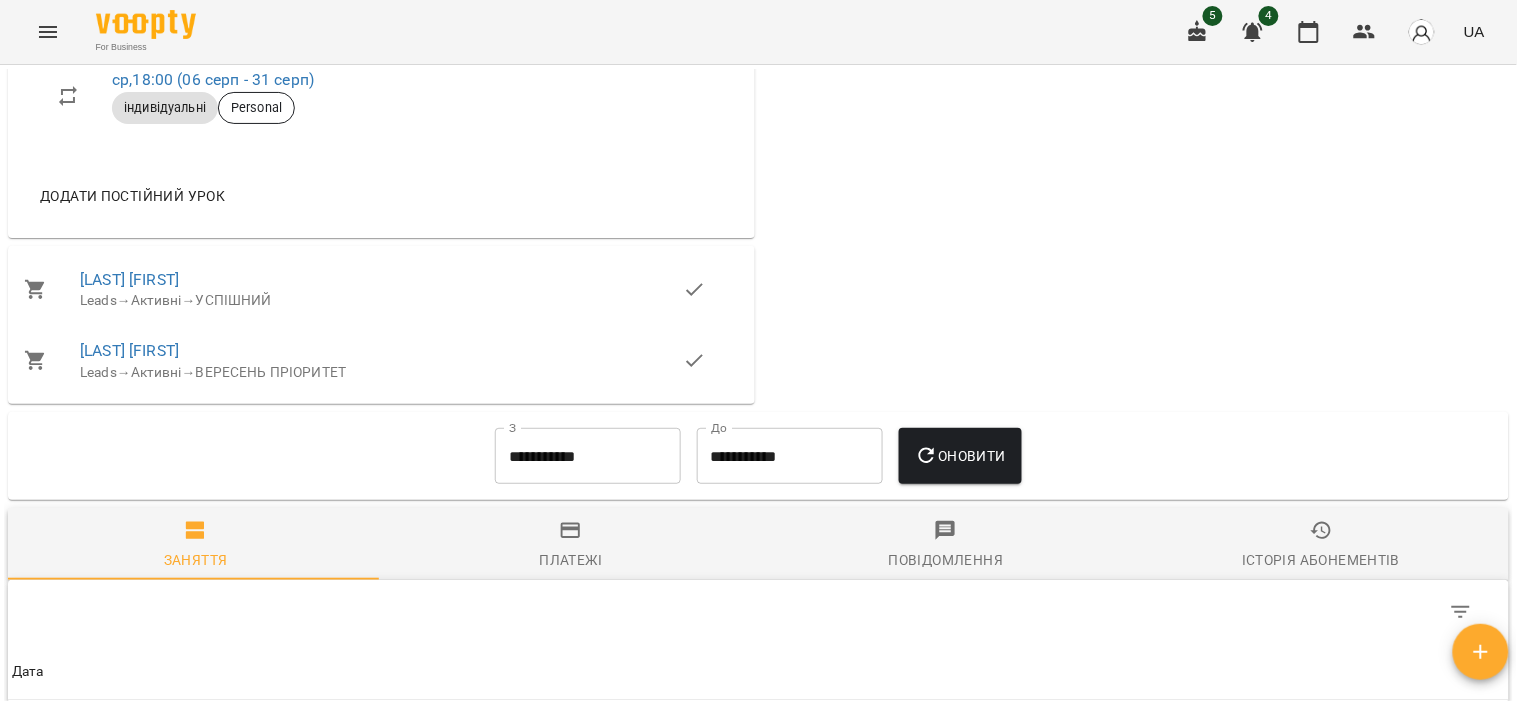 click on "Платежі" at bounding box center (571, 560) 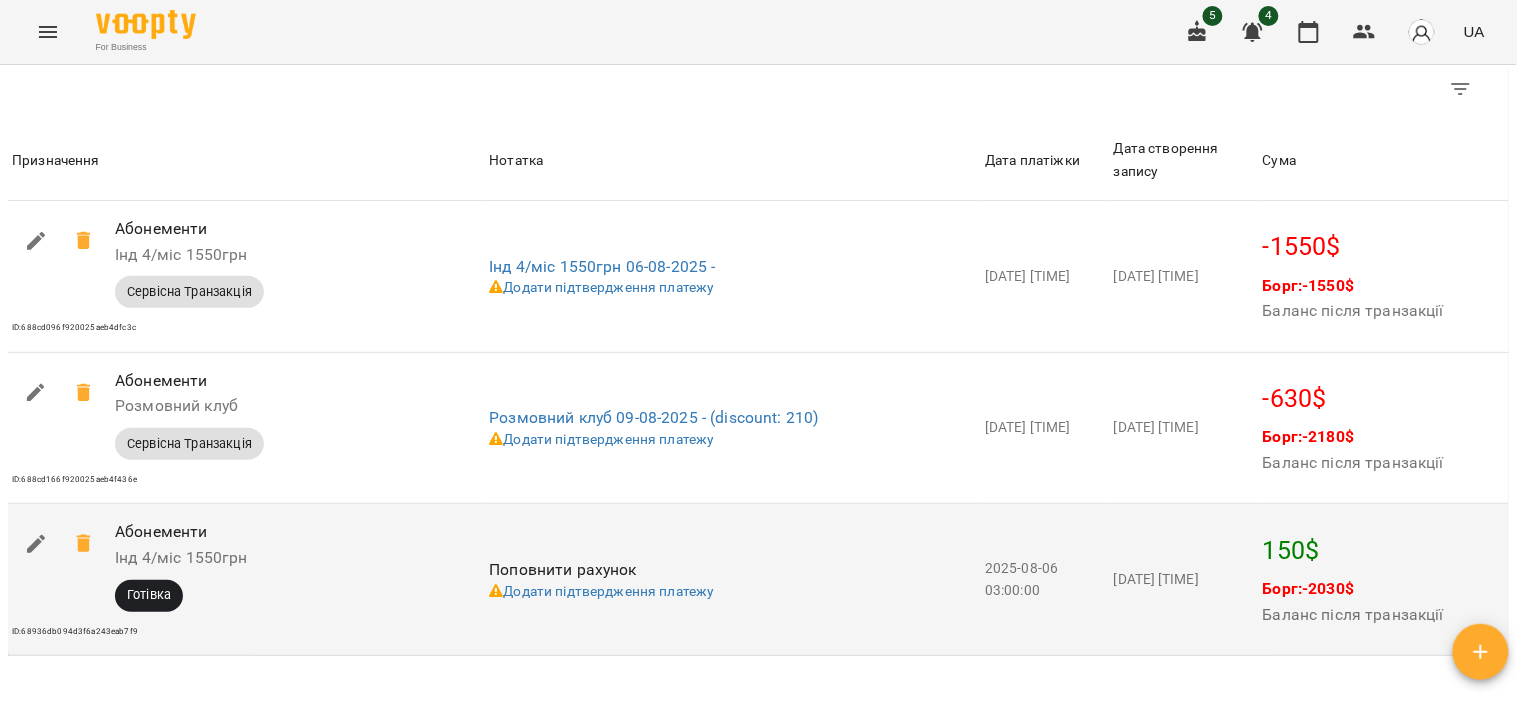 scroll, scrollTop: 1834, scrollLeft: 0, axis: vertical 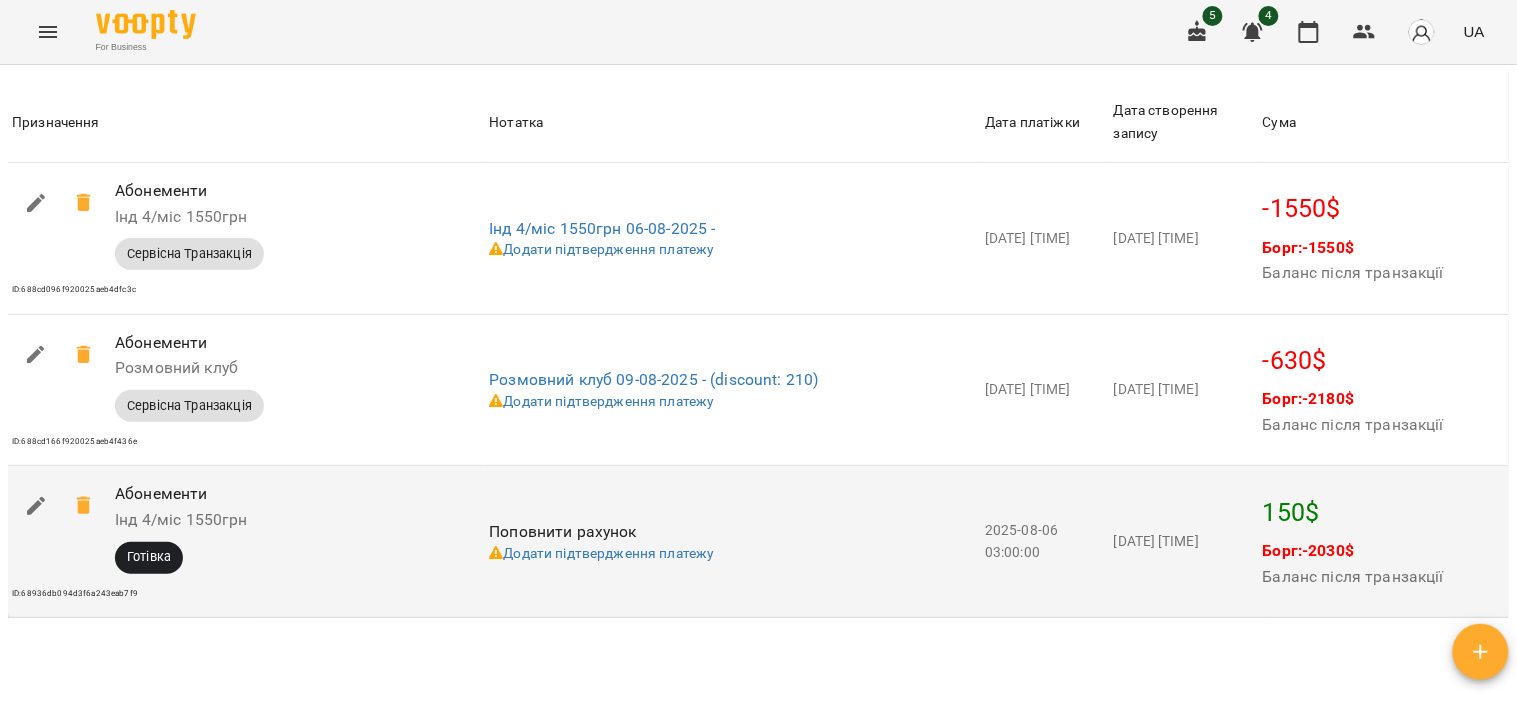 click on "150 $" at bounding box center (1384, 513) 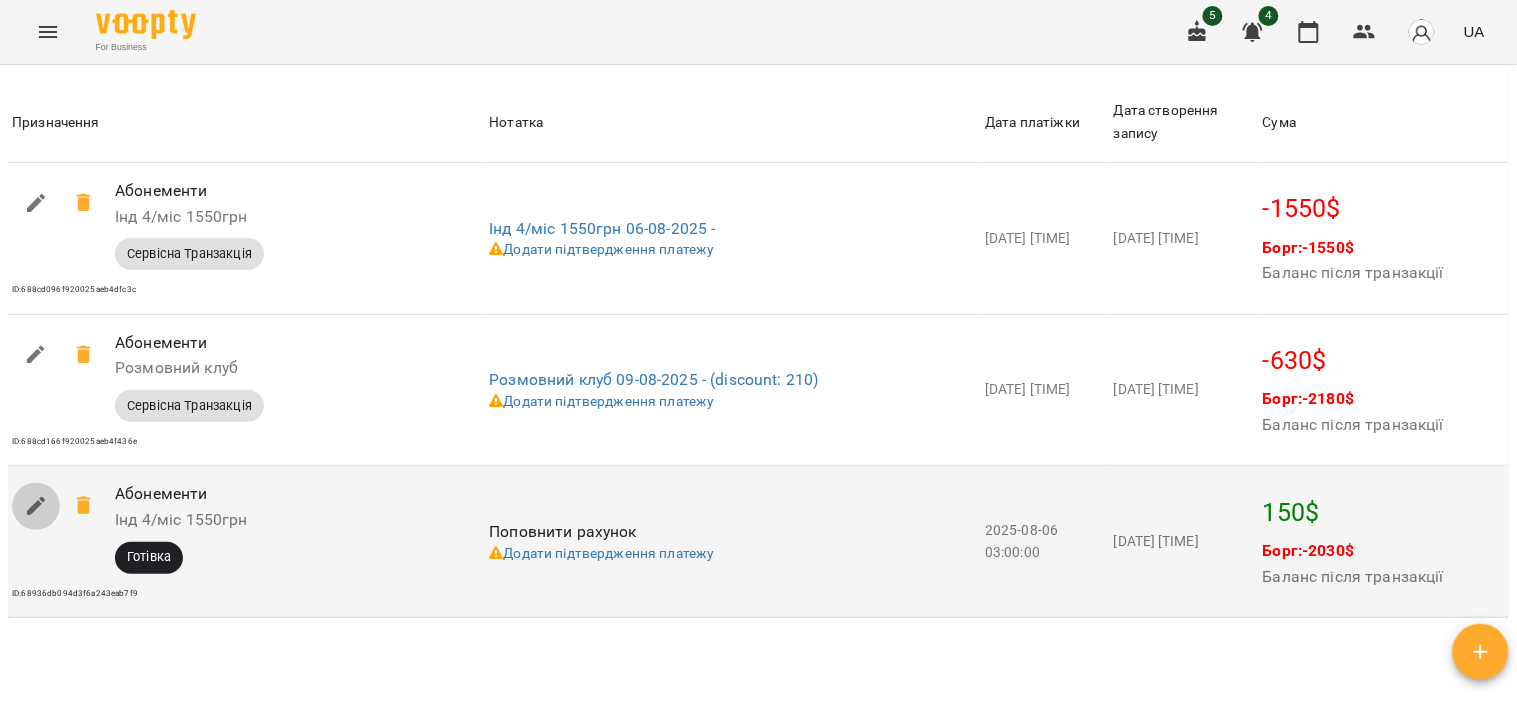 click 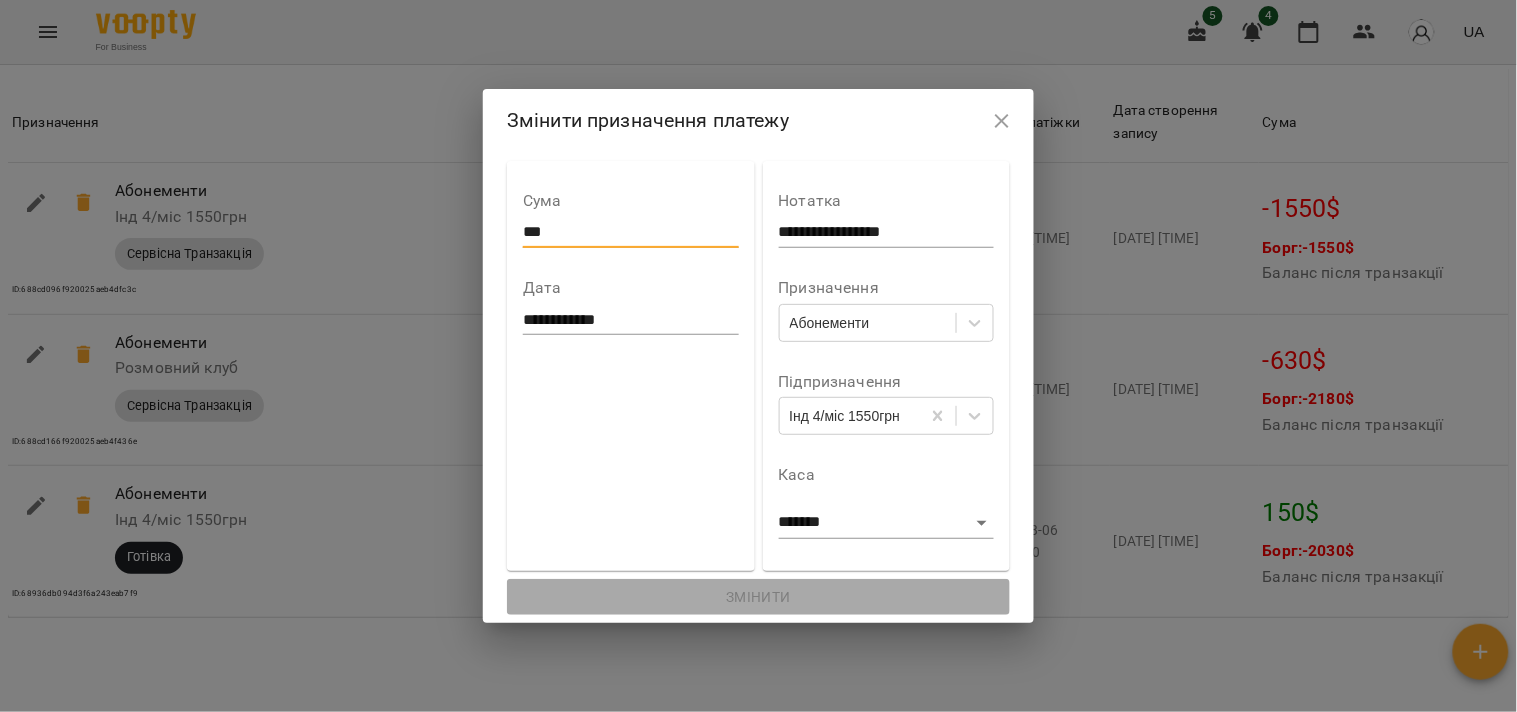 click on "***" at bounding box center (630, 232) 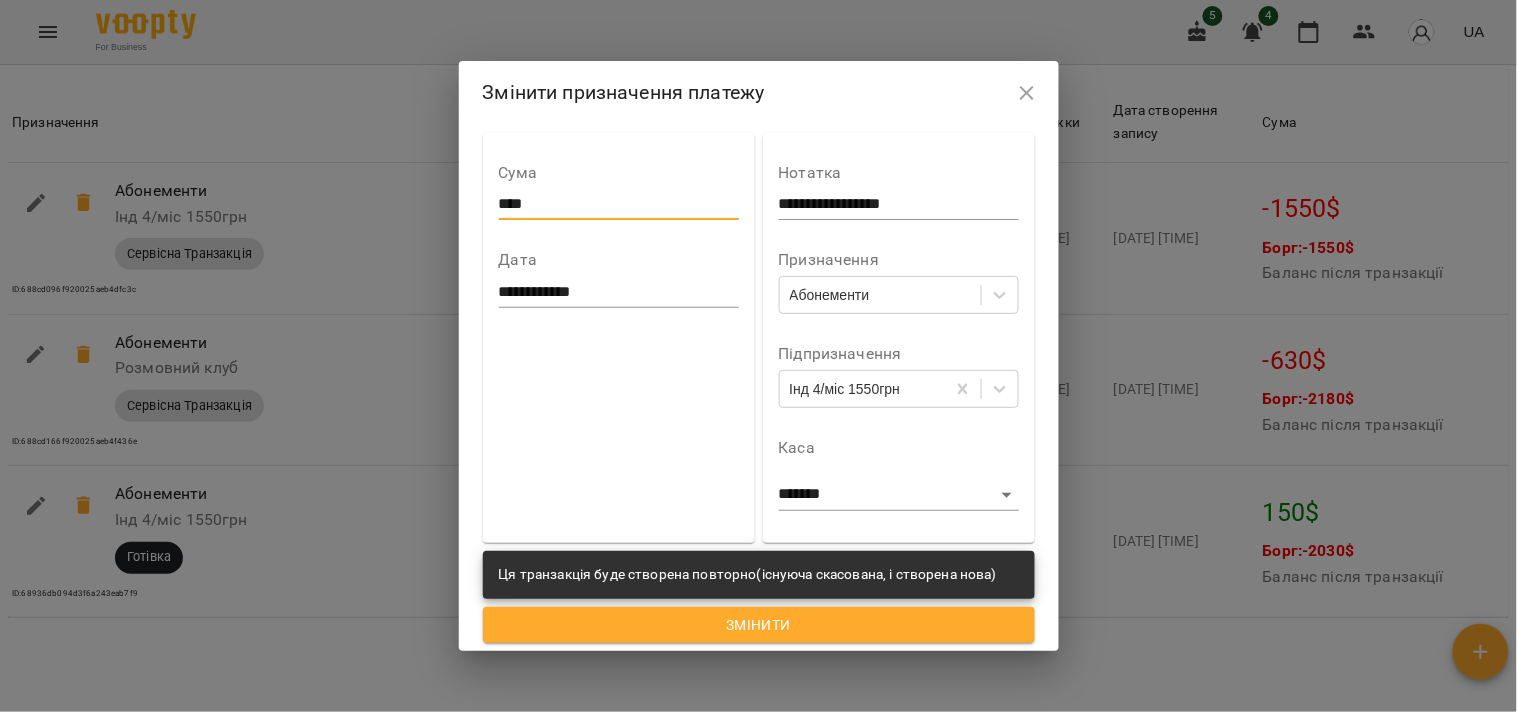 type on "****" 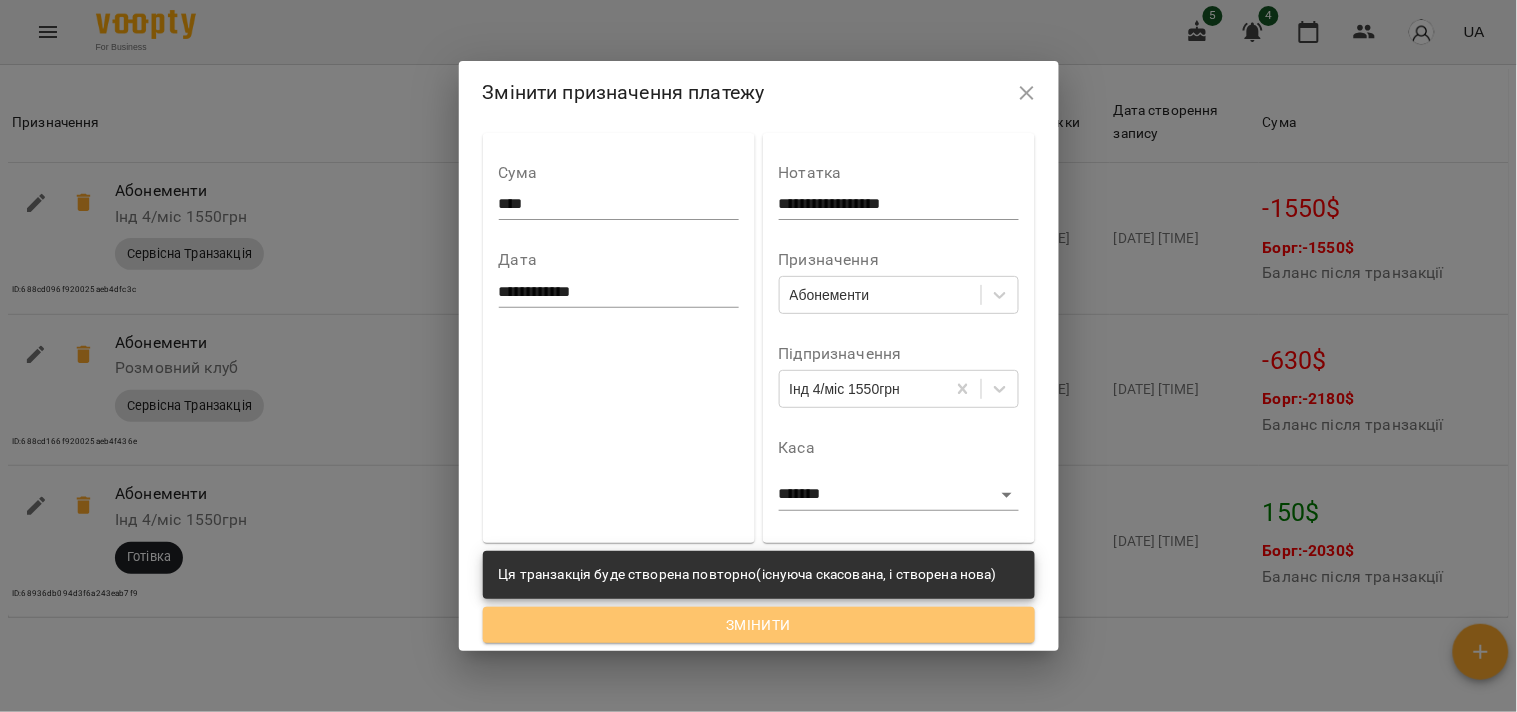 click on "Змінити" at bounding box center (759, 625) 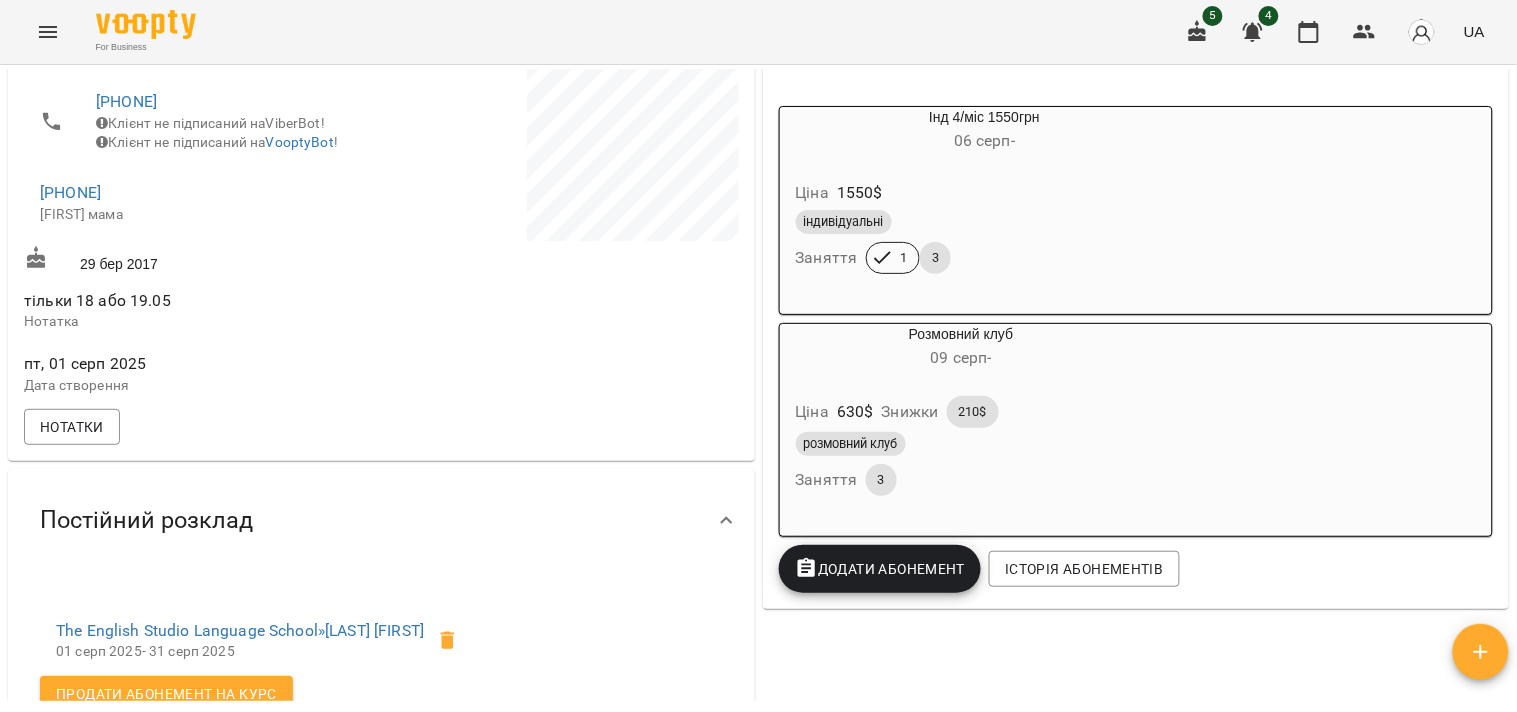 scroll, scrollTop: 0, scrollLeft: 0, axis: both 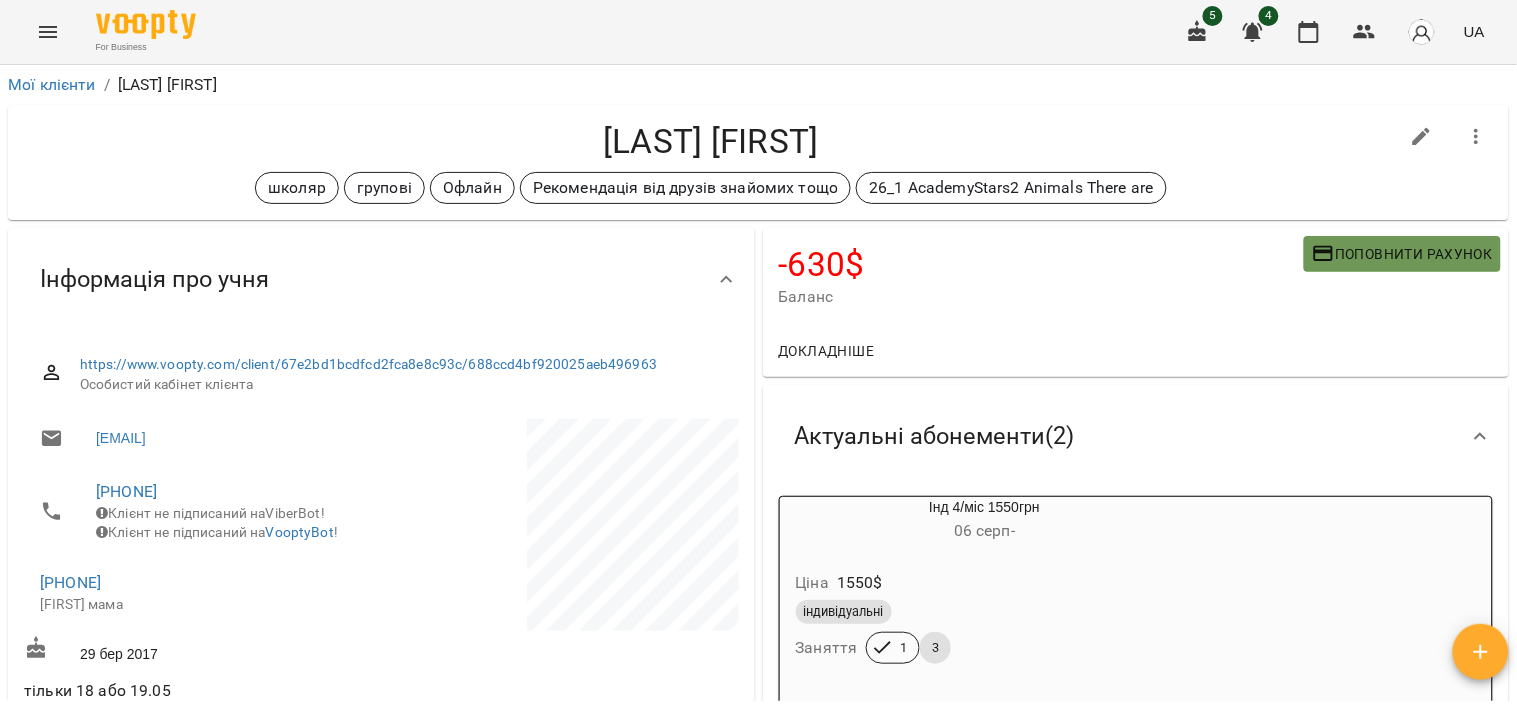 click on "Поповнити рахунок" at bounding box center [1402, 254] 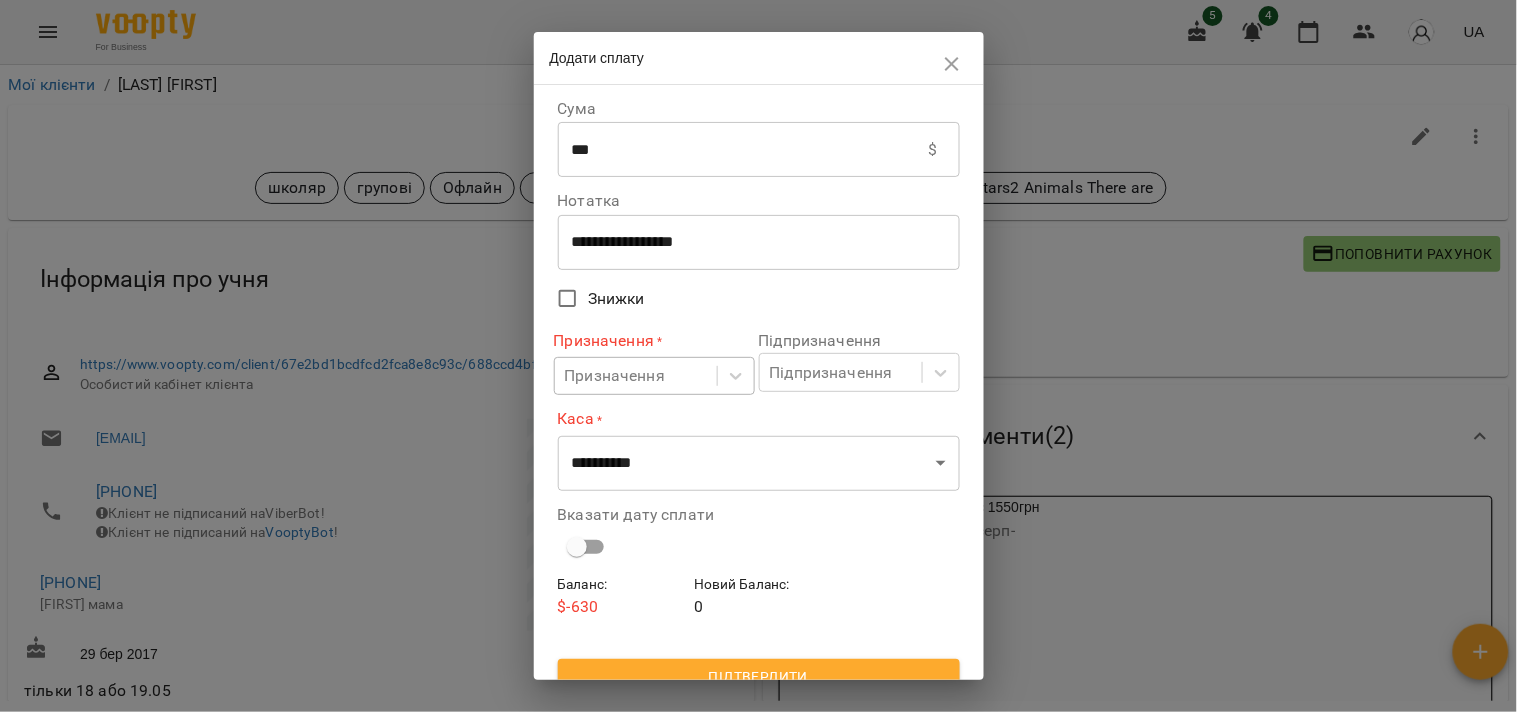 click on "Призначення" at bounding box center [615, 376] 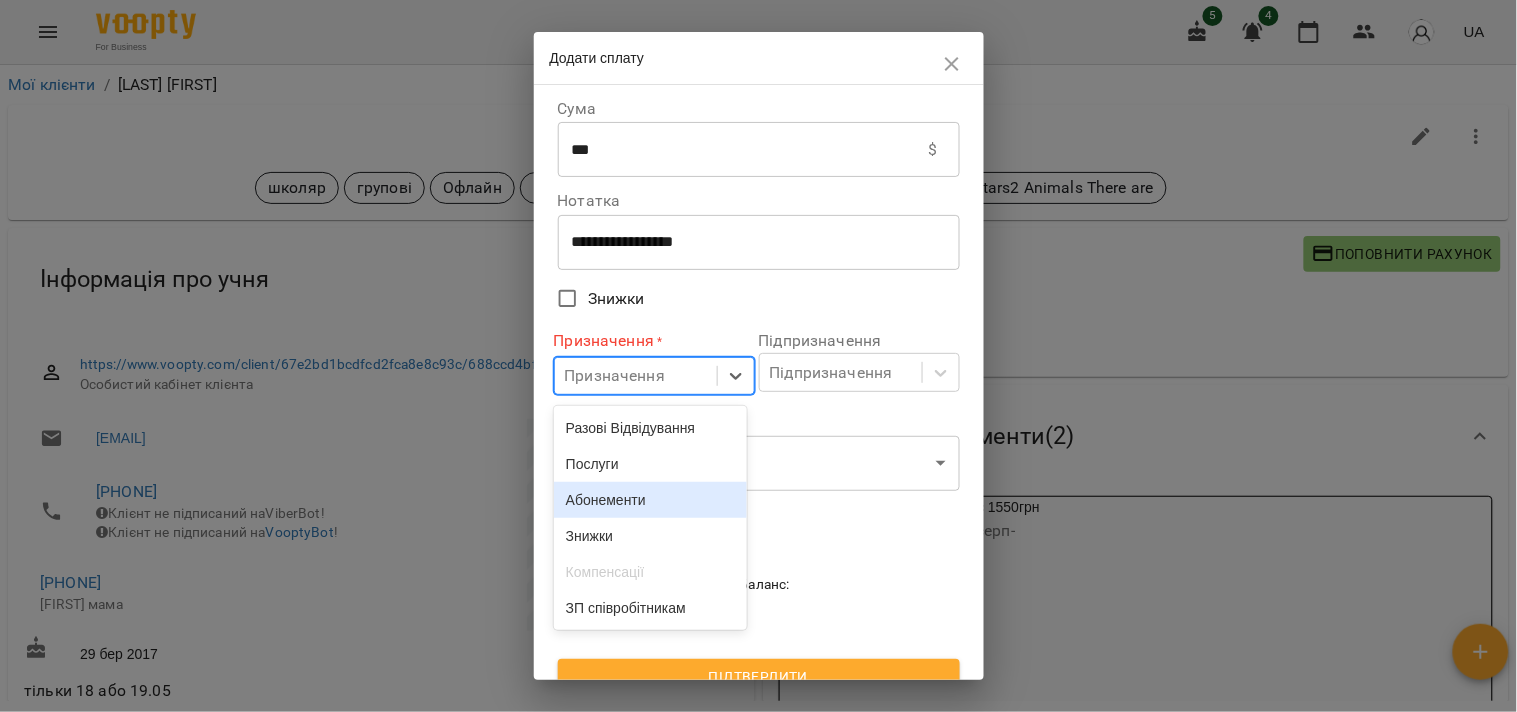 drag, startPoint x: 638, startPoint y: 502, endPoint x: 666, endPoint y: 480, distance: 35.608986 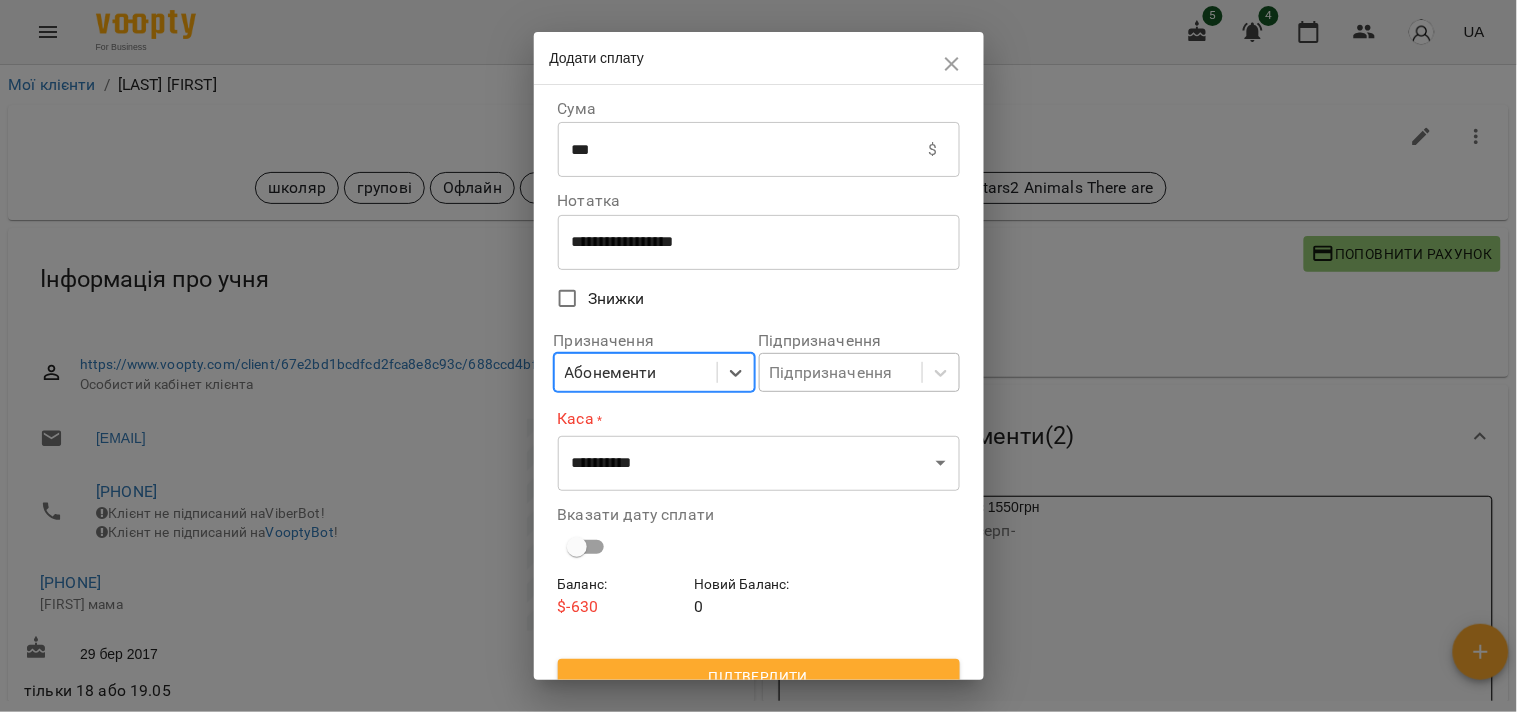 click on "Підпризначення" at bounding box center (831, 373) 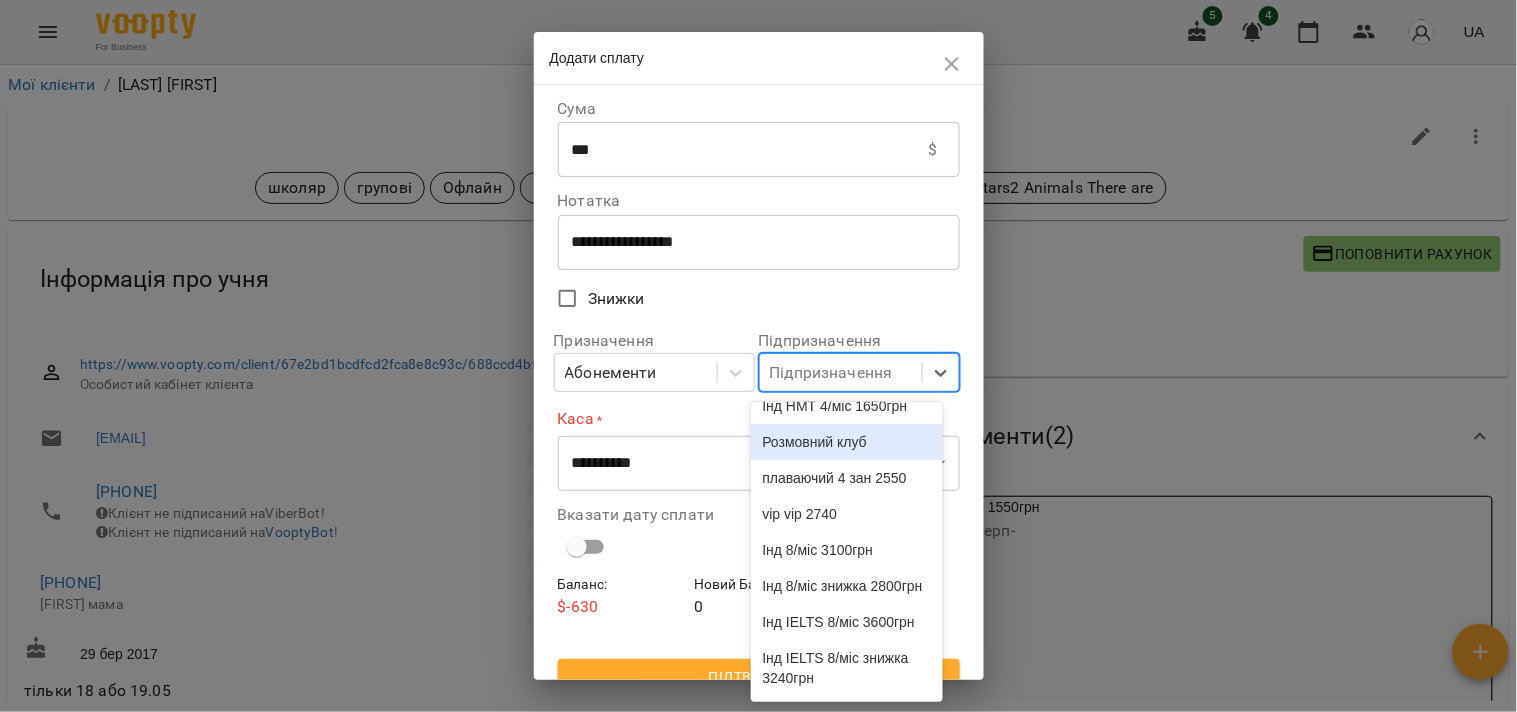 scroll, scrollTop: 222, scrollLeft: 0, axis: vertical 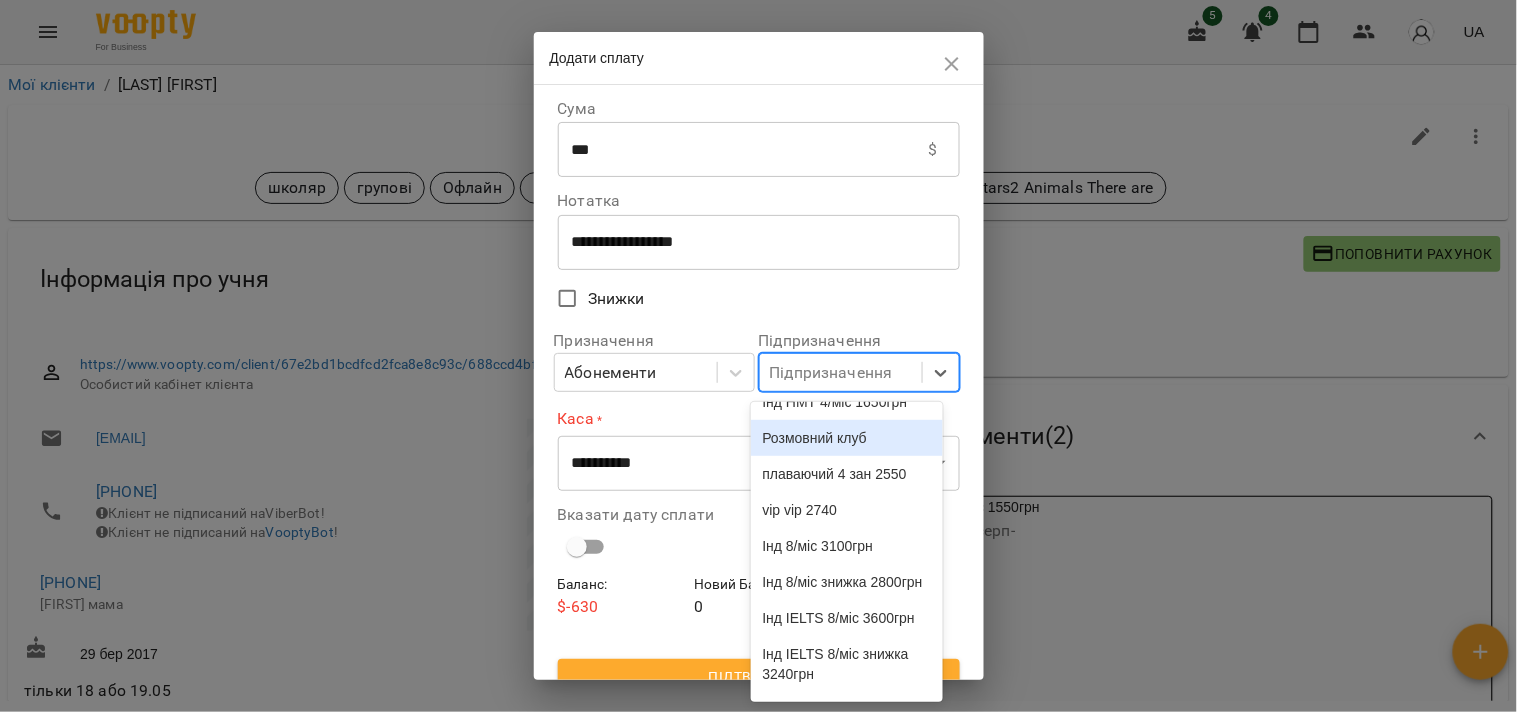 click on "Розмовний клуб" at bounding box center (847, 438) 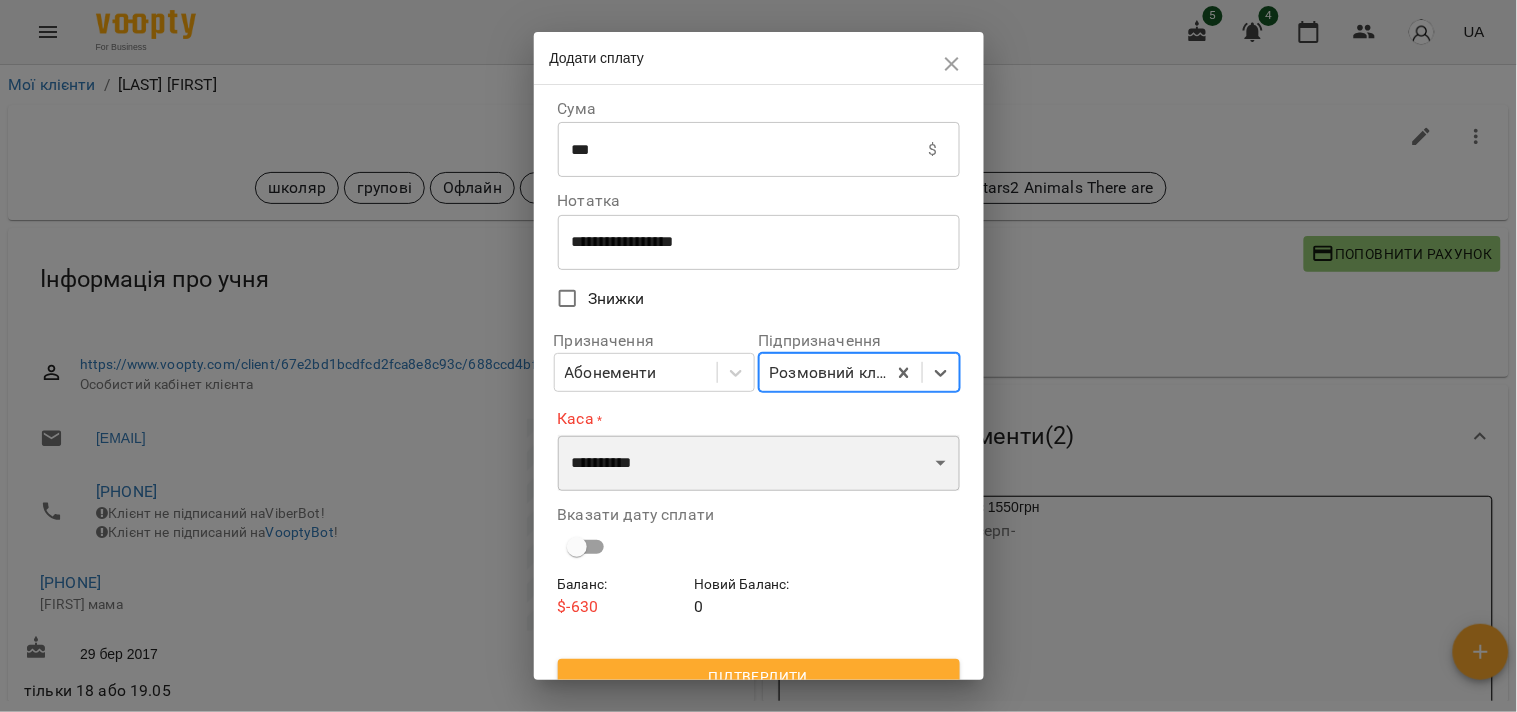 click on "**********" at bounding box center [759, 463] 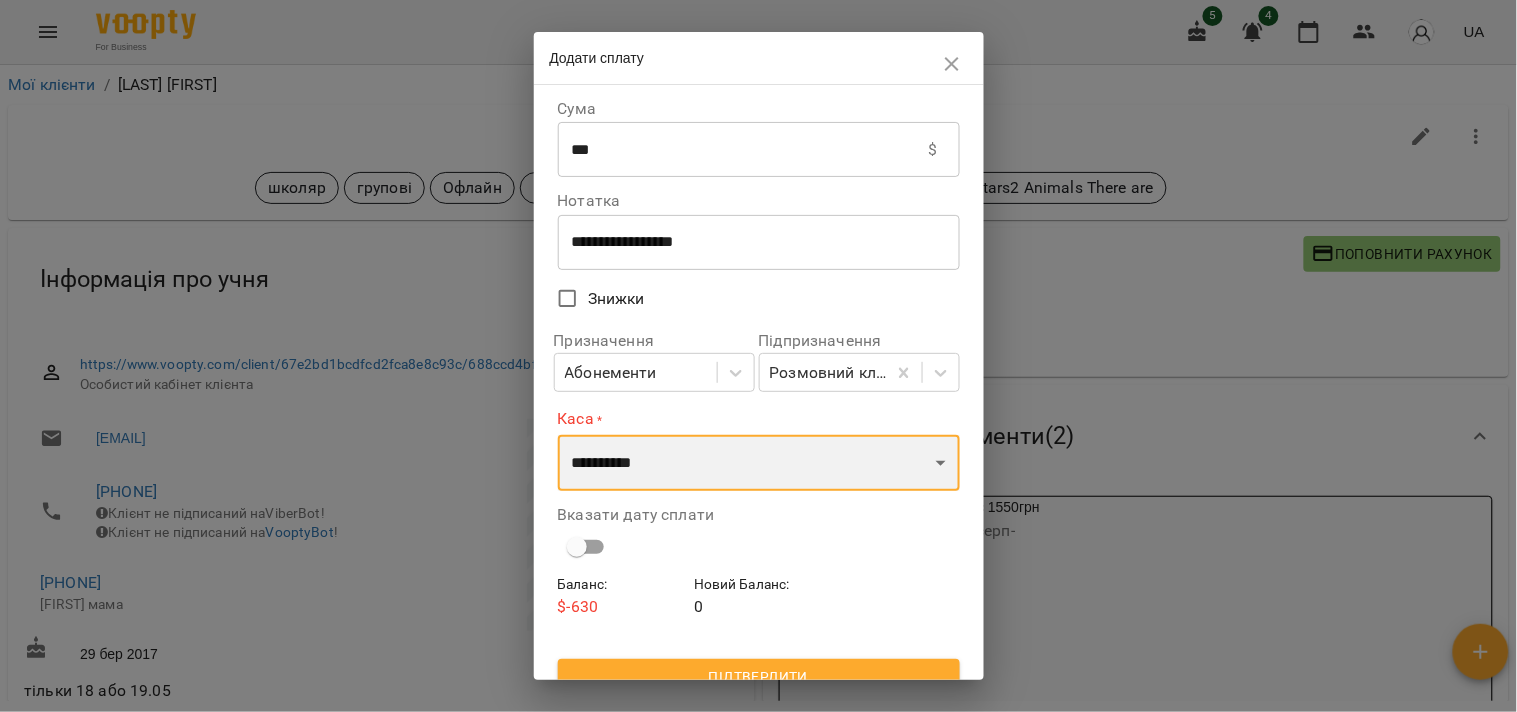 select on "****" 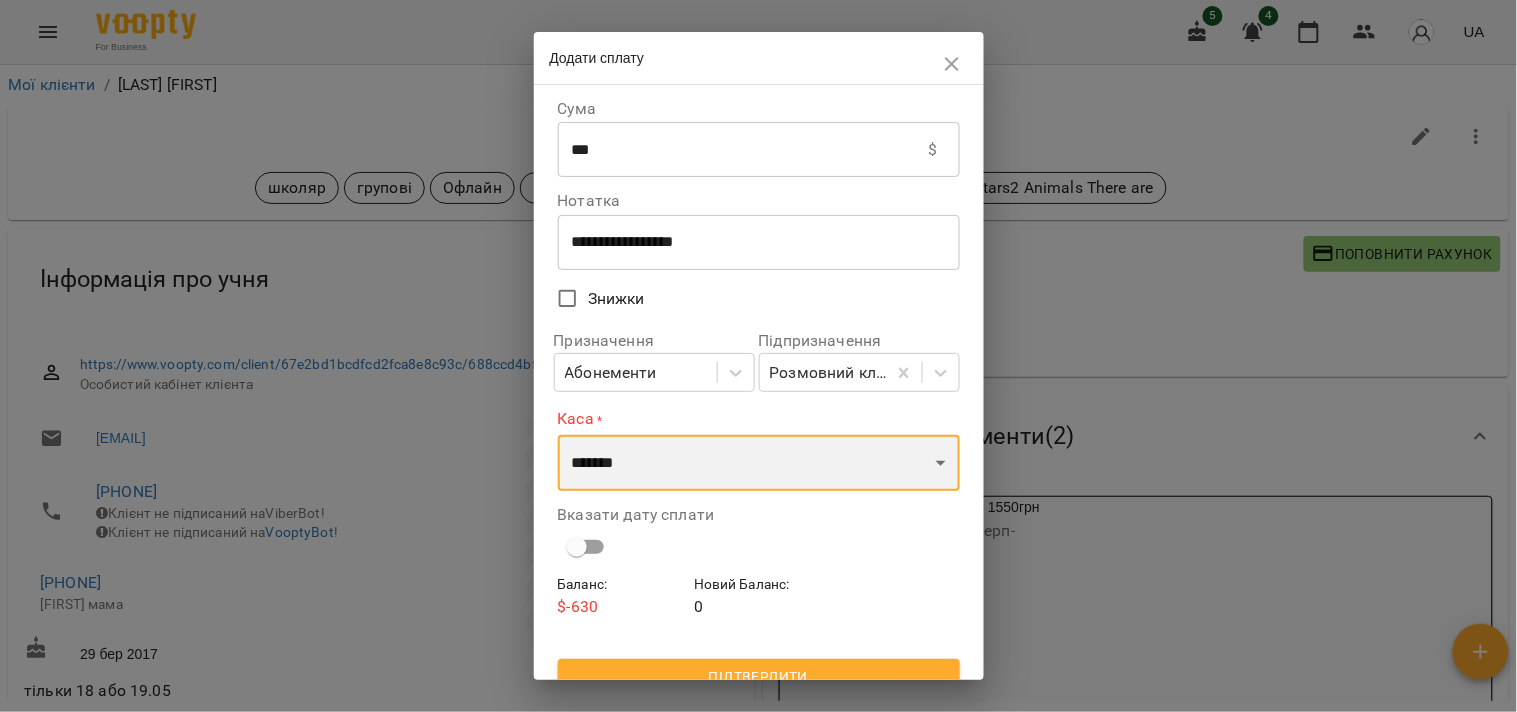 click on "**********" at bounding box center [759, 463] 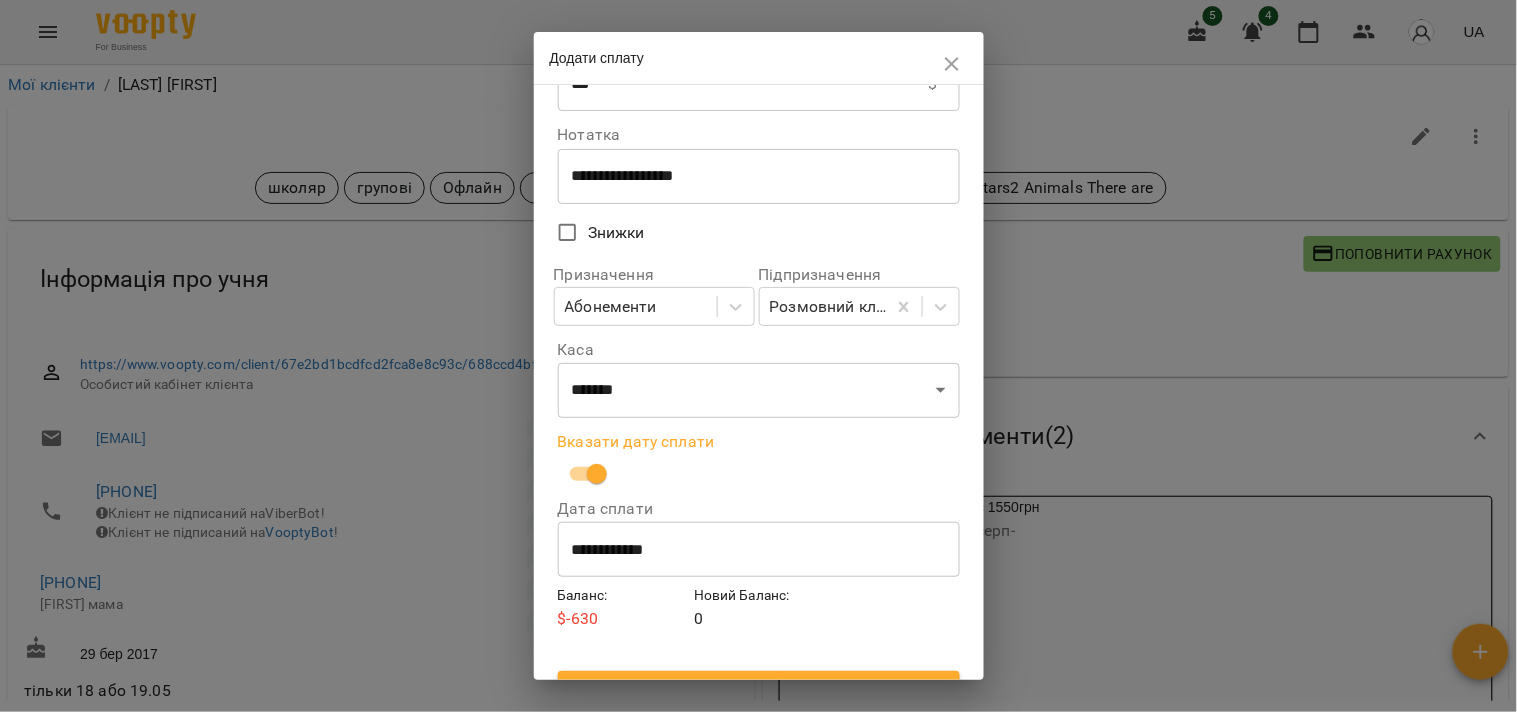 scroll, scrollTop: 102, scrollLeft: 0, axis: vertical 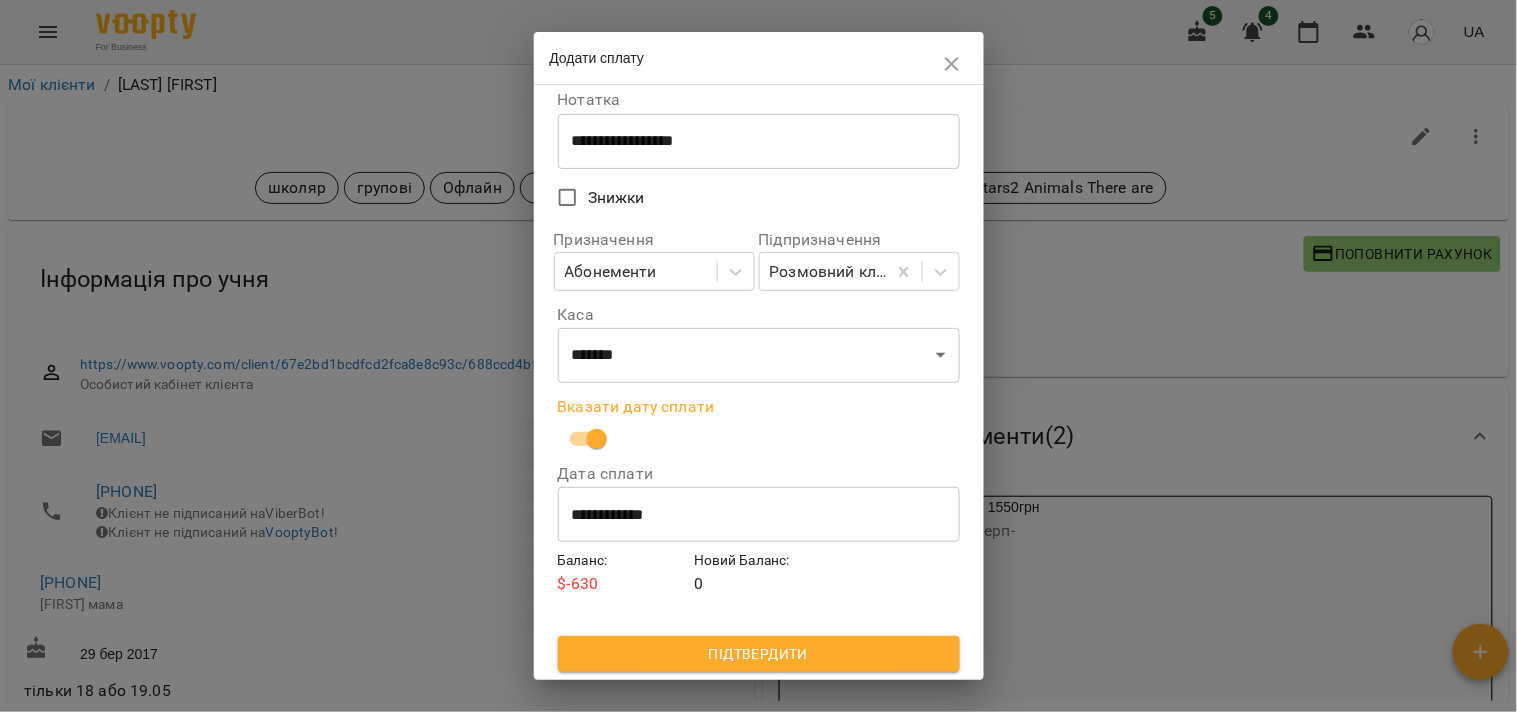 click on "Підтвердити" at bounding box center (759, 654) 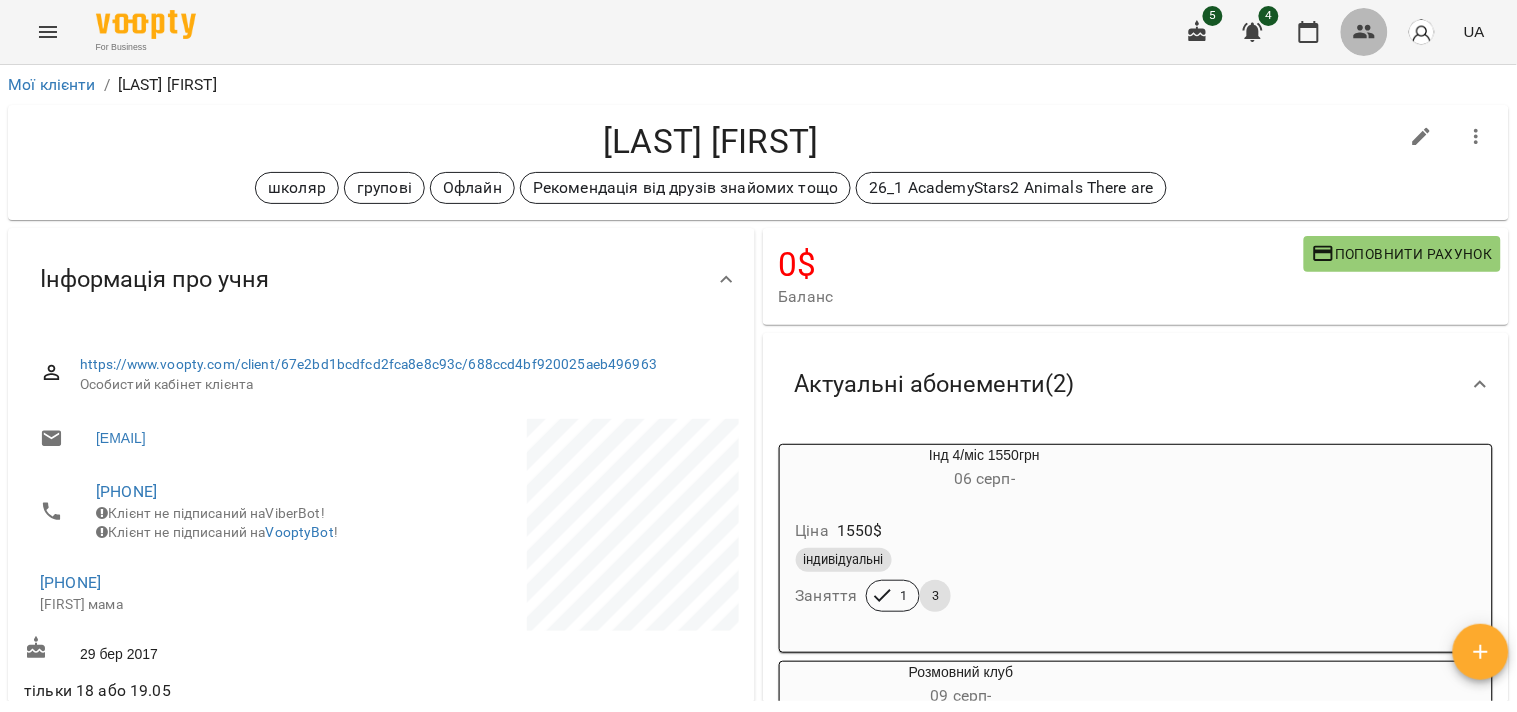 click 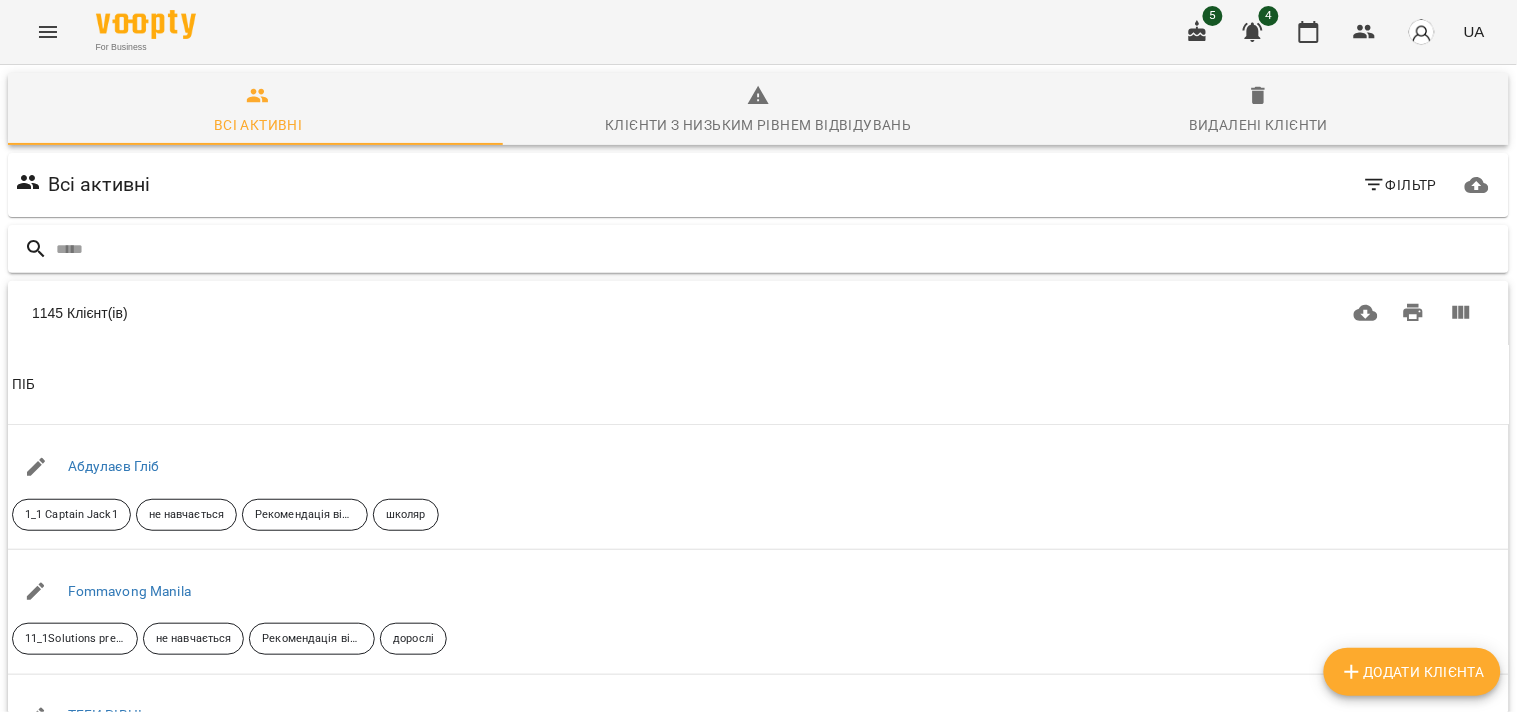 click at bounding box center [778, 249] 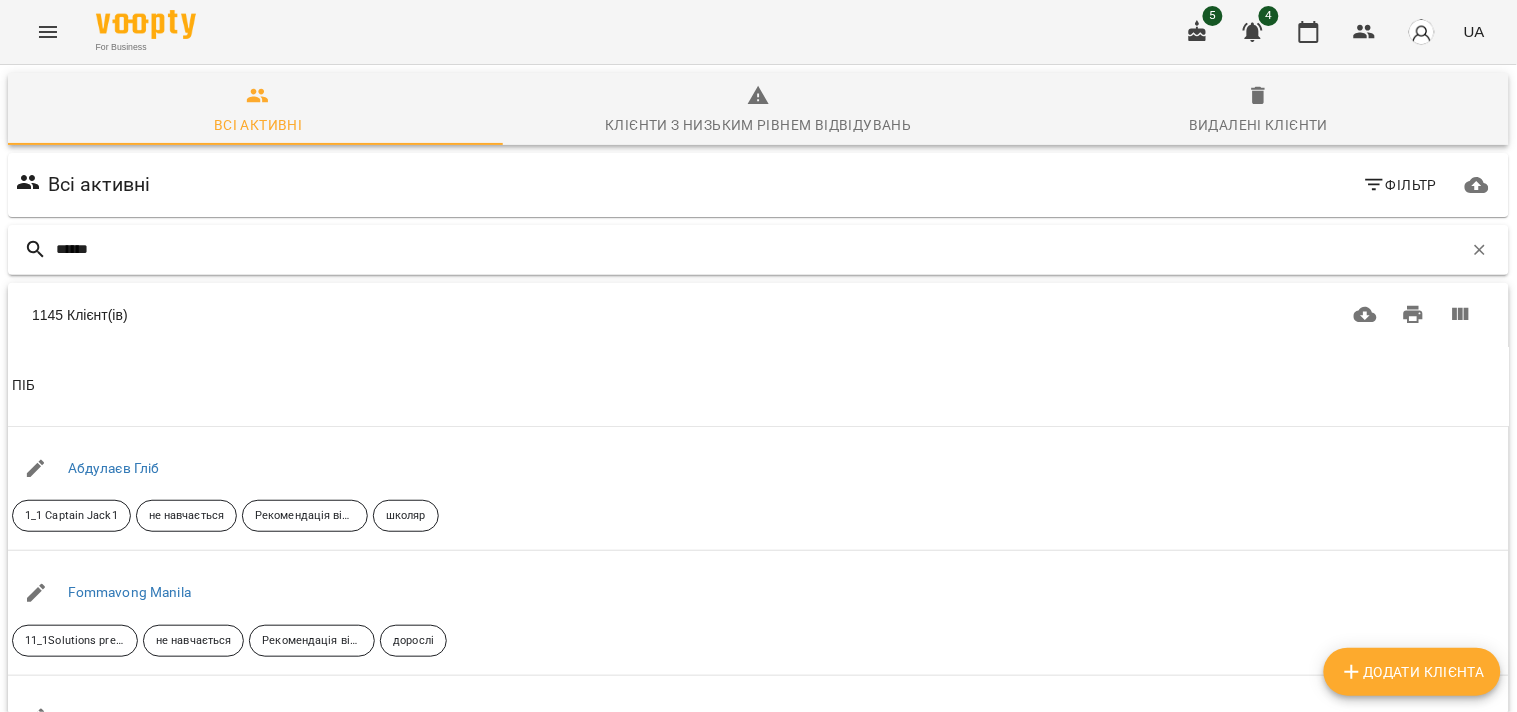 type on "*******" 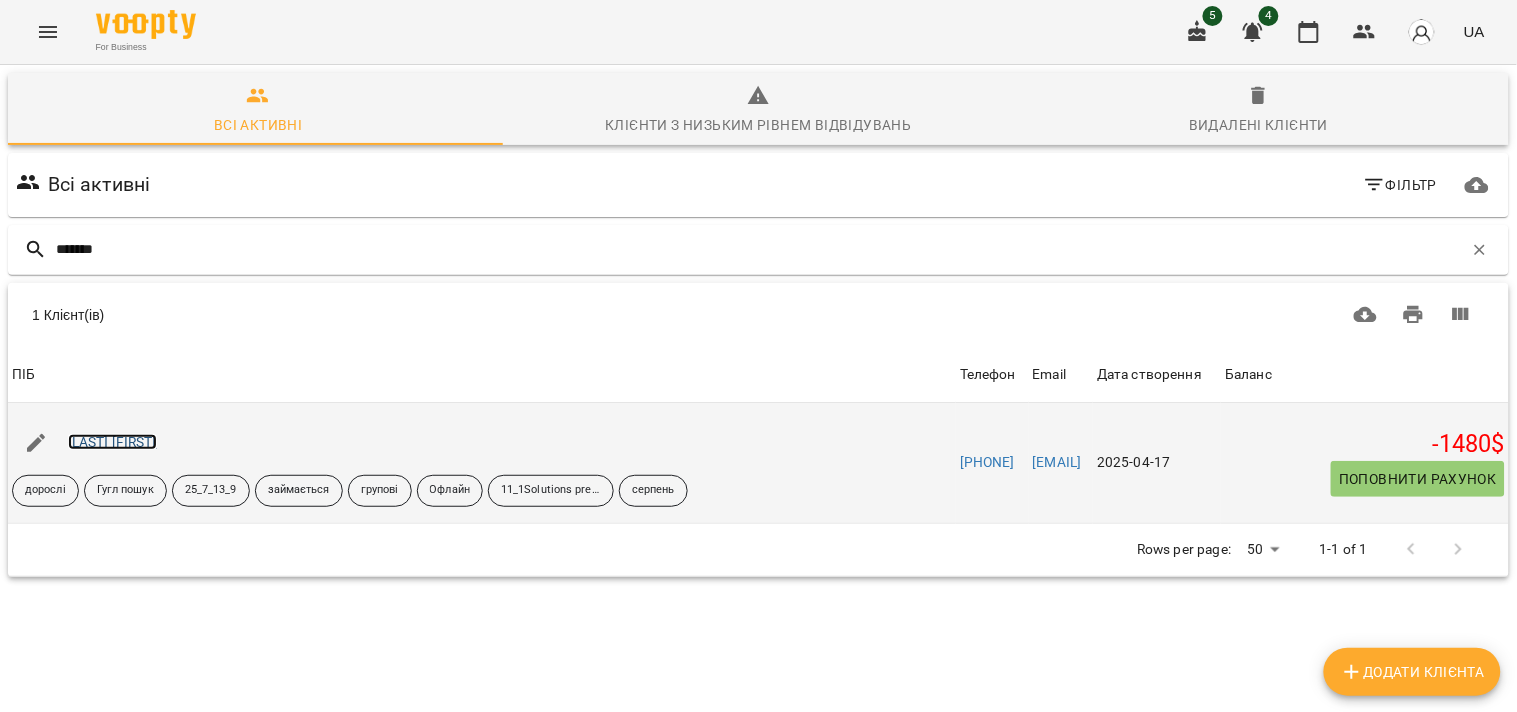 click on "Романюк Микола" at bounding box center [112, 442] 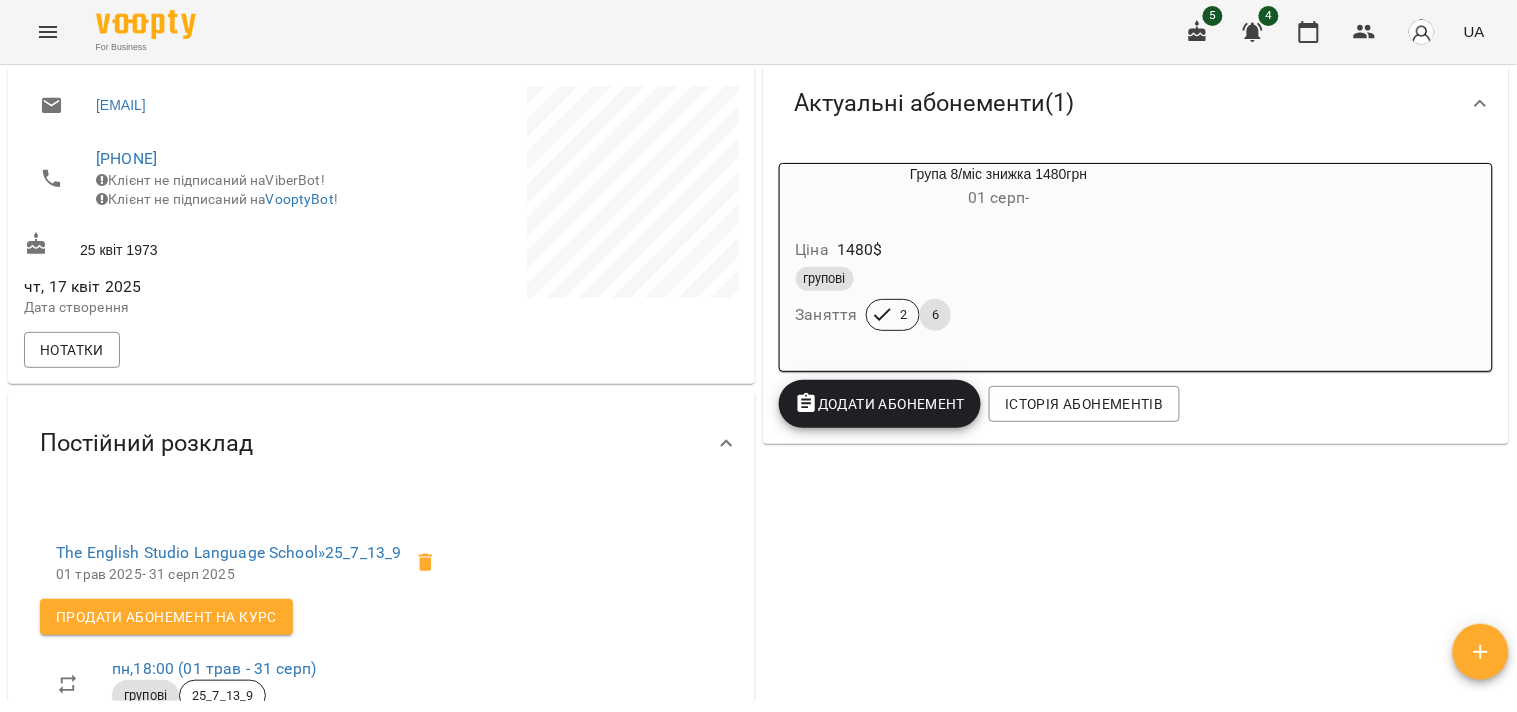 scroll, scrollTop: 0, scrollLeft: 0, axis: both 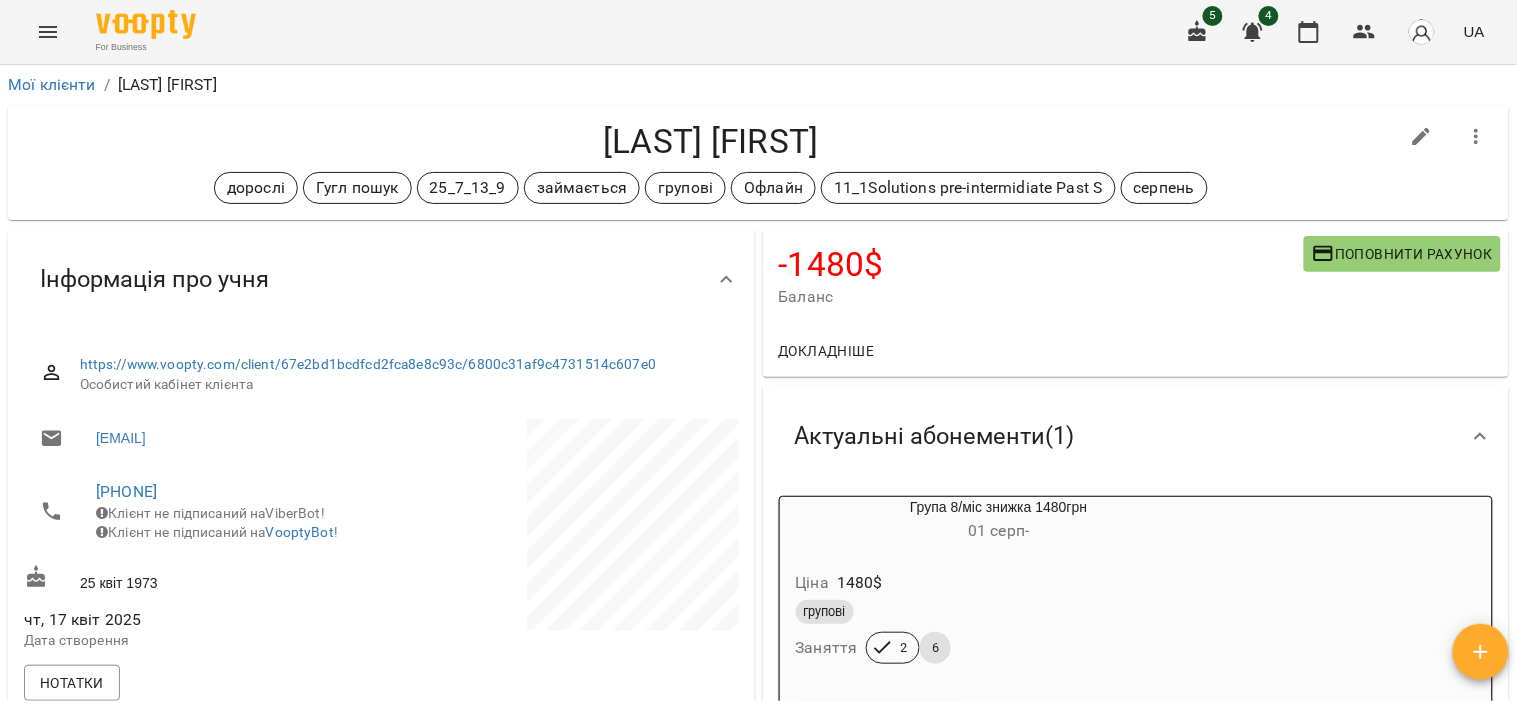 click on "Поповнити рахунок" at bounding box center (1402, 254) 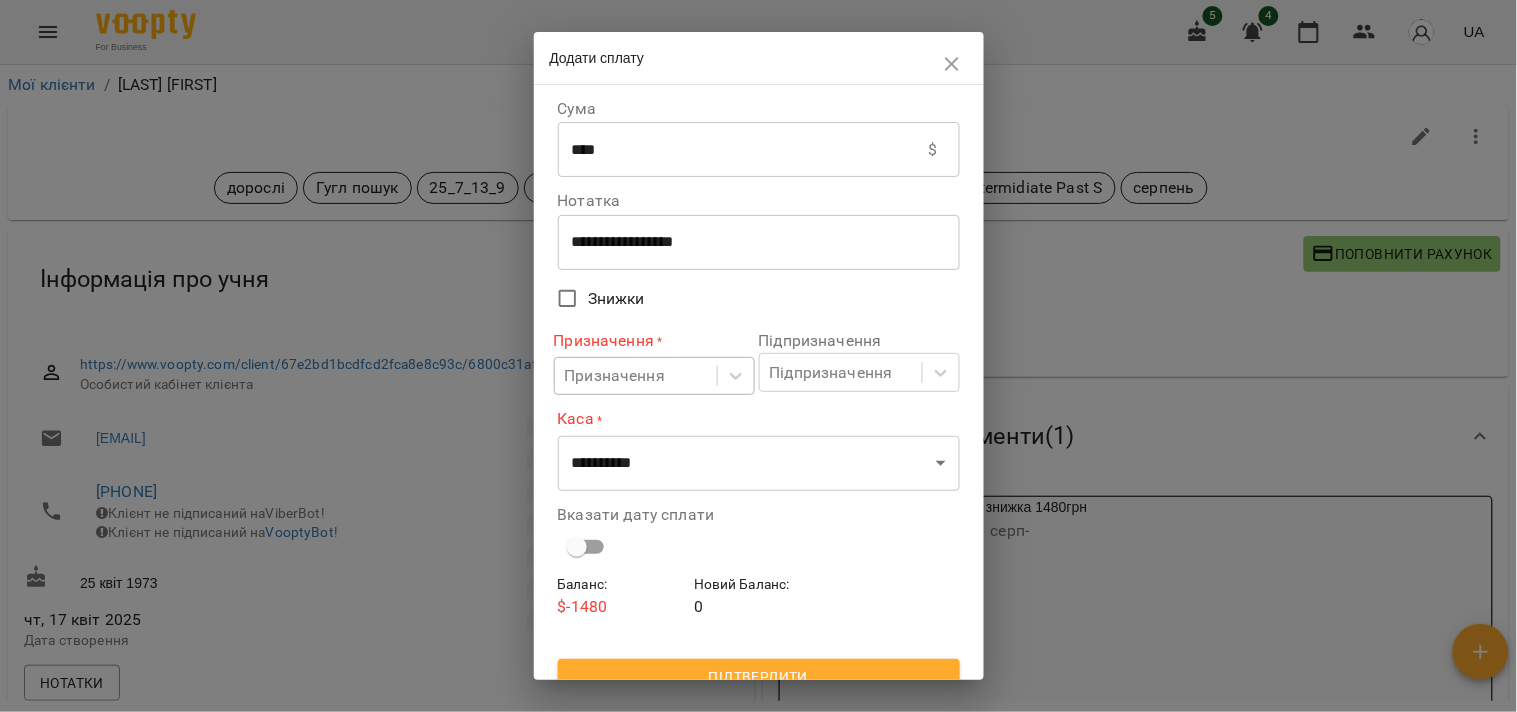drag, startPoint x: 623, startPoint y: 381, endPoint x: 626, endPoint y: 402, distance: 21.213203 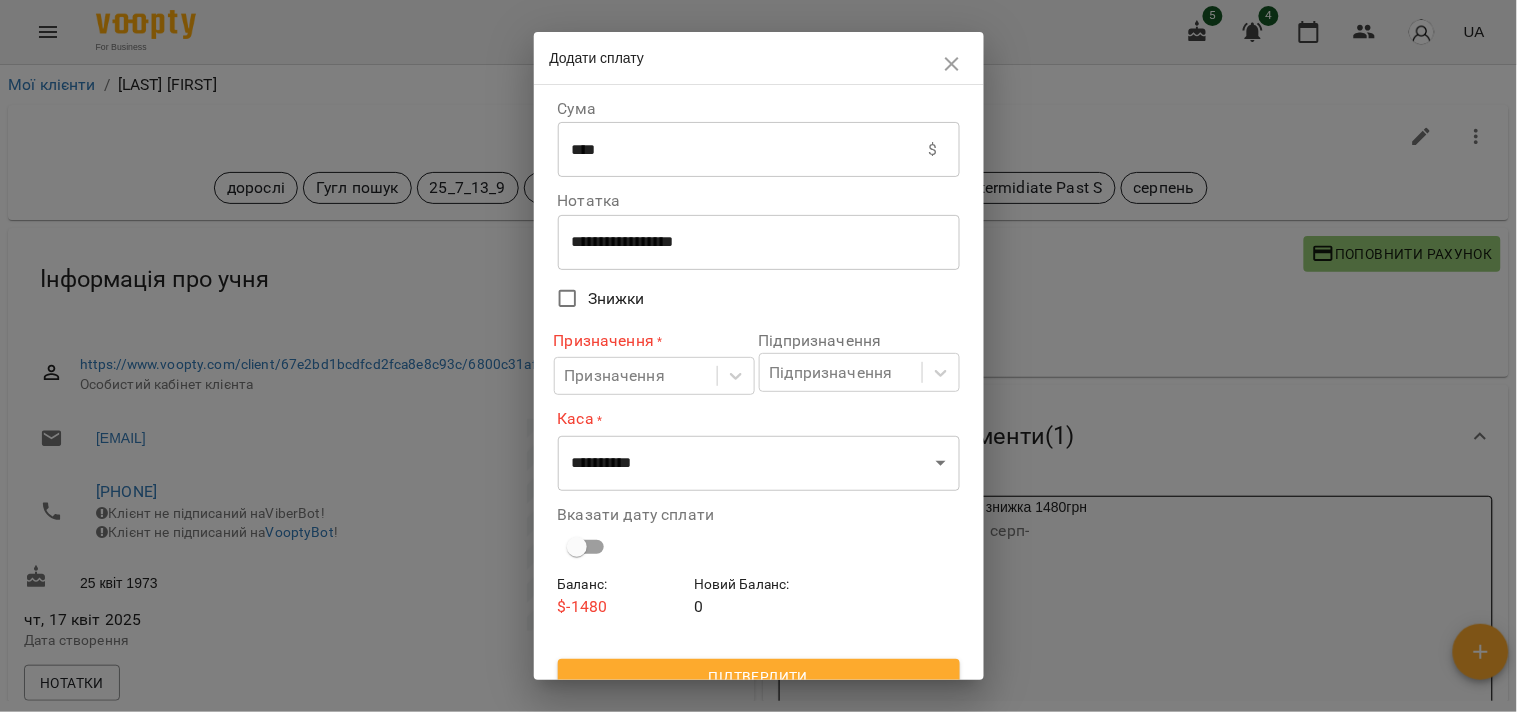 click on "Призначення" at bounding box center [615, 376] 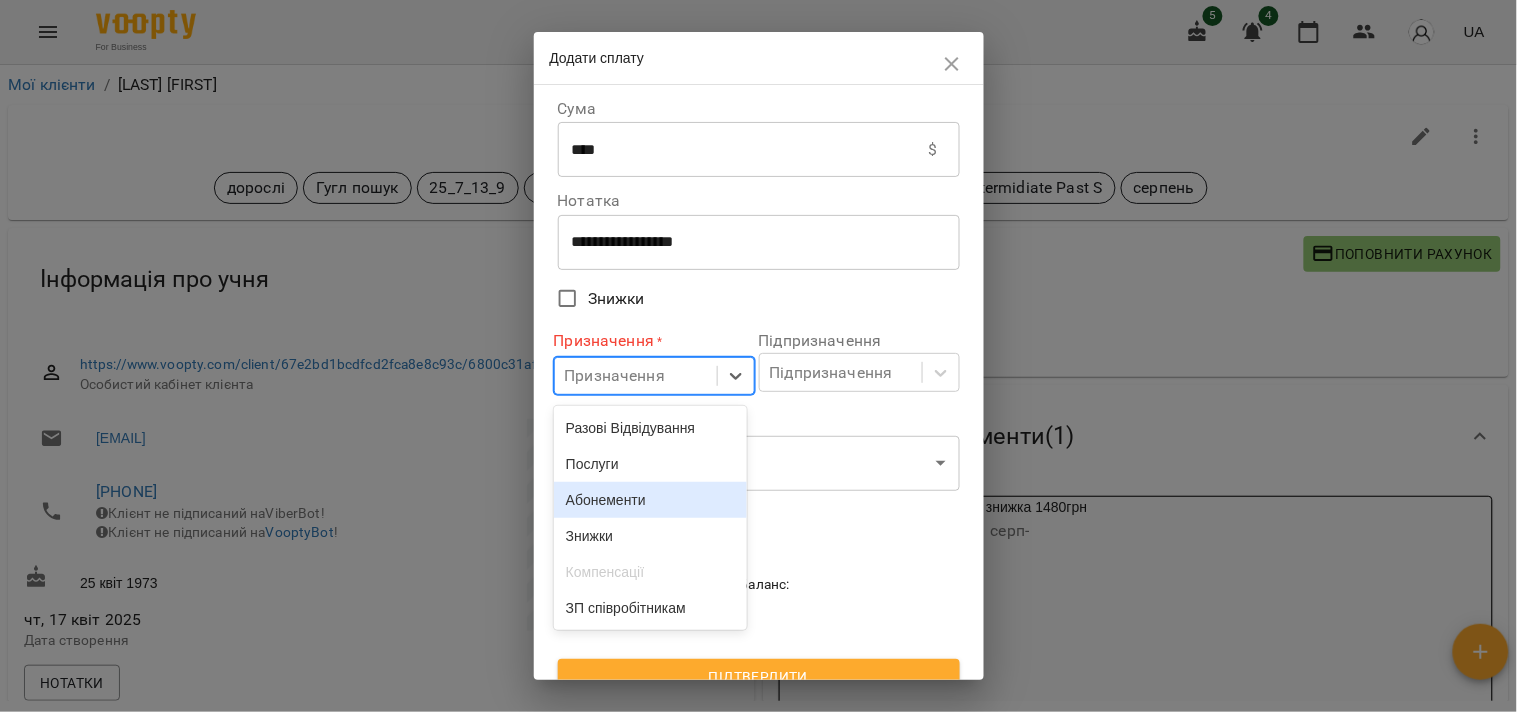 drag, startPoint x: 624, startPoint y: 504, endPoint x: 660, endPoint y: 488, distance: 39.39543 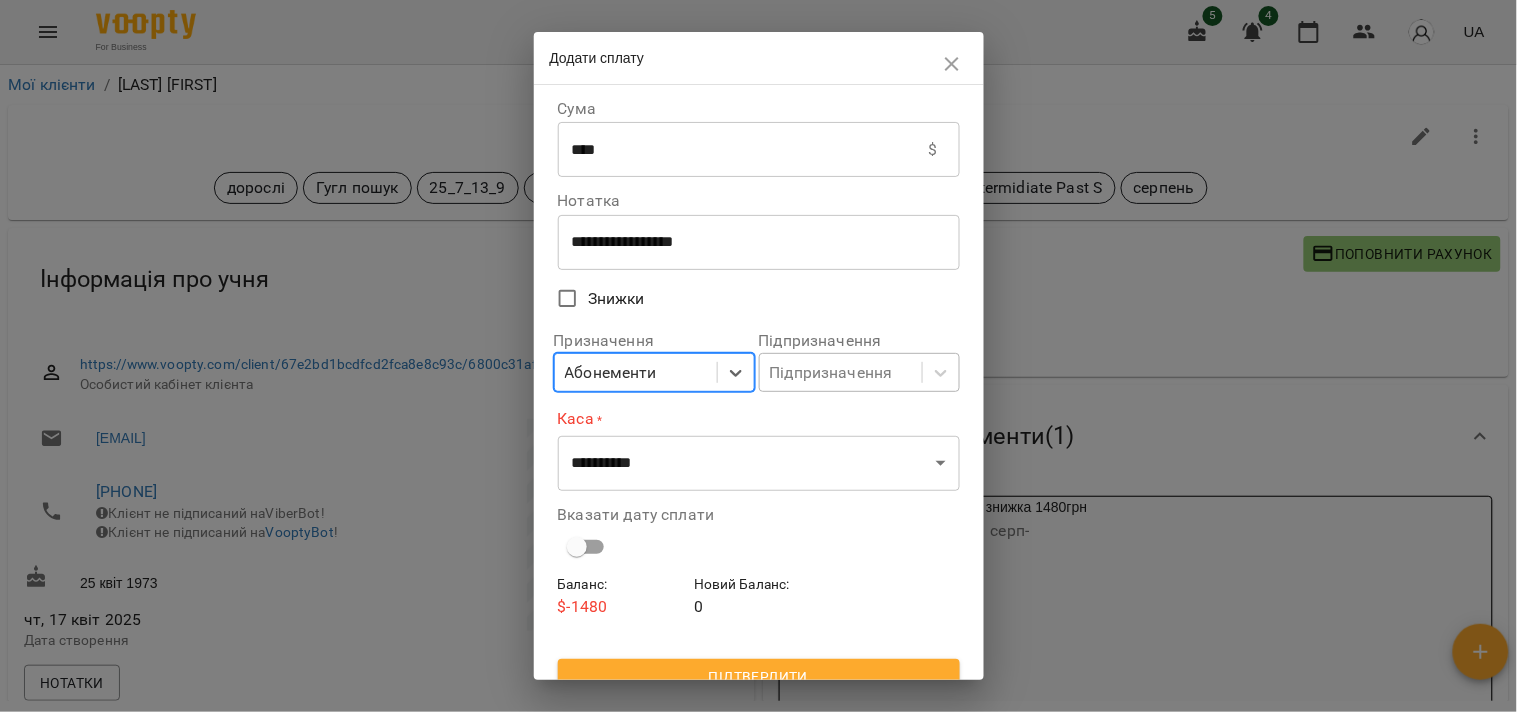 click on "Підпризначення" at bounding box center (831, 373) 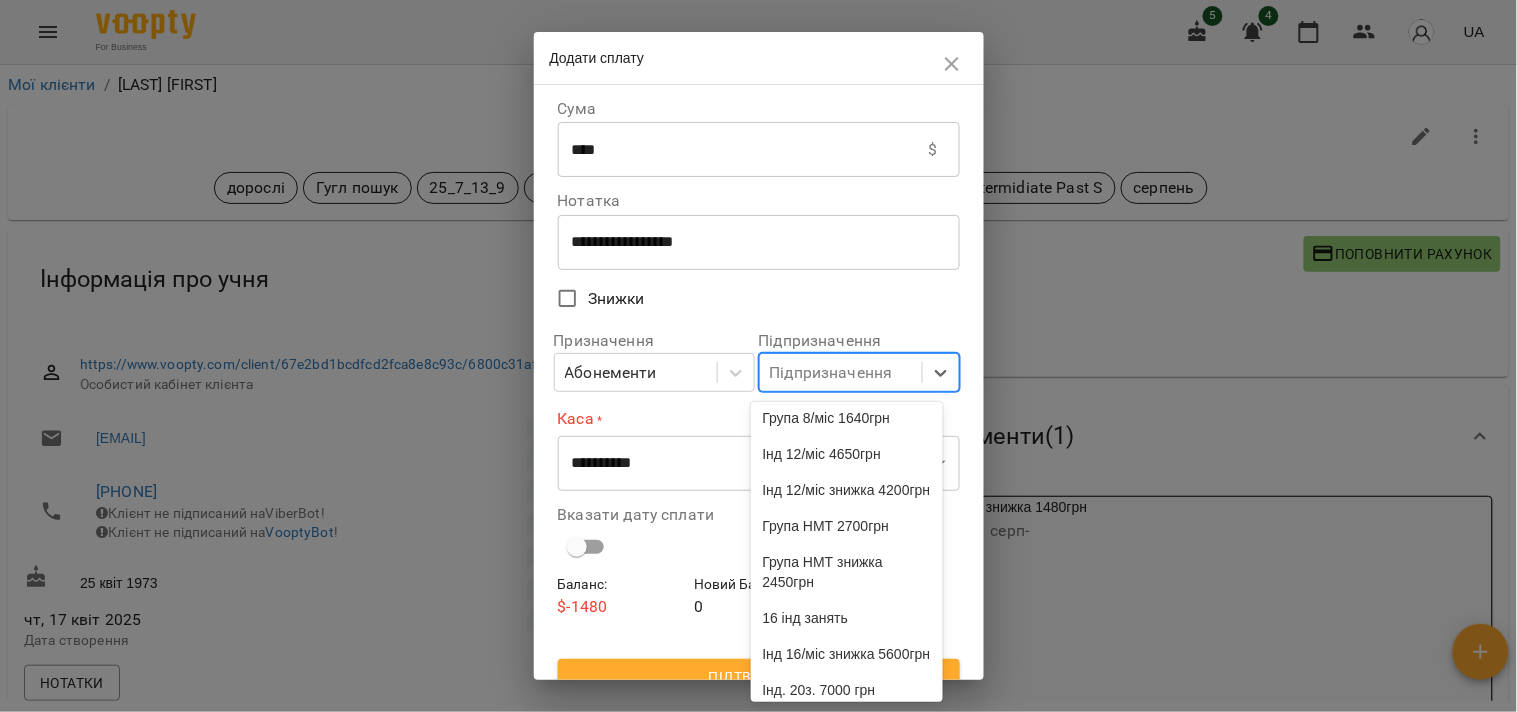 scroll, scrollTop: 888, scrollLeft: 0, axis: vertical 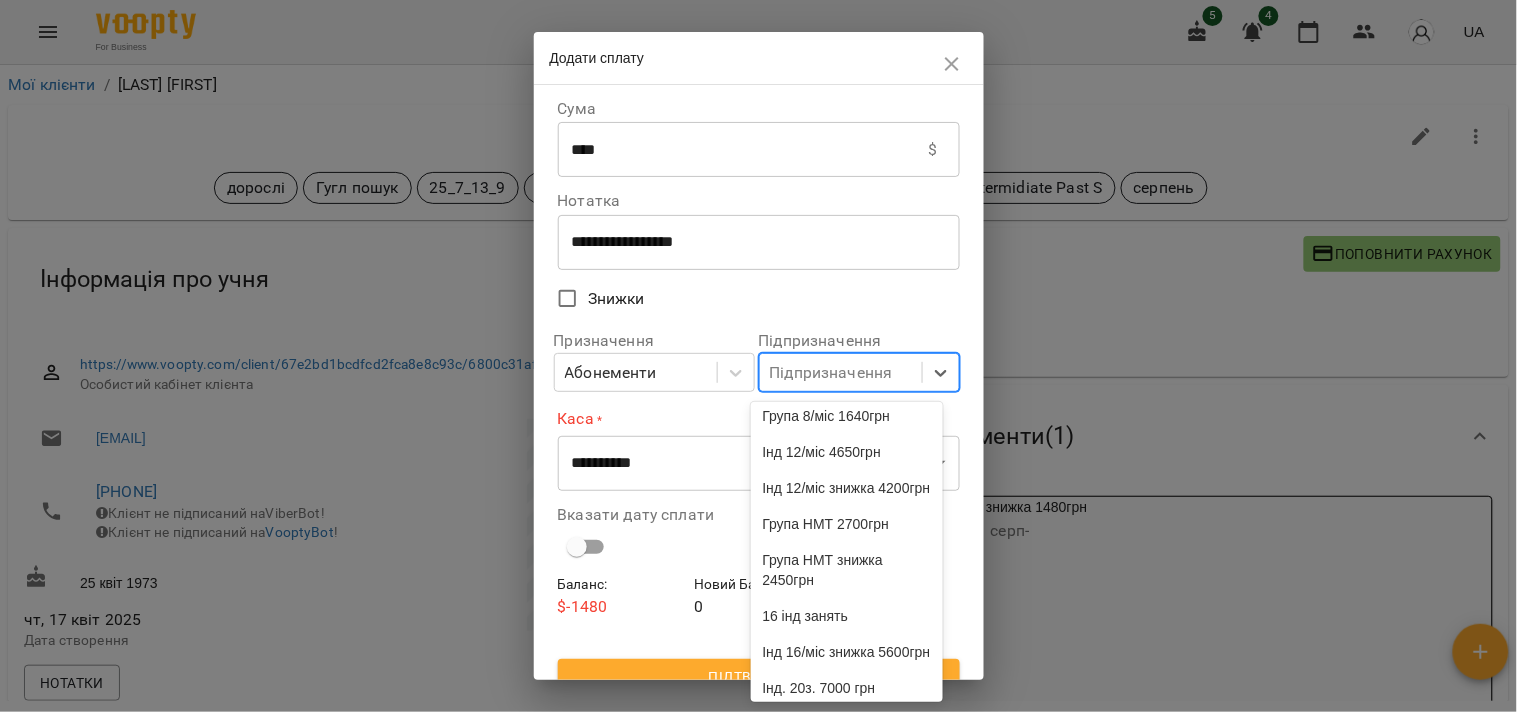 click on "Група 8/міс  знижка 1480грн" at bounding box center (847, 370) 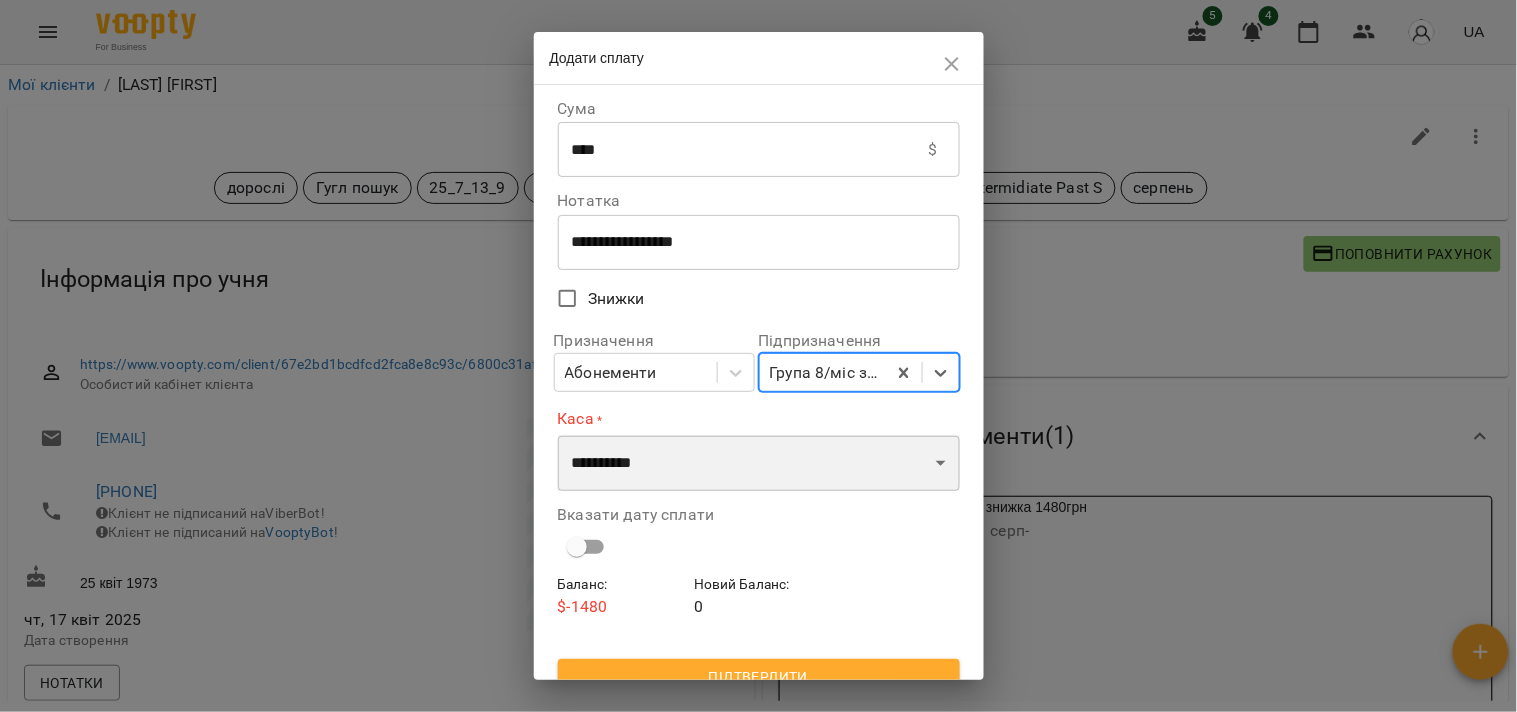click on "**********" at bounding box center [759, 463] 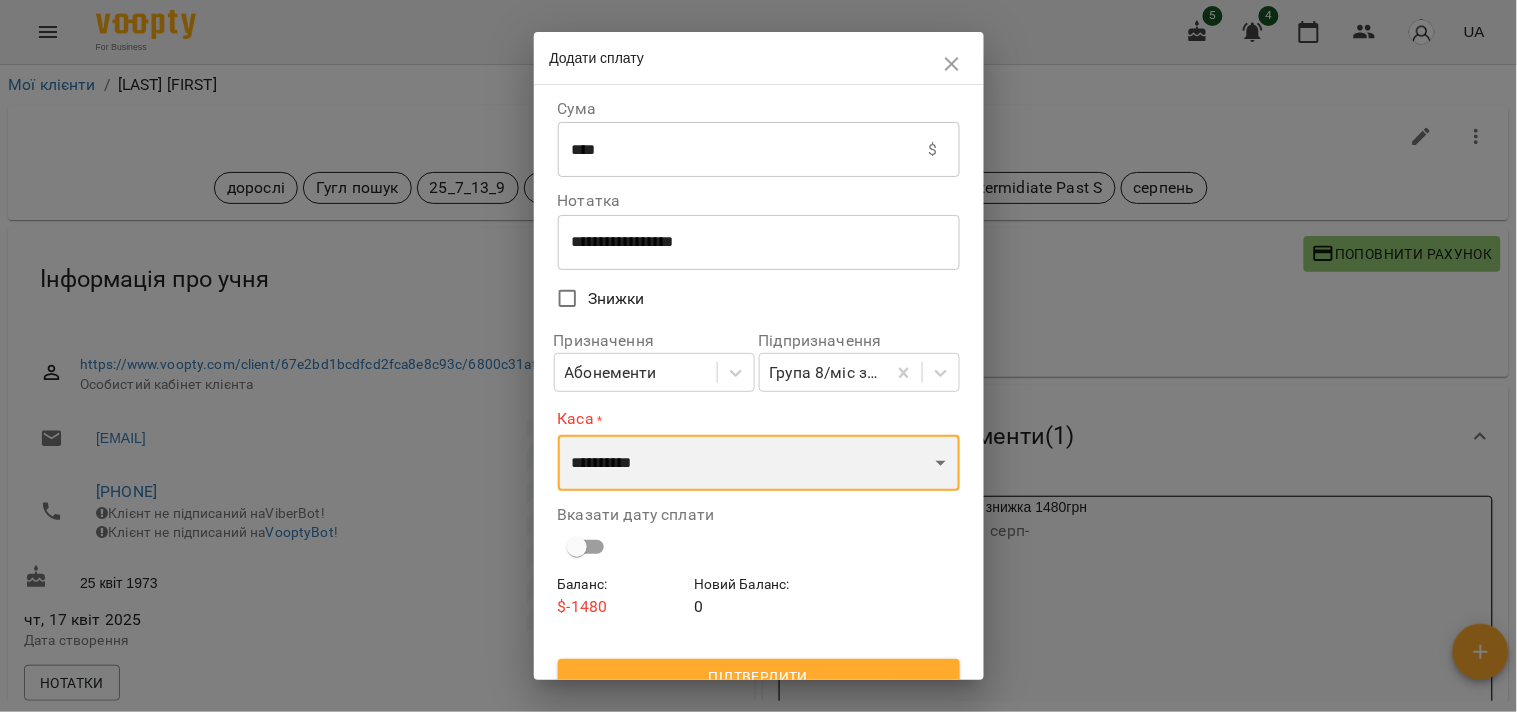 select on "****" 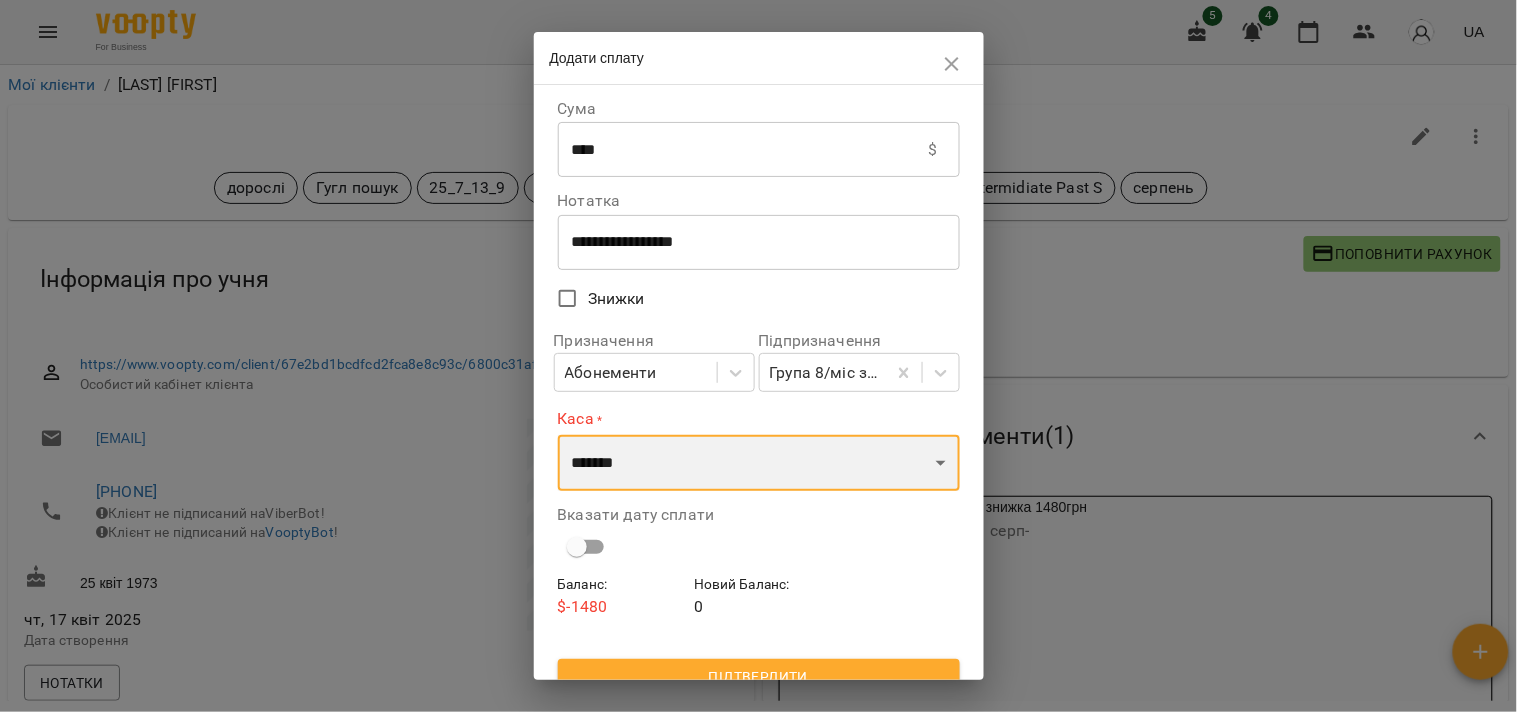 click on "**********" at bounding box center [759, 463] 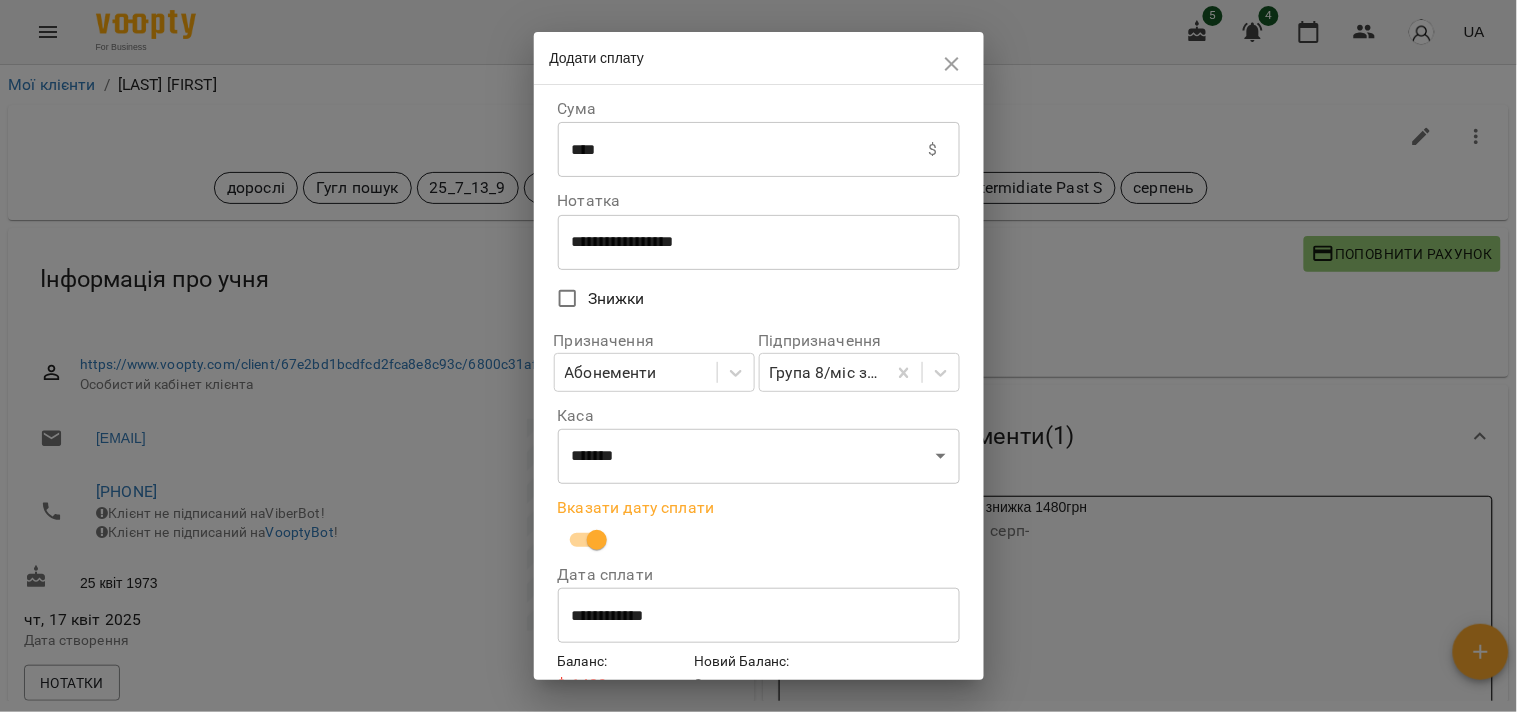 scroll, scrollTop: 102, scrollLeft: 0, axis: vertical 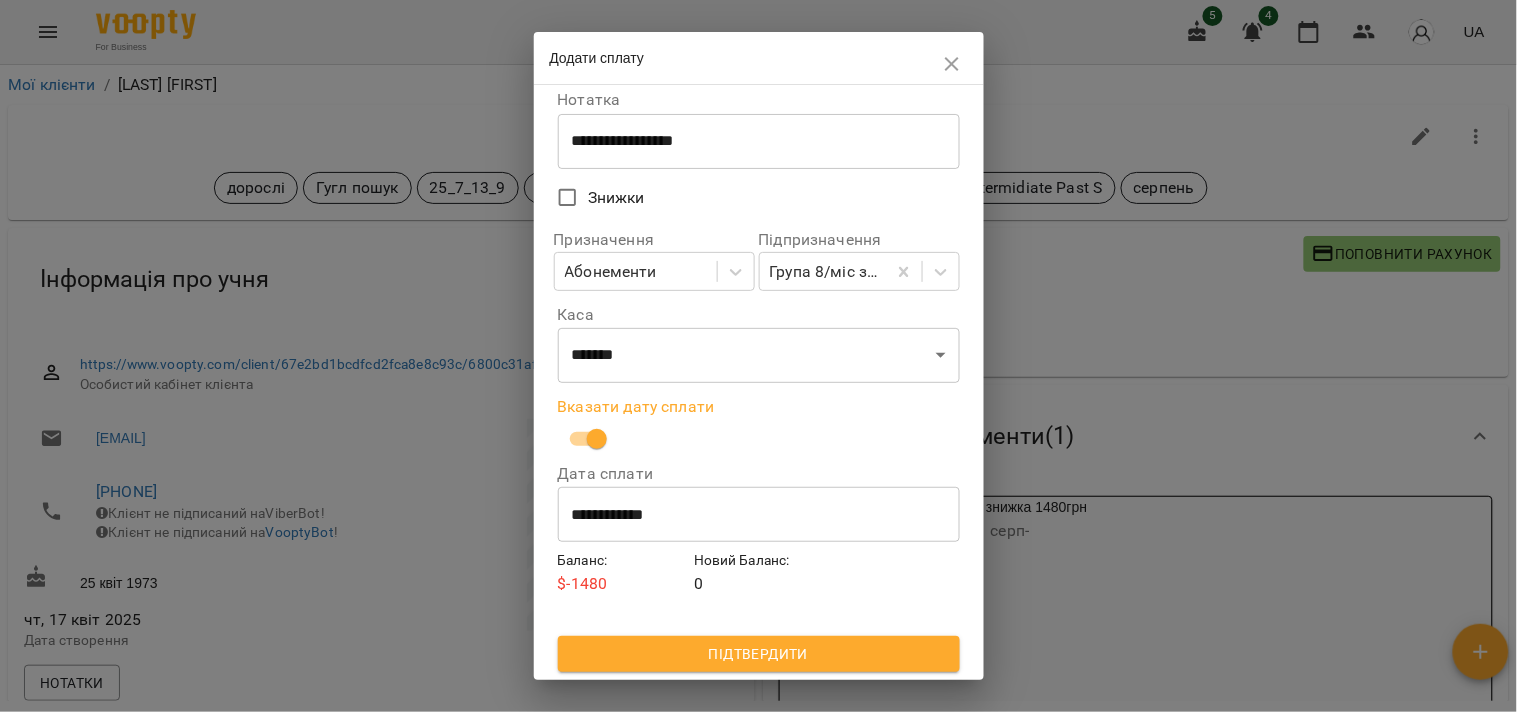 click on "Підтвердити" at bounding box center (759, 654) 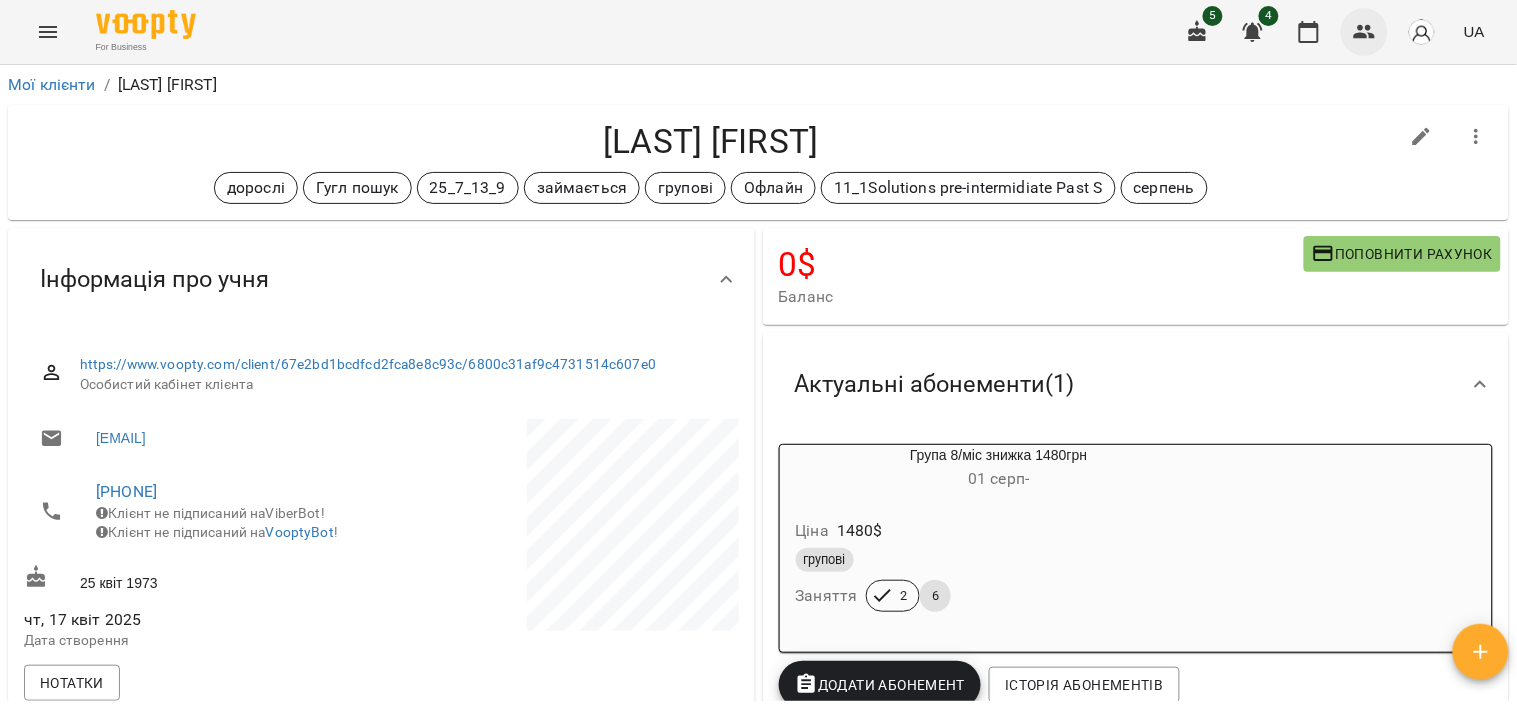click 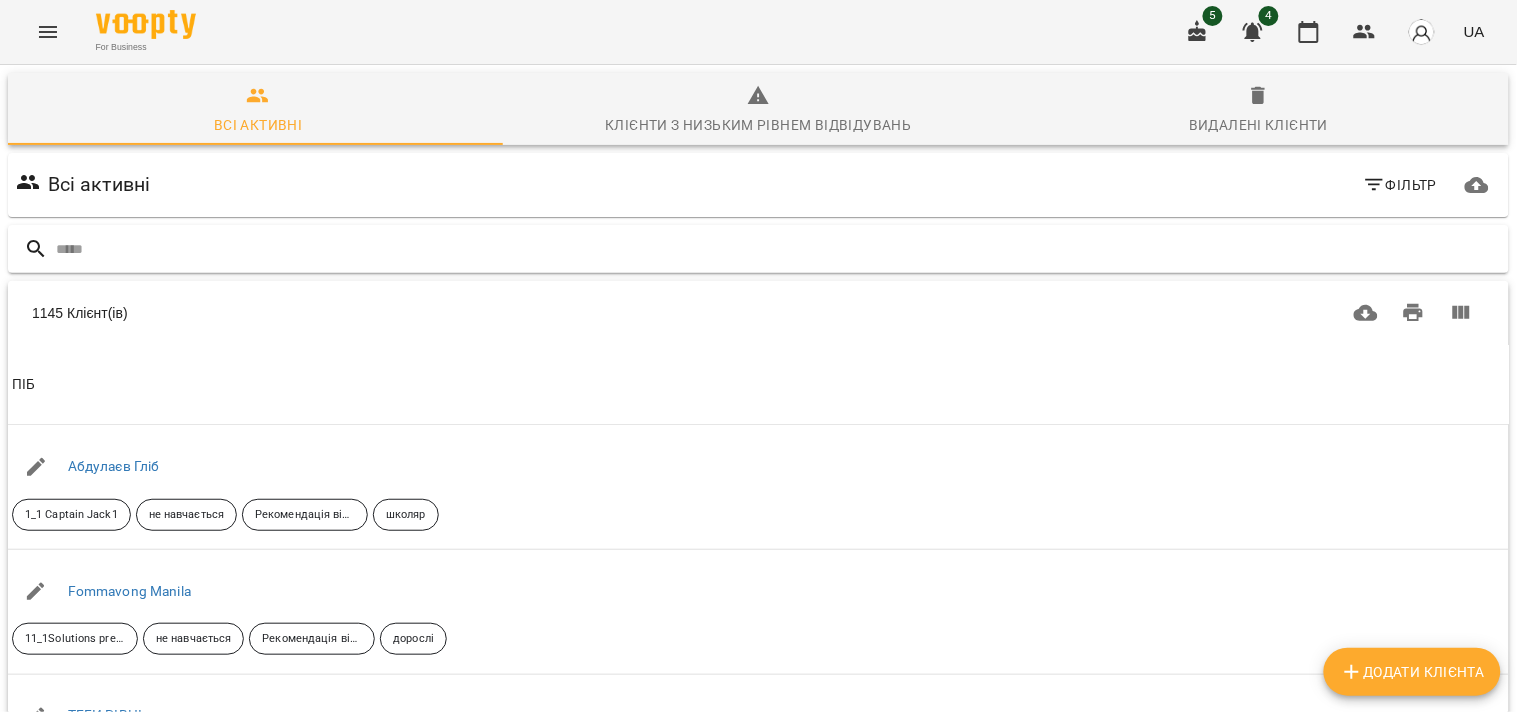 click at bounding box center [778, 249] 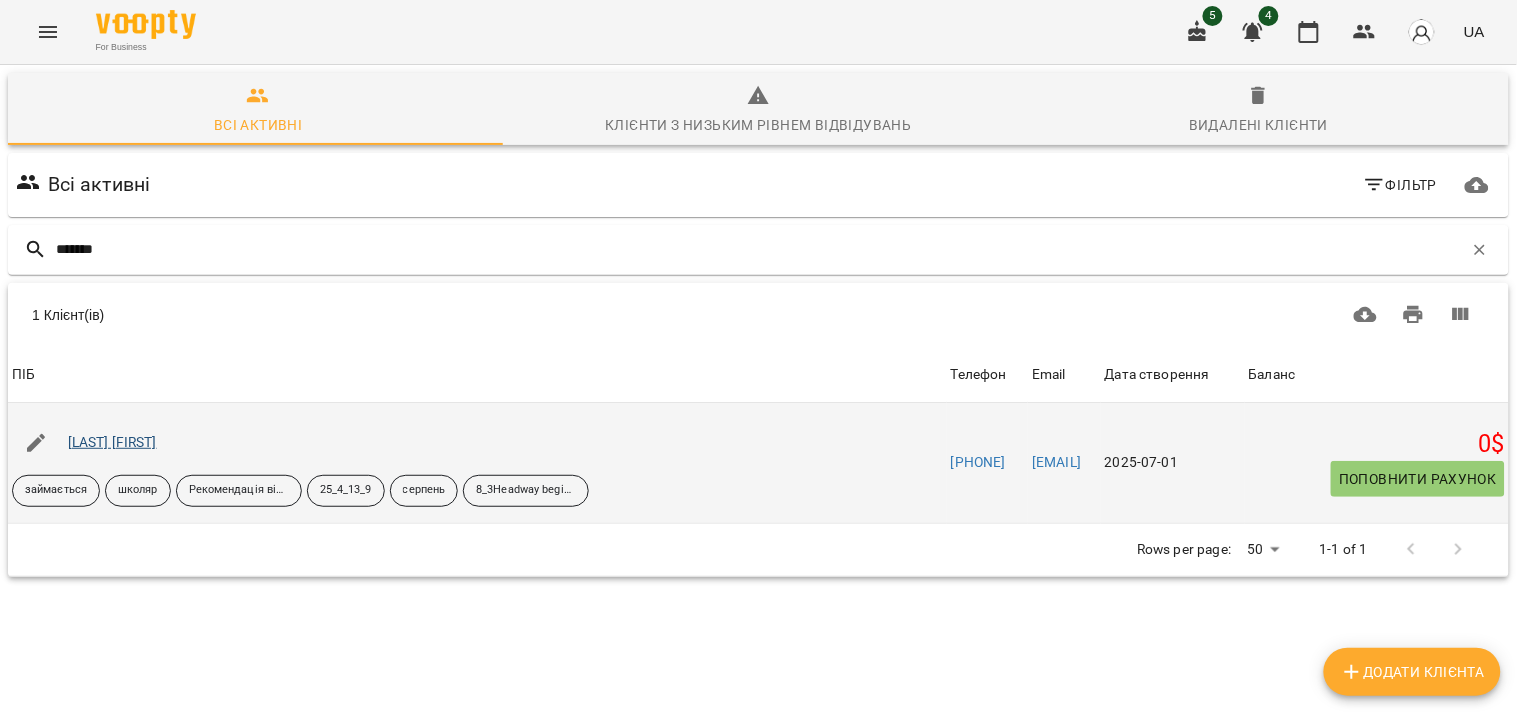 type on "*******" 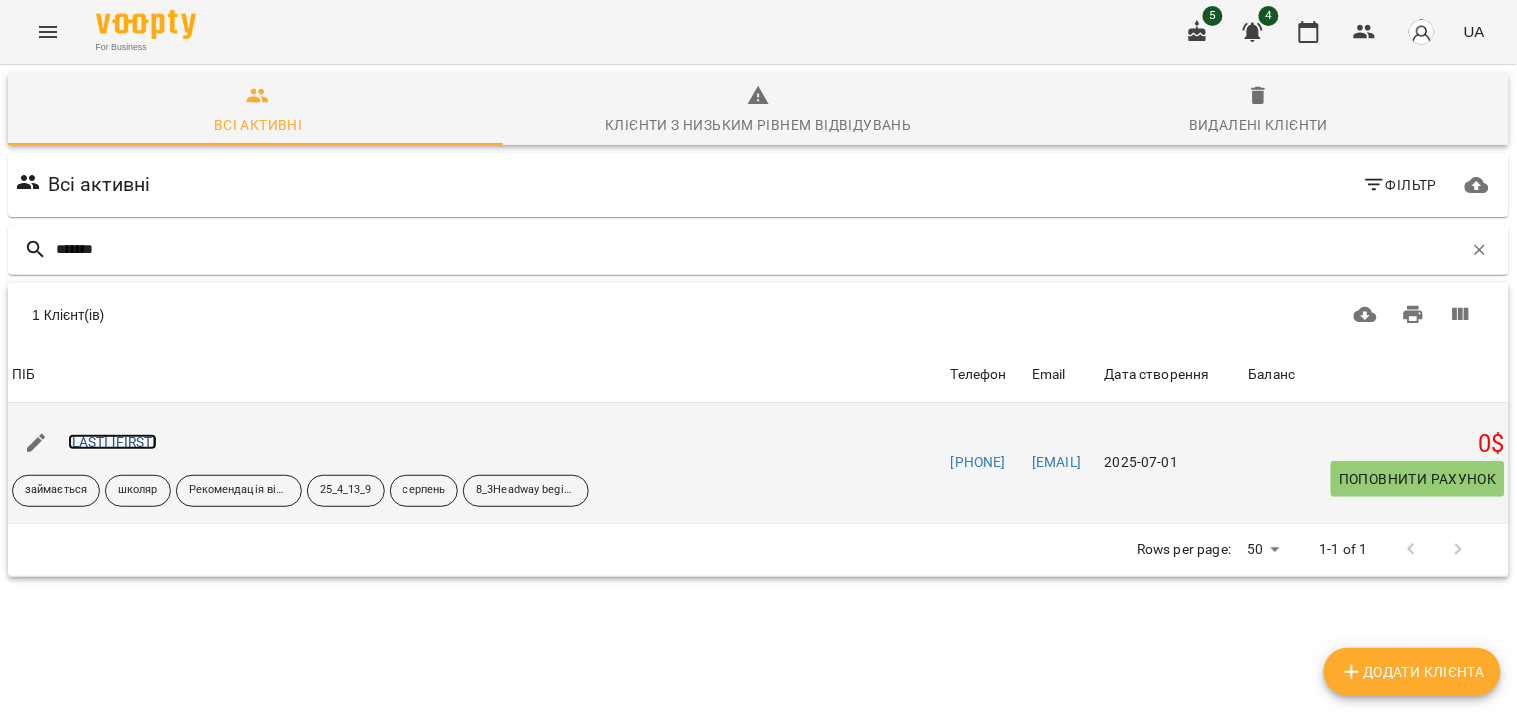 click on "Киришун Софія" at bounding box center [112, 442] 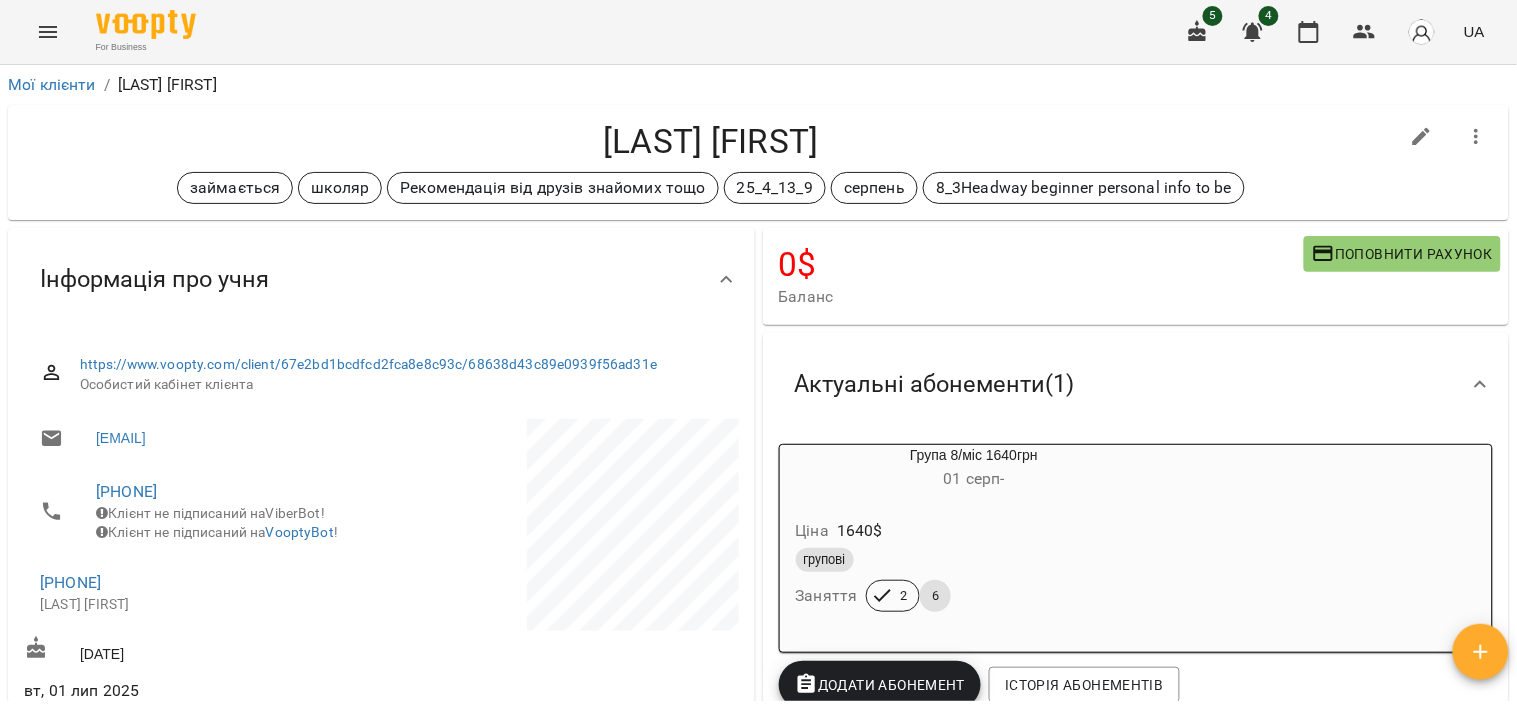 drag, startPoint x: 11, startPoint y: 600, endPoint x: 196, endPoint y: 596, distance: 185.04324 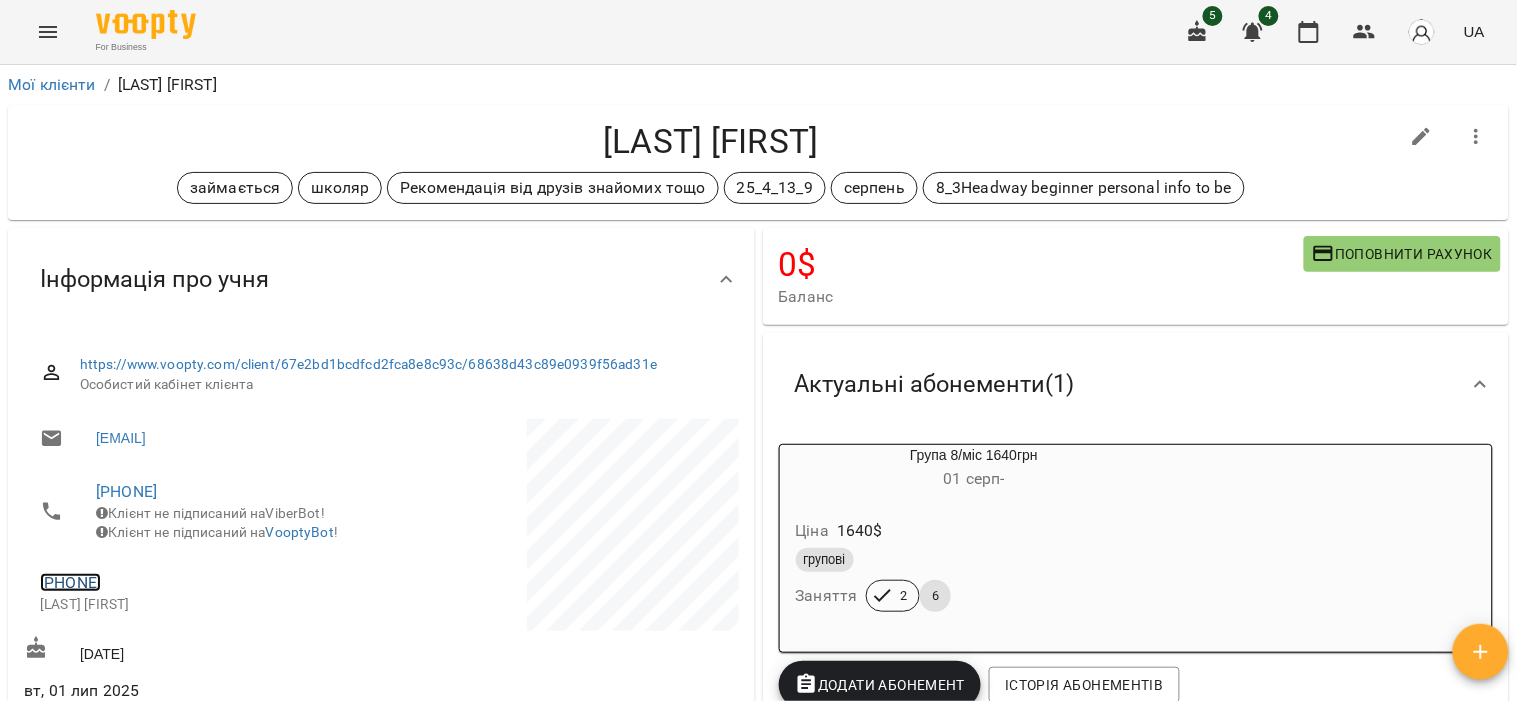 copy on "+380983379492" 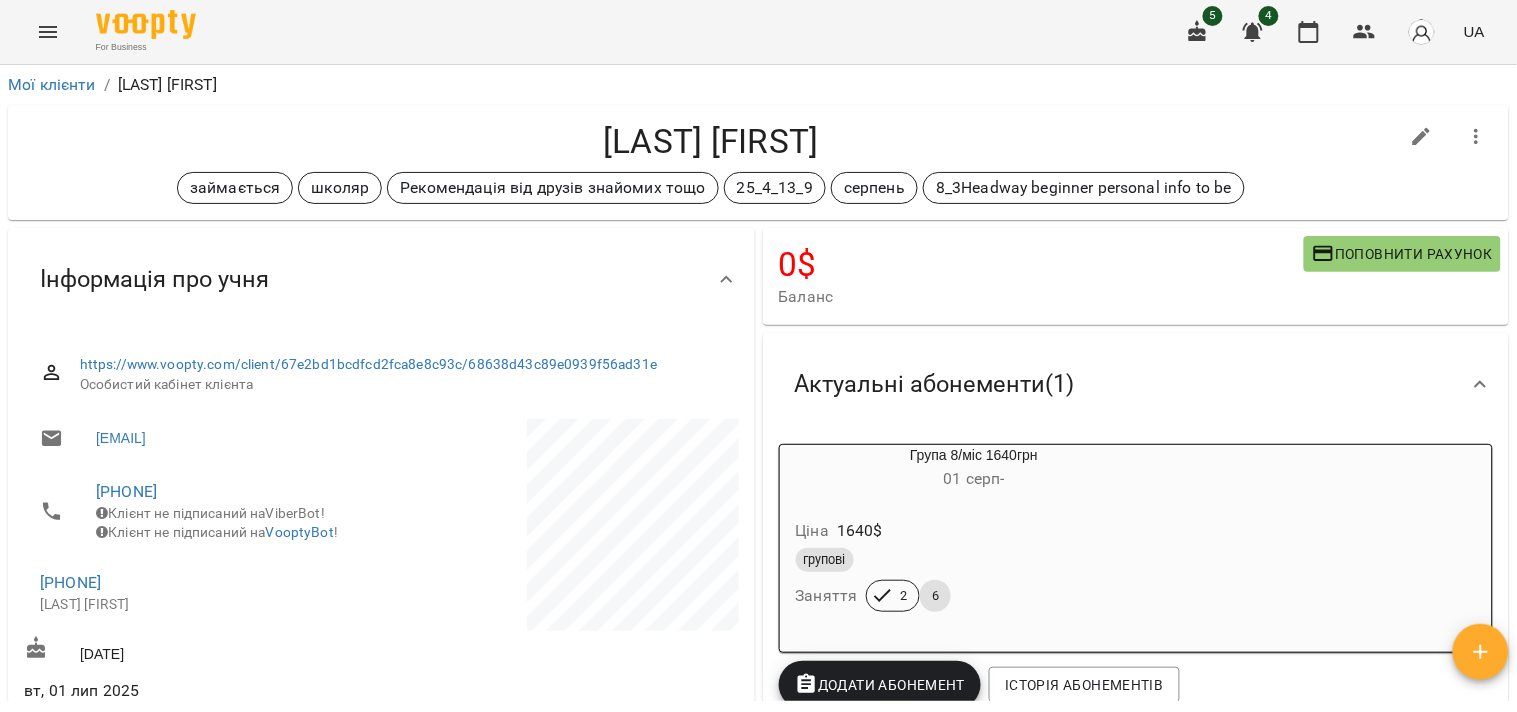 click on "Киришун Софія займається школяр Рекомендація від друзів знайомих тощо 25_4_13_9 серпень 8_3Headway beginner personal info to be" at bounding box center (758, 162) 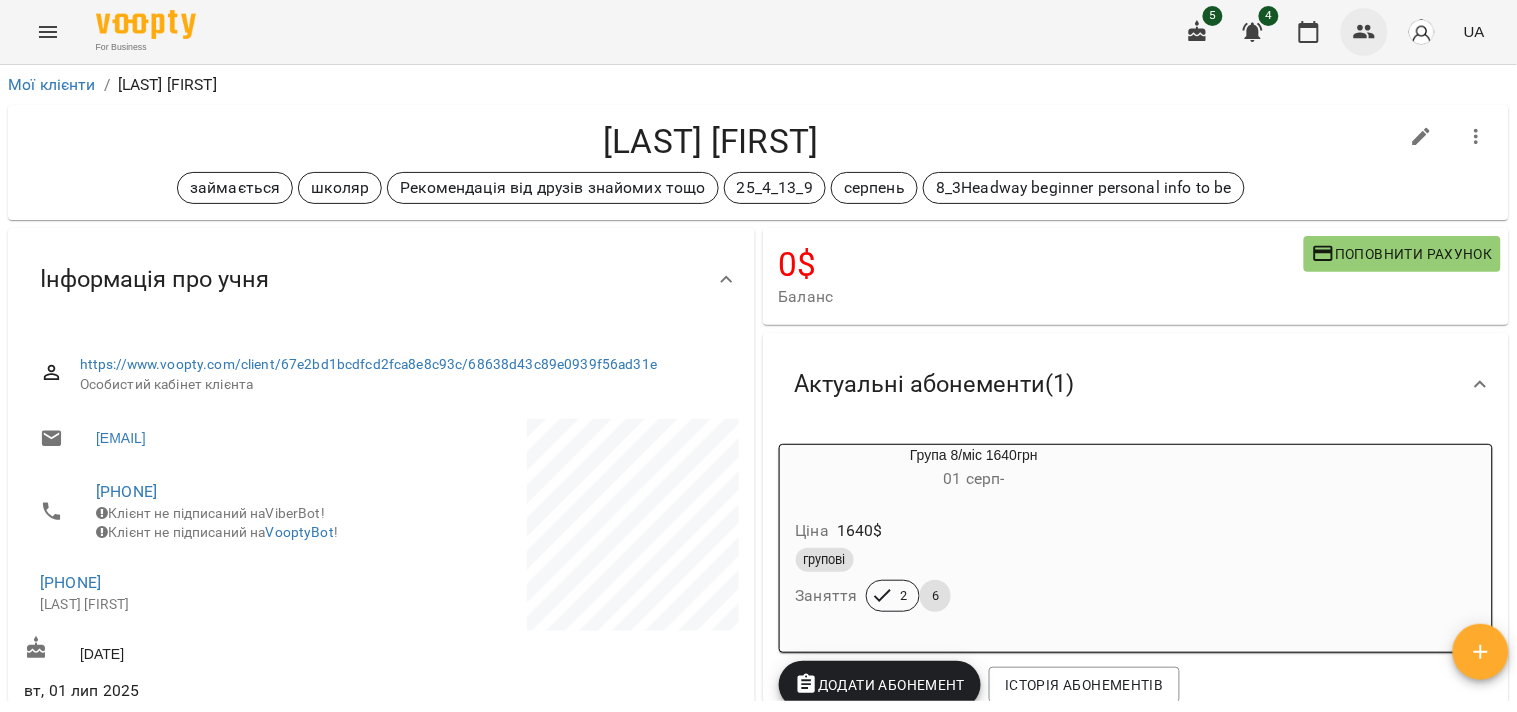 click 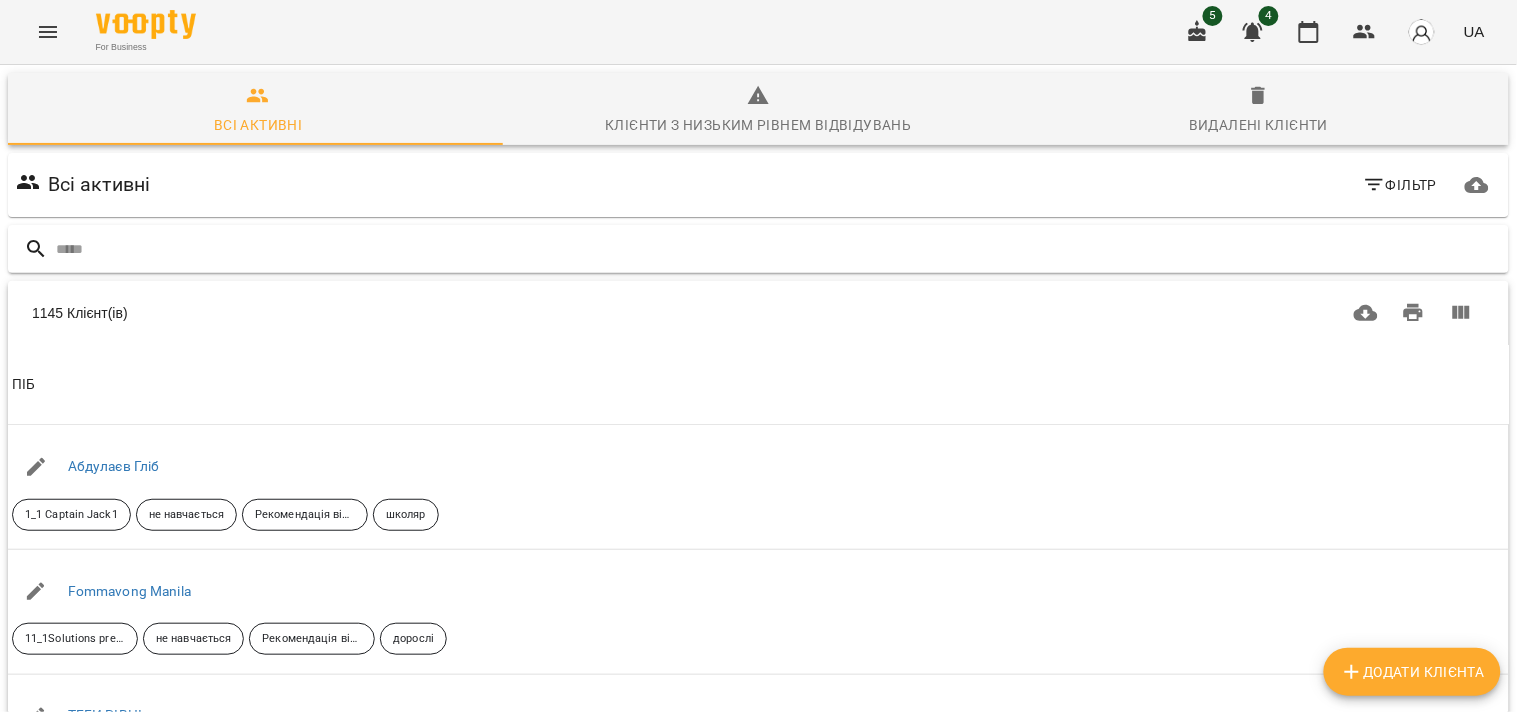 click at bounding box center [778, 249] 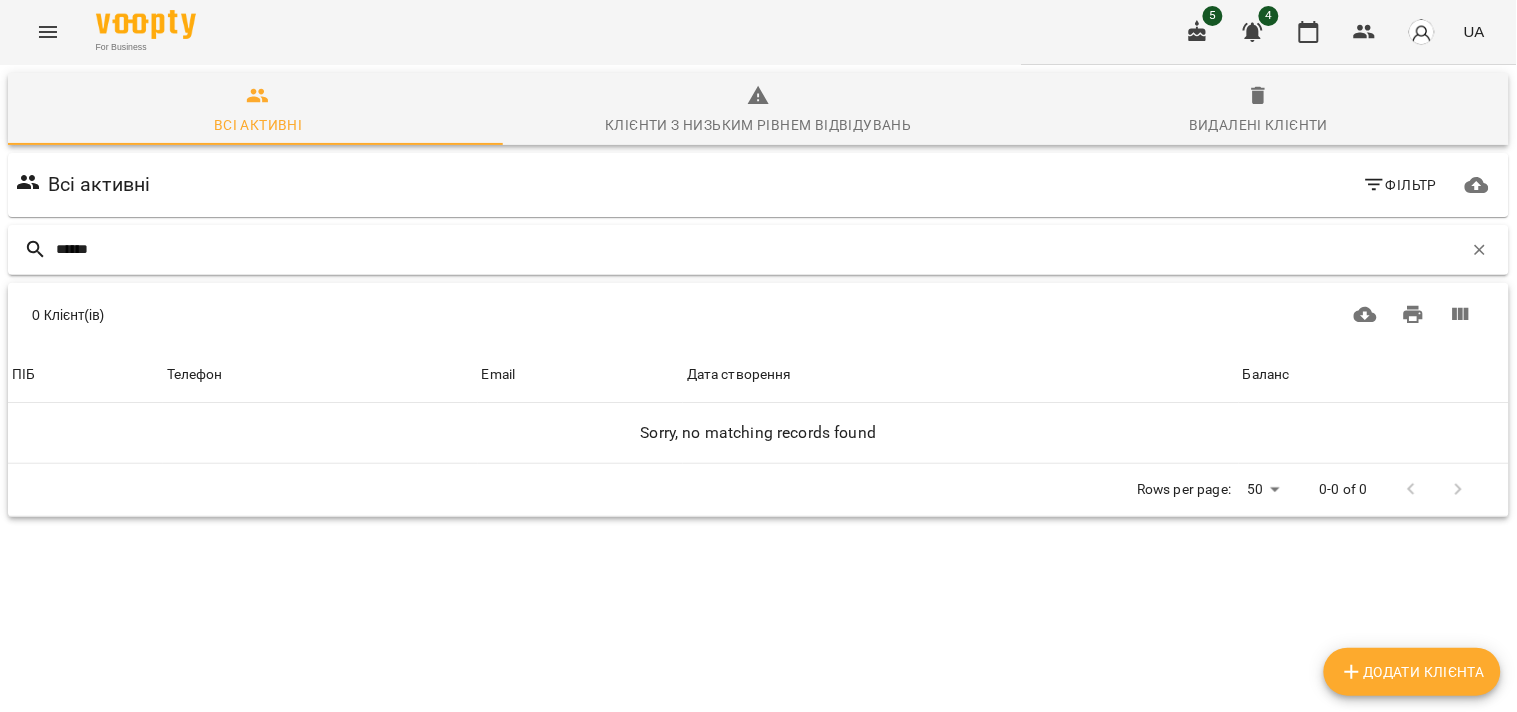 click on "******" at bounding box center [759, 249] 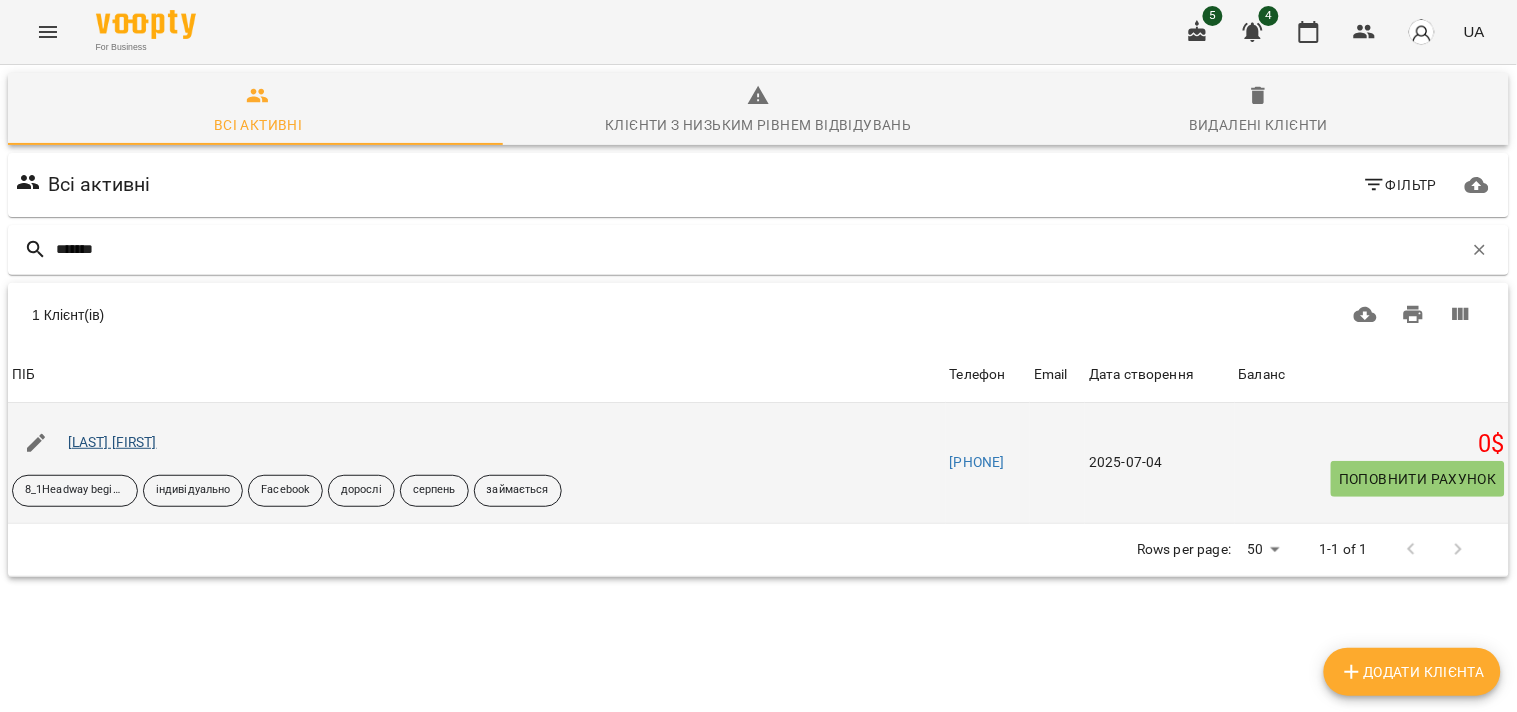 type on "*******" 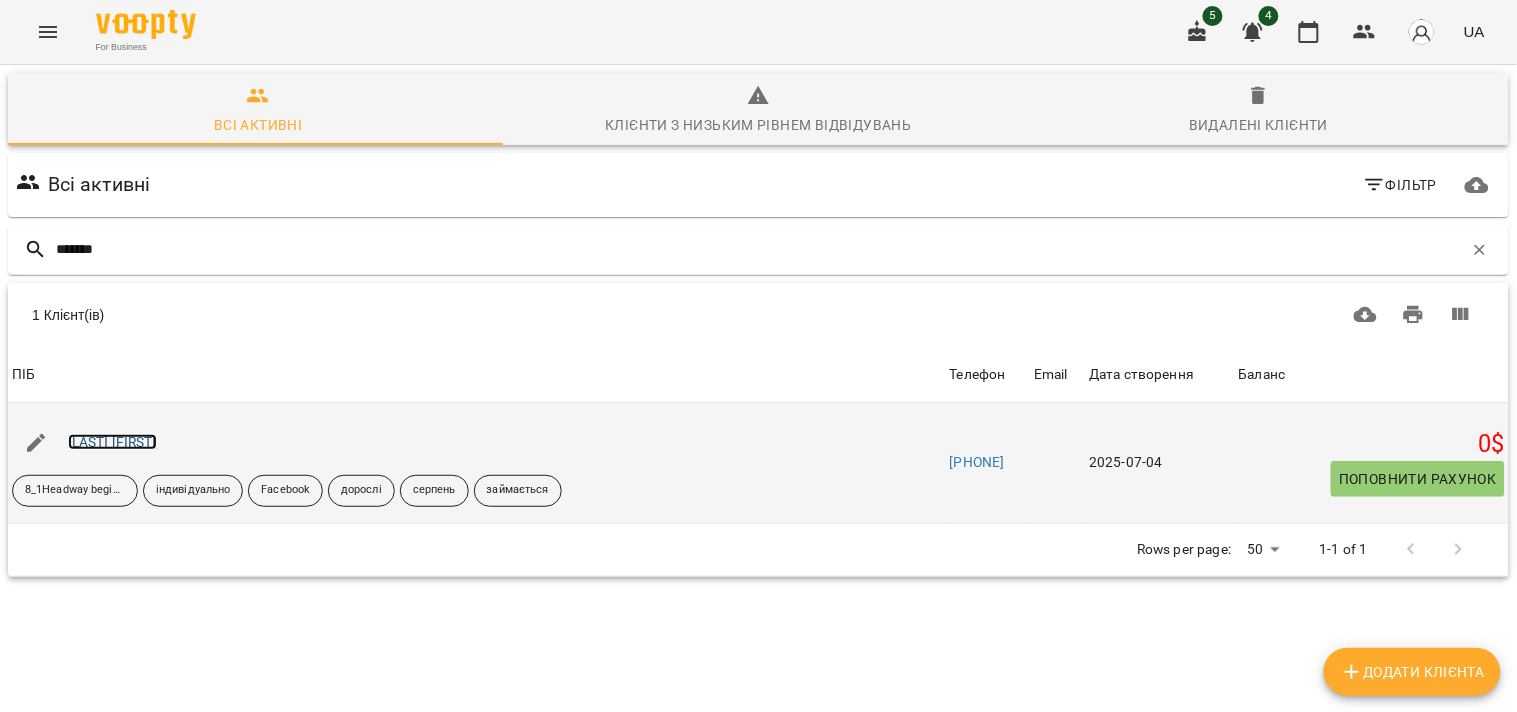 click on "Зіневич Оксана" at bounding box center [112, 442] 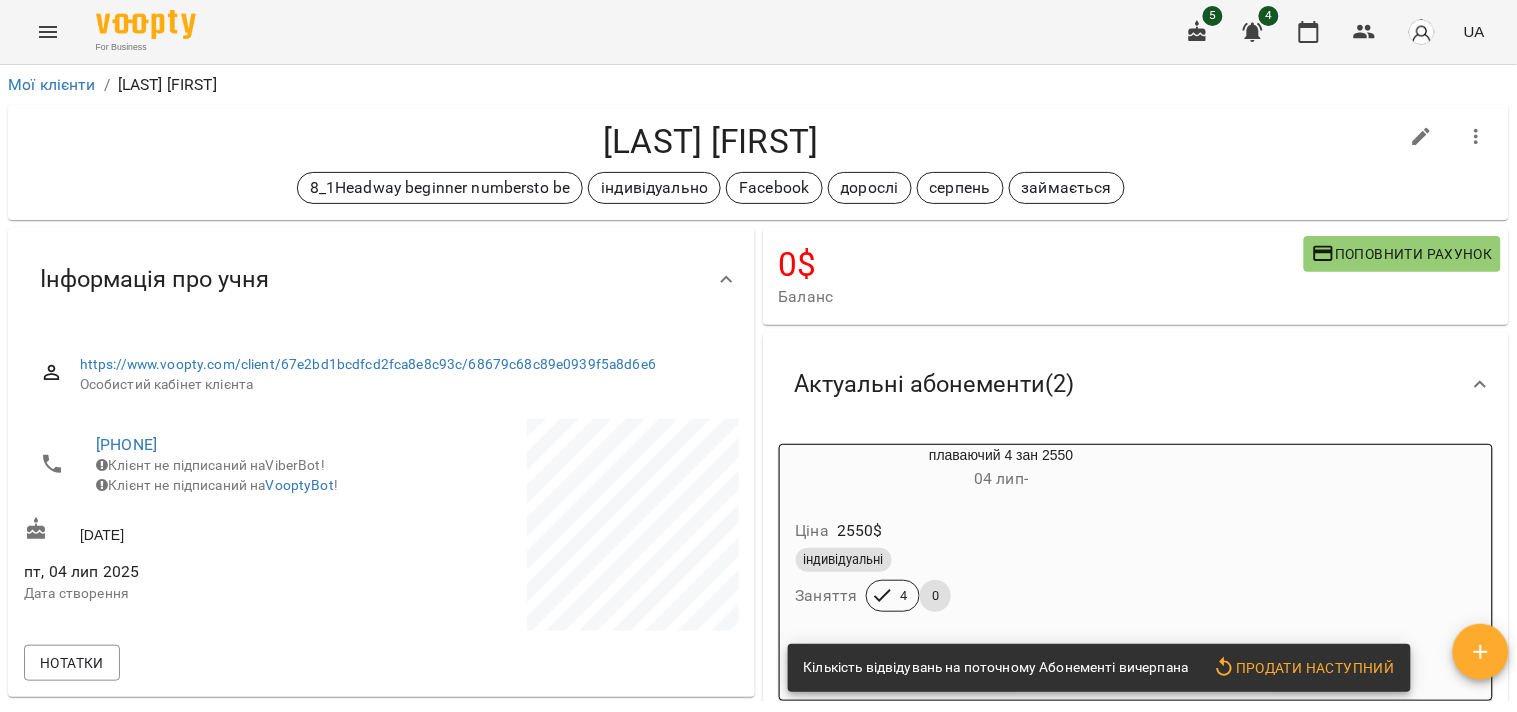 drag, startPoint x: 90, startPoint y: 445, endPoint x: 235, endPoint y: 443, distance: 145.0138 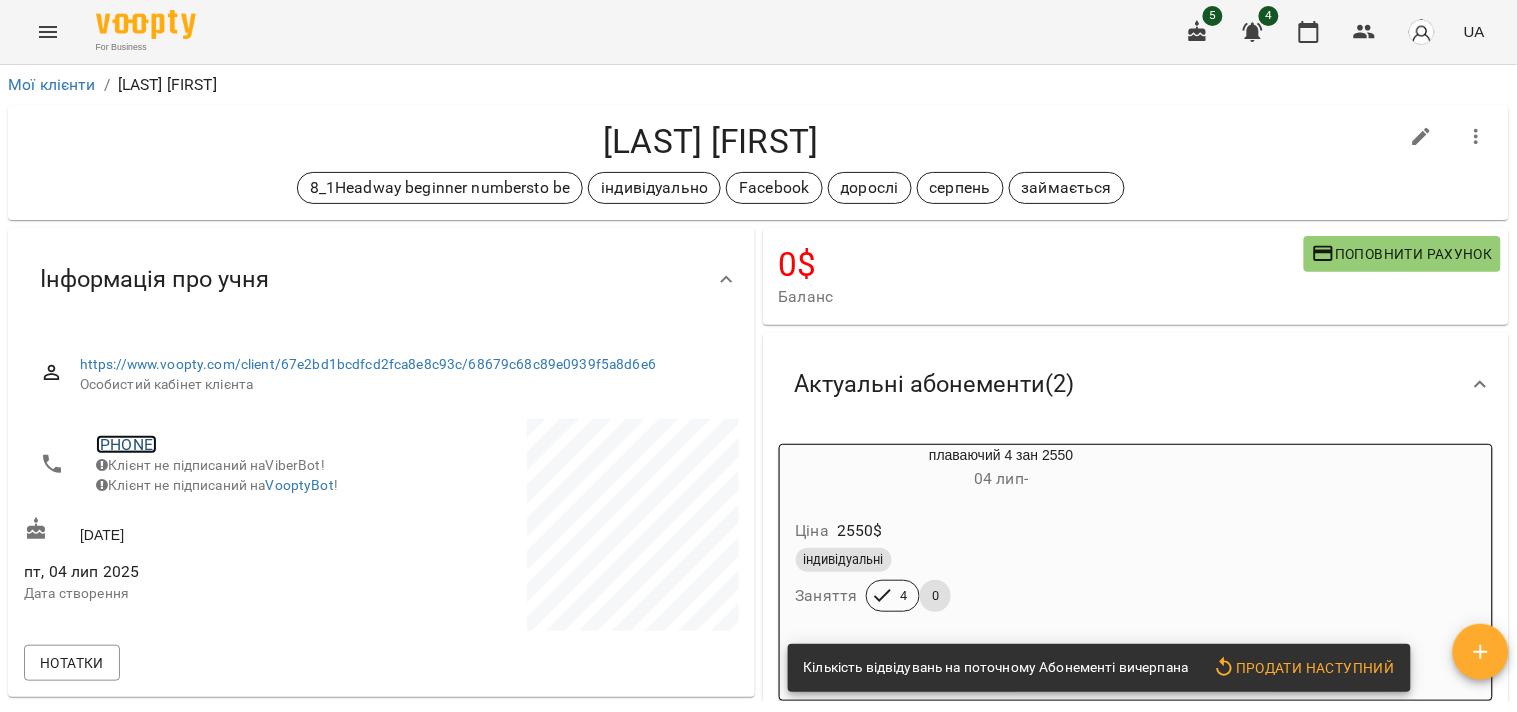 copy on "+380979315755" 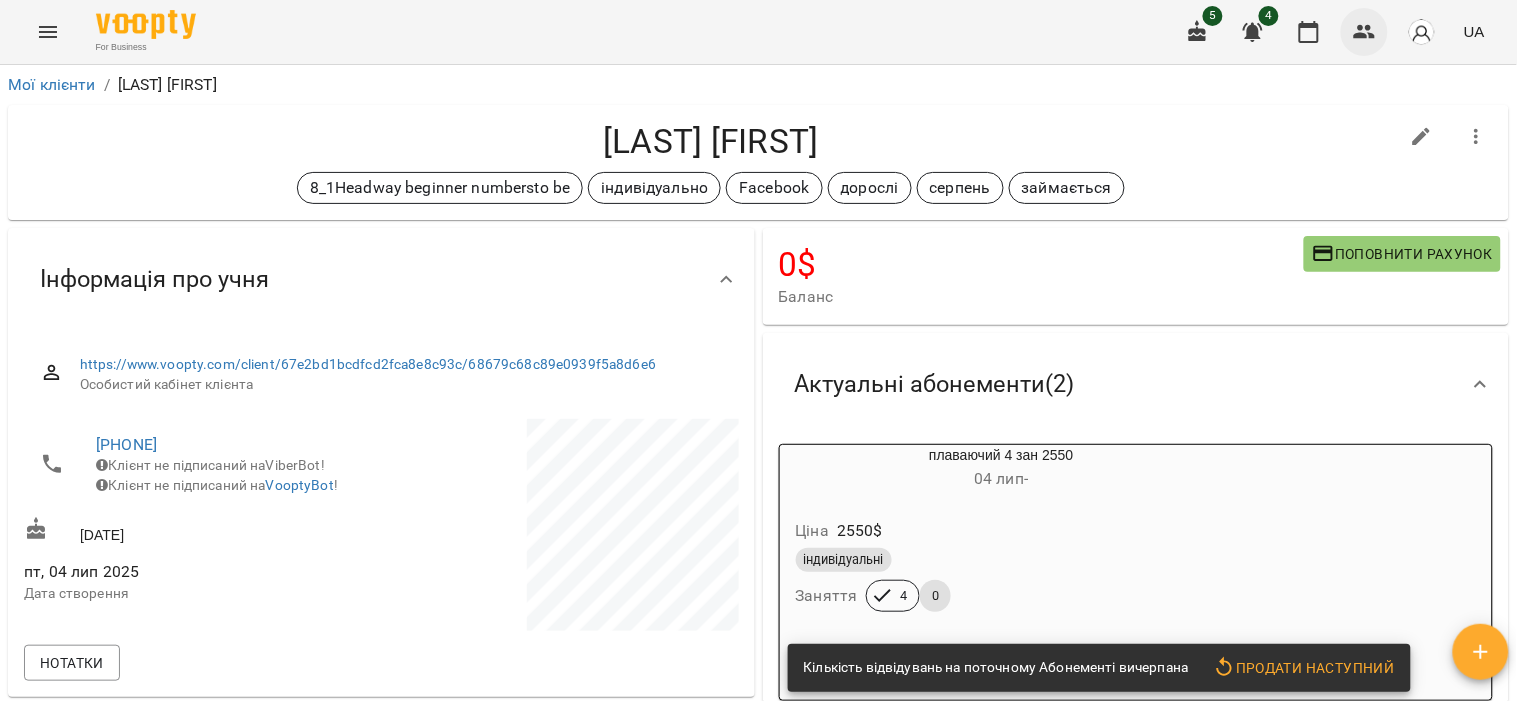 click 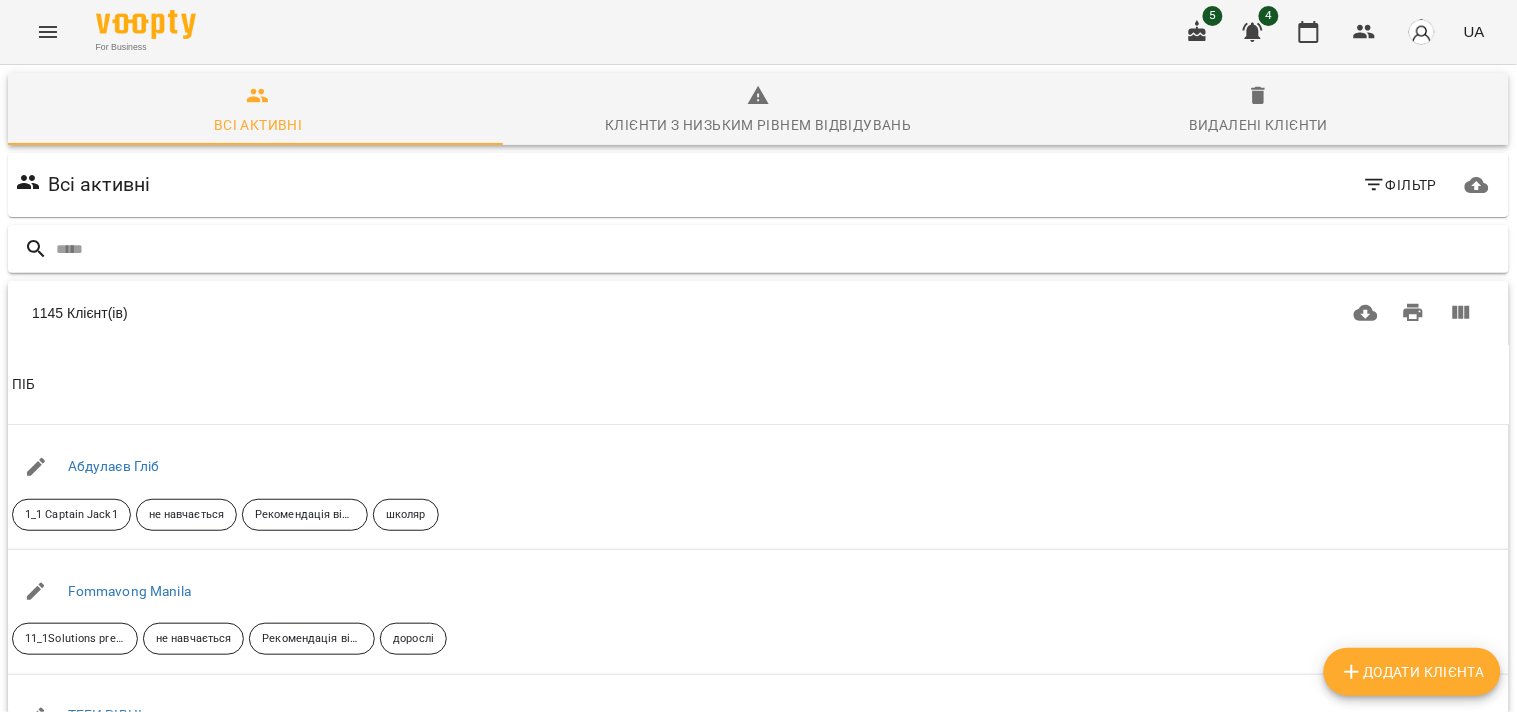 click at bounding box center [778, 249] 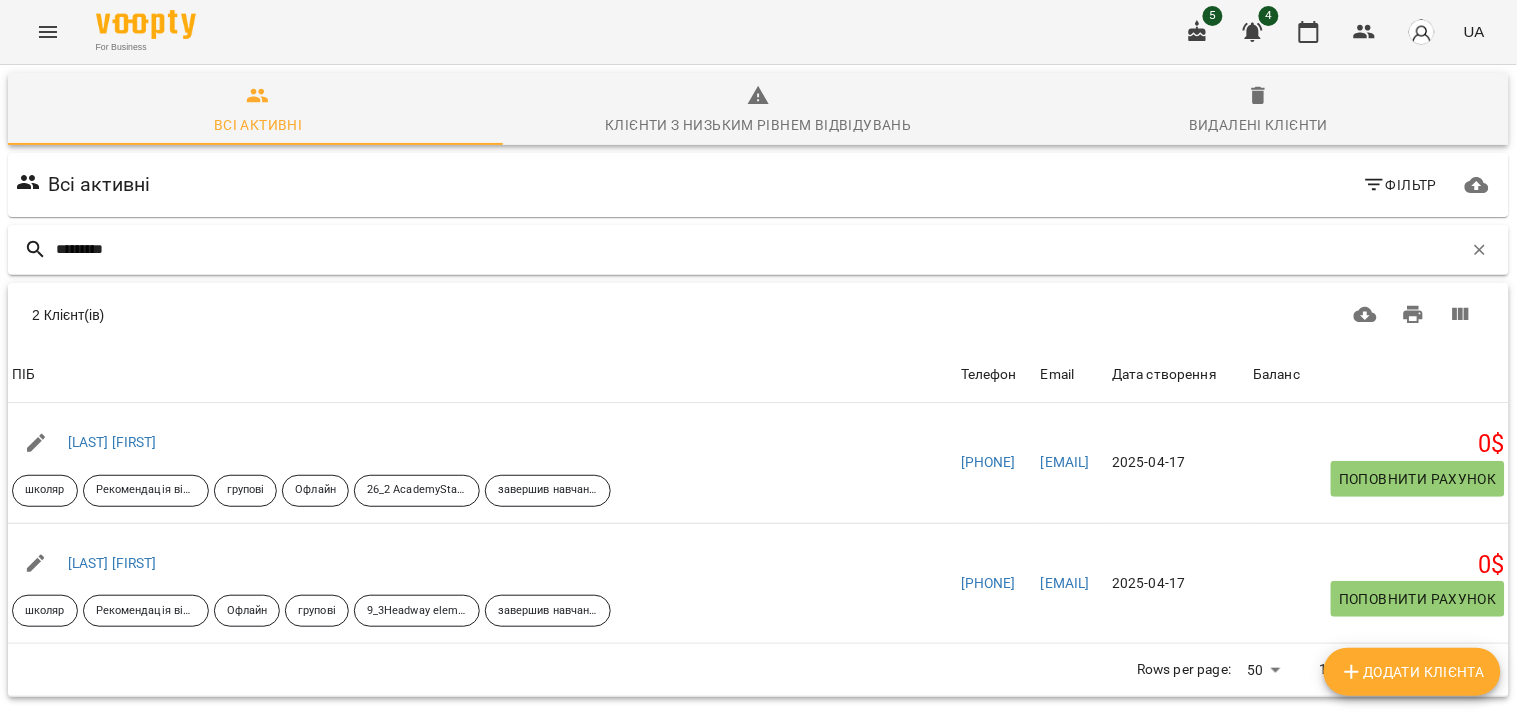 scroll, scrollTop: 0, scrollLeft: 0, axis: both 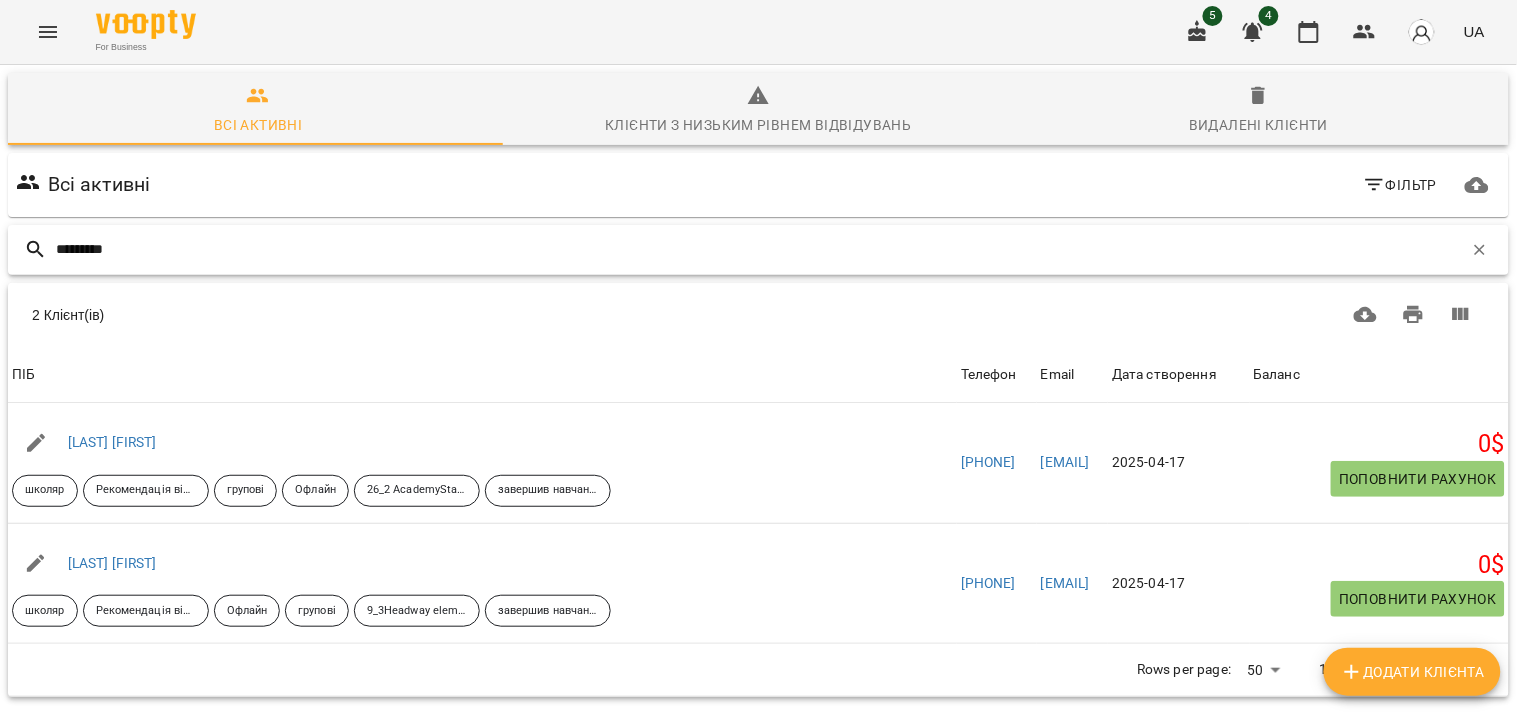 drag, startPoint x: 135, startPoint y: 253, endPoint x: 0, endPoint y: 254, distance: 135.00371 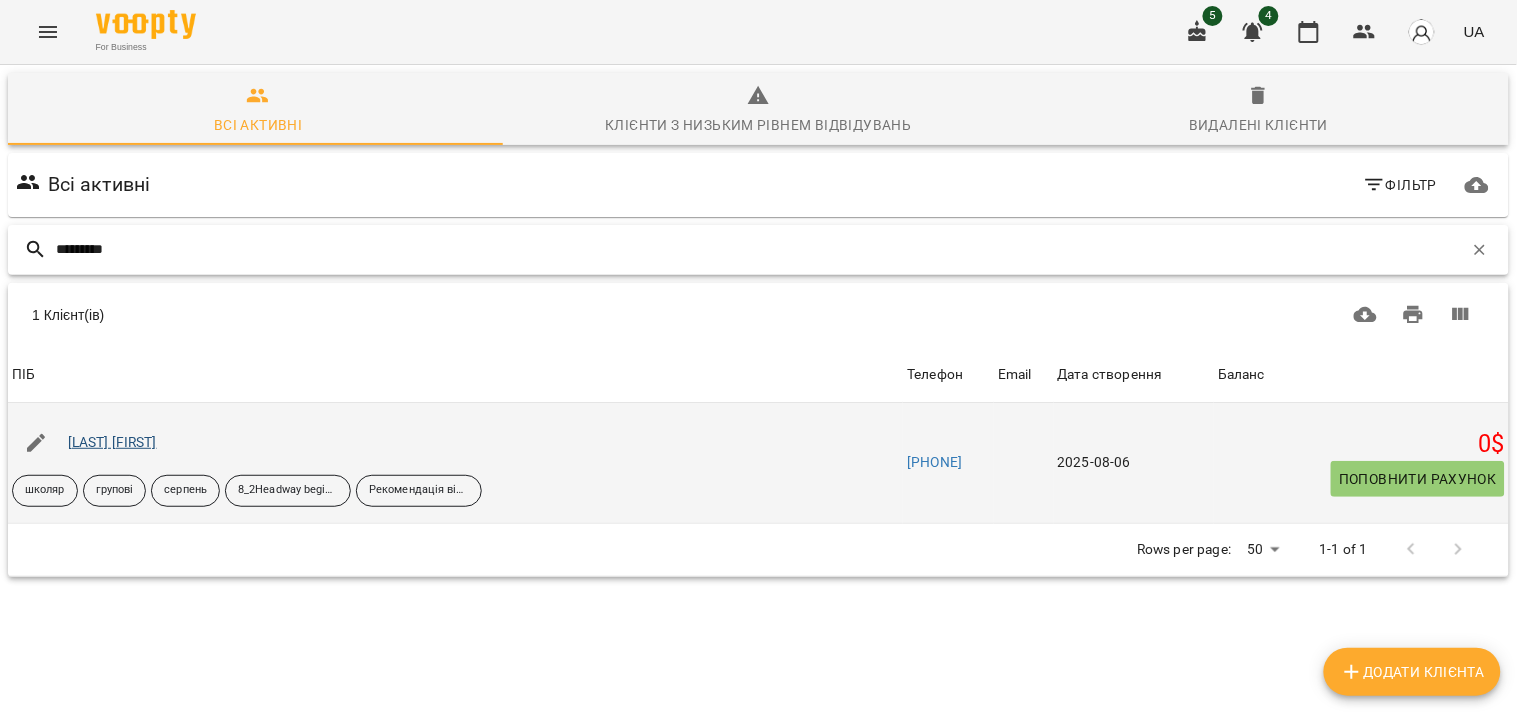 type on "*********" 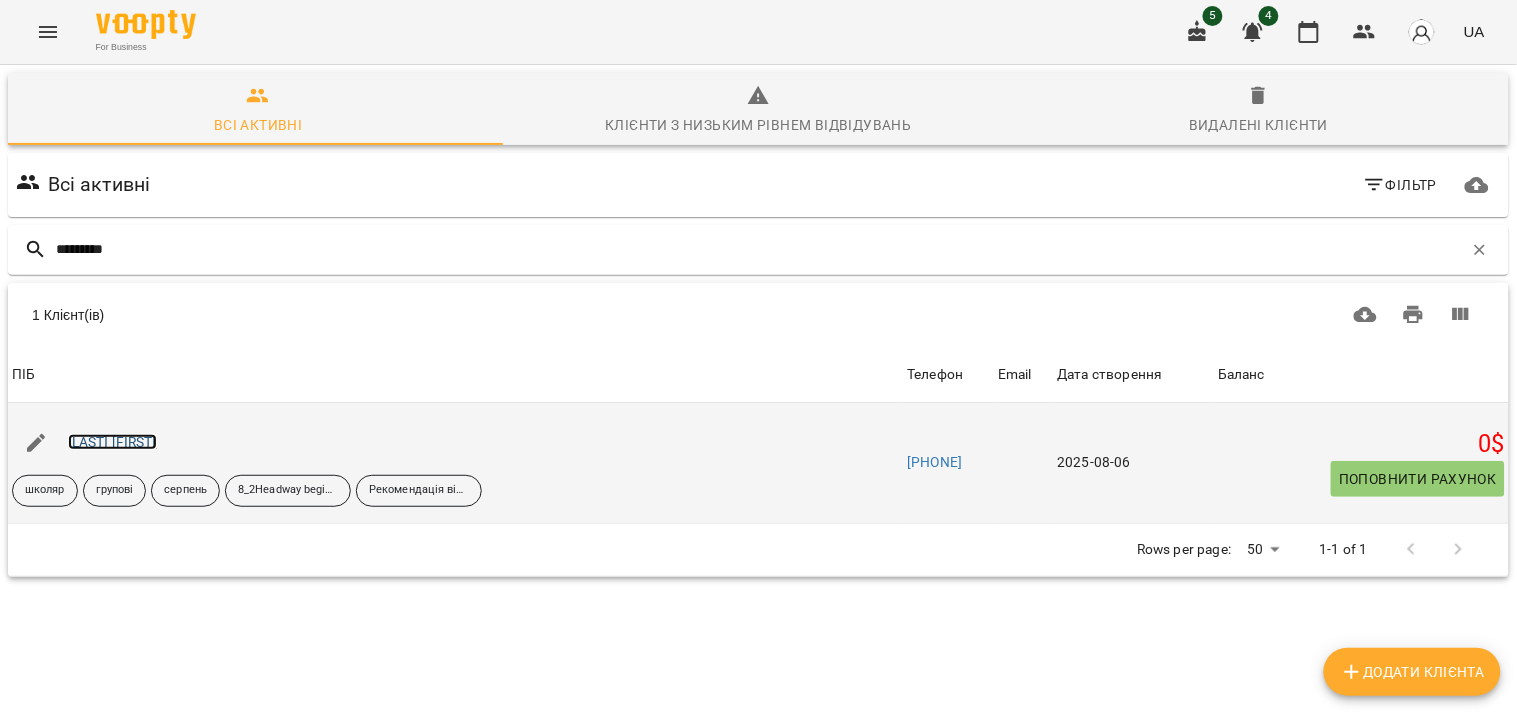 click on "Федосенко Олександр" at bounding box center [112, 442] 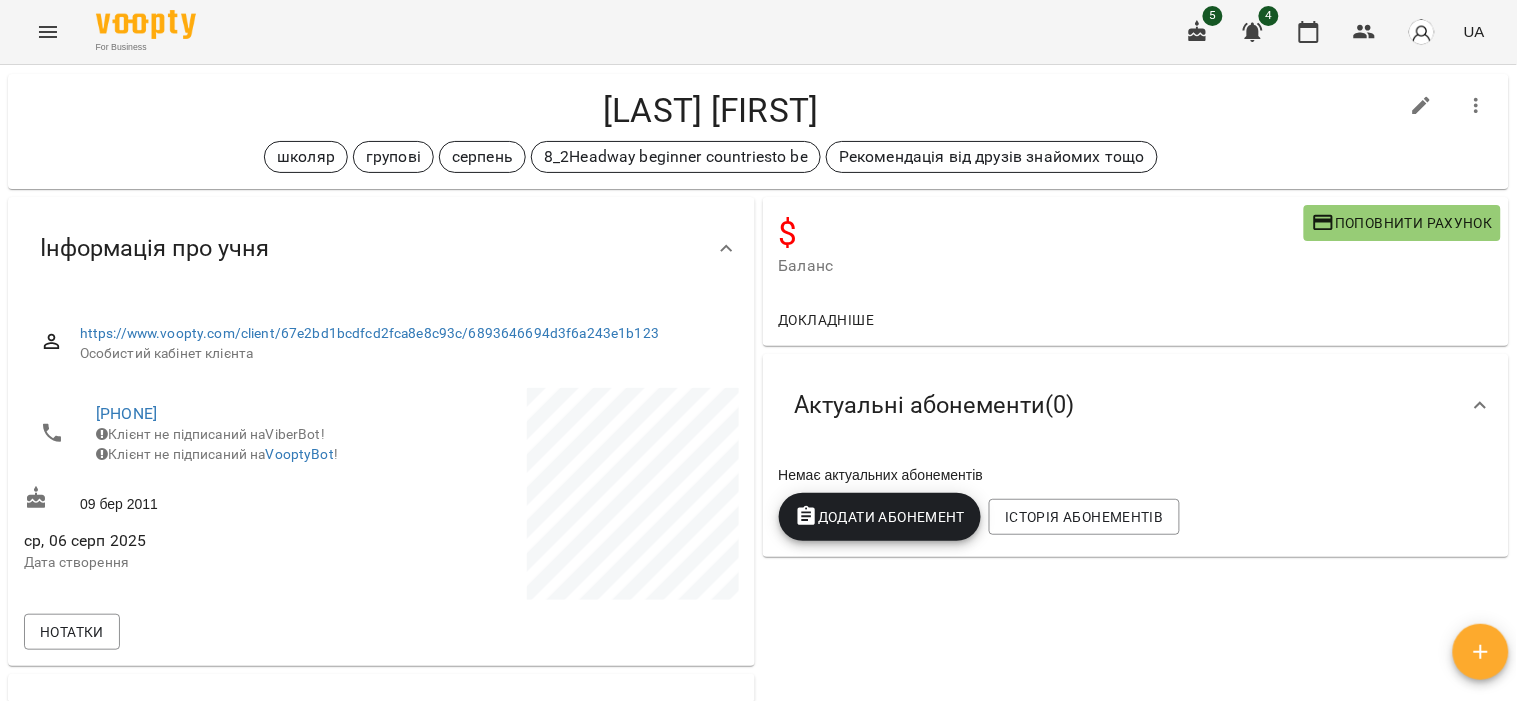 scroll, scrollTop: 0, scrollLeft: 0, axis: both 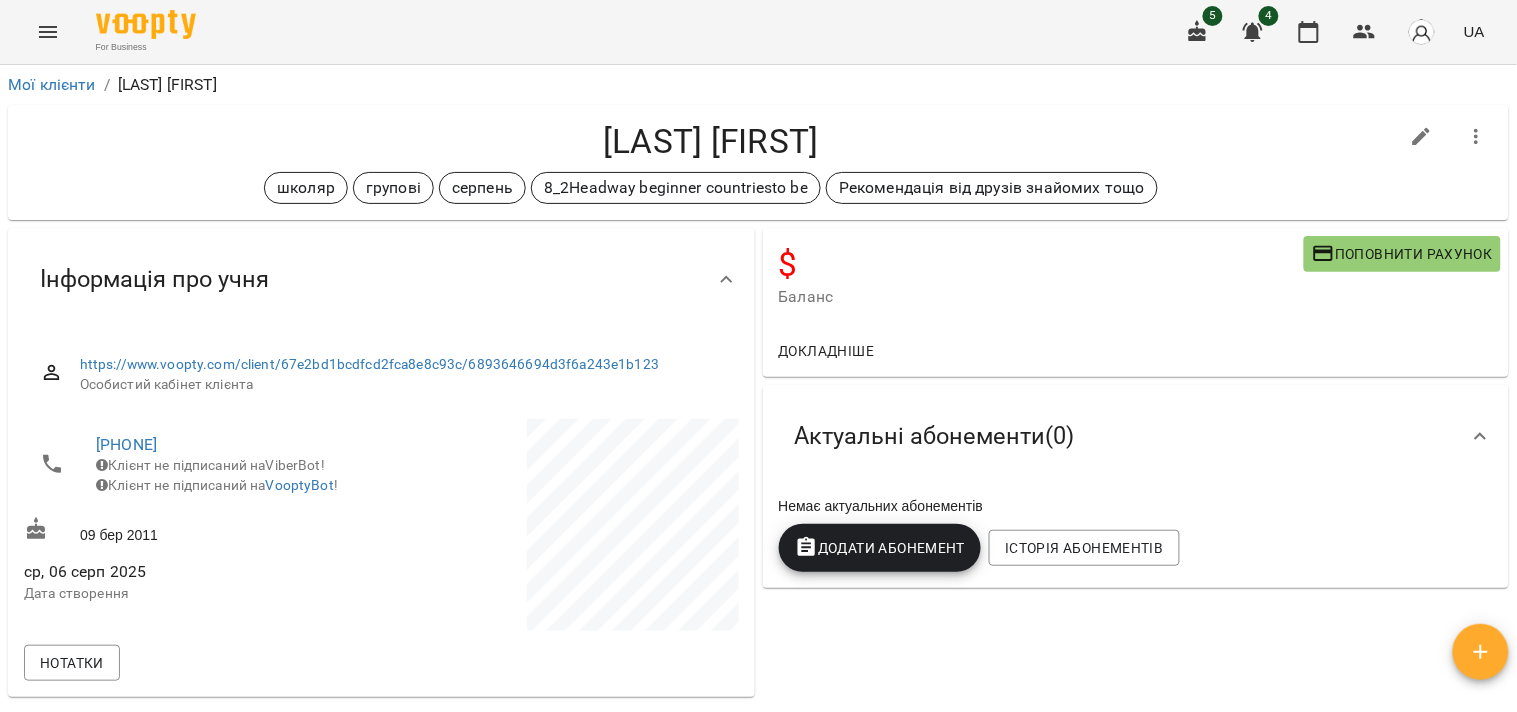 click 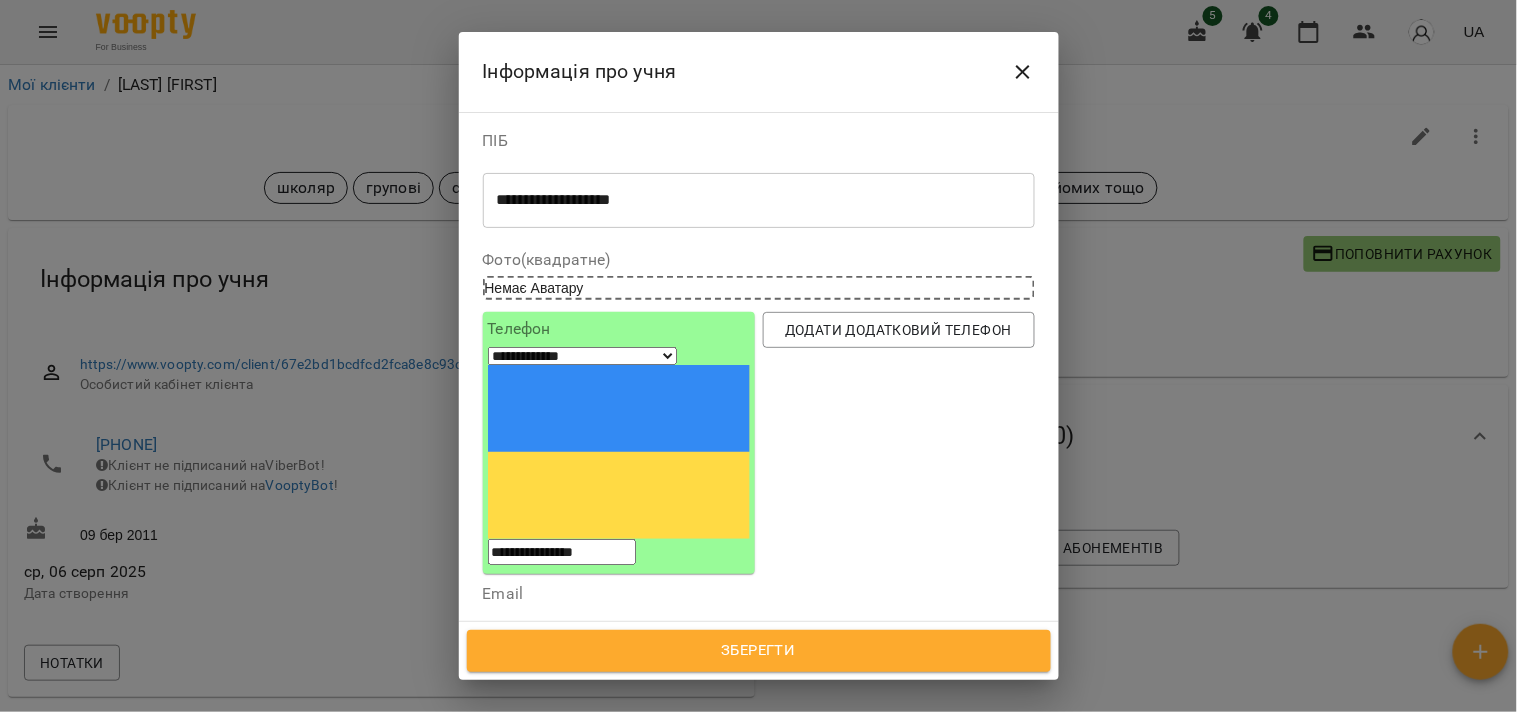 click 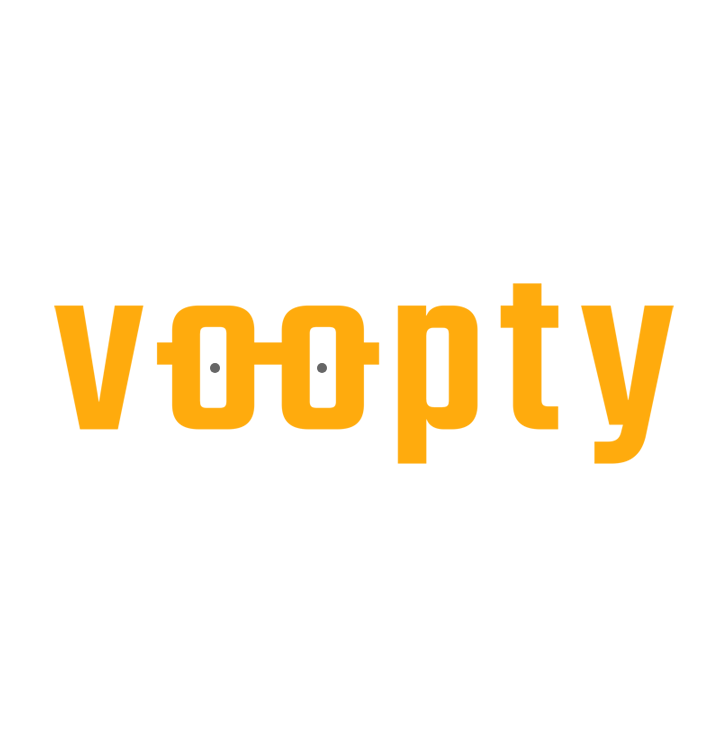 scroll, scrollTop: 0, scrollLeft: 0, axis: both 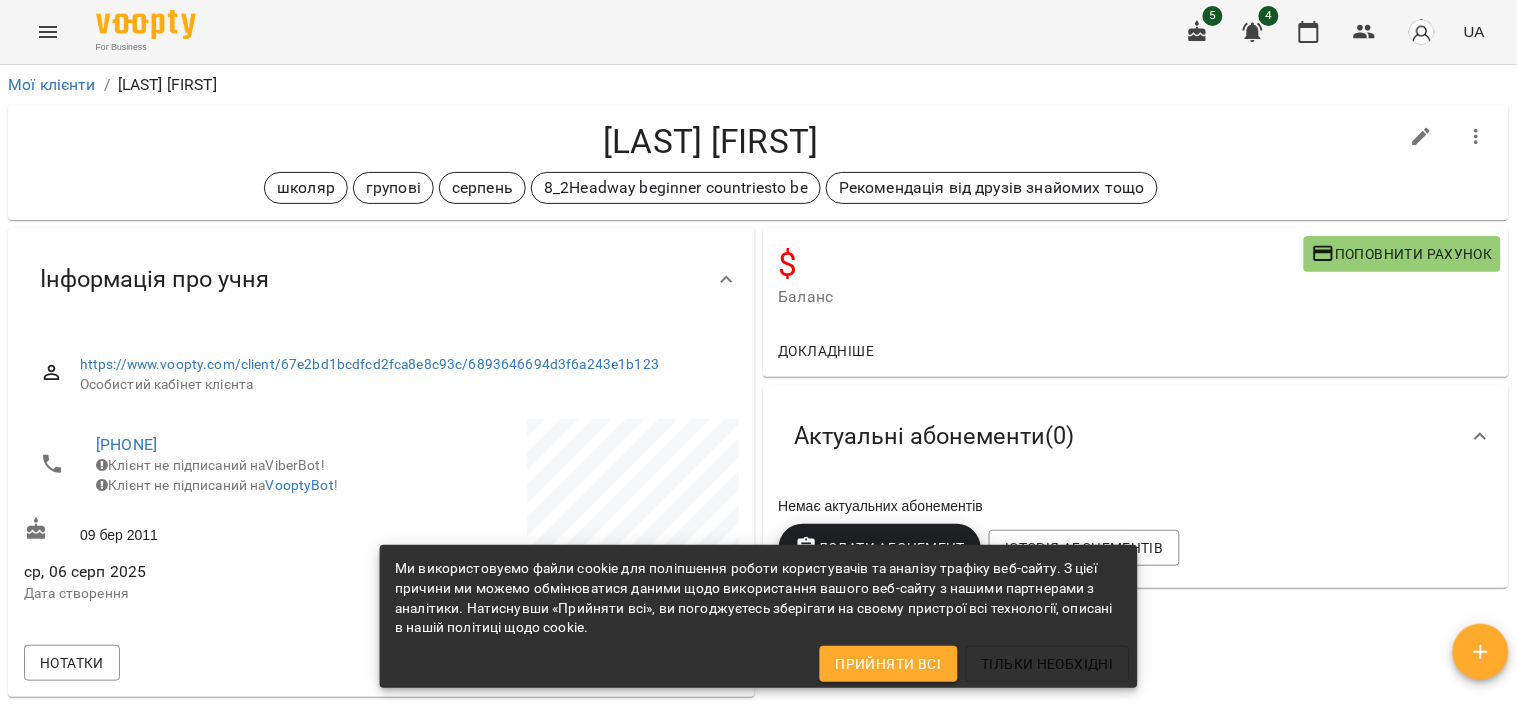 click 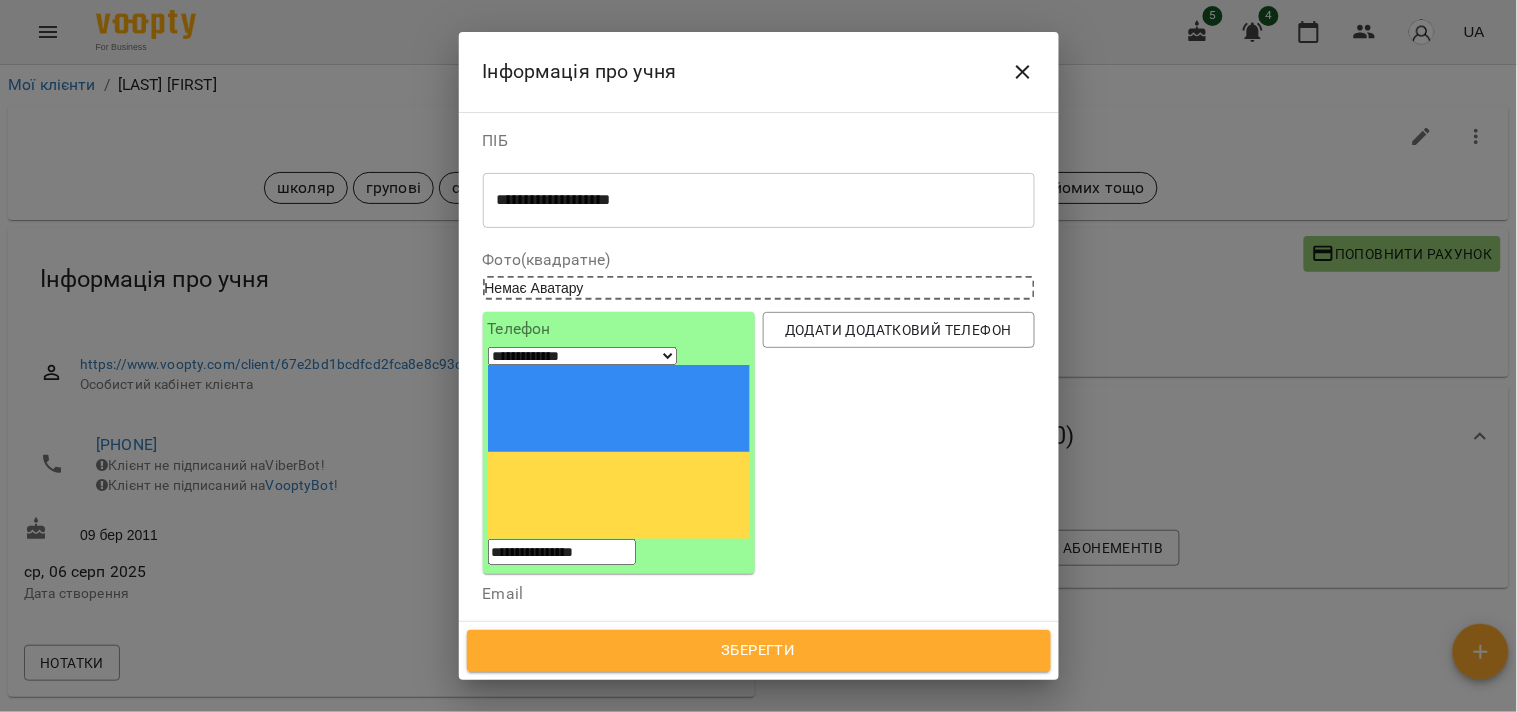 scroll, scrollTop: 111, scrollLeft: 0, axis: vertical 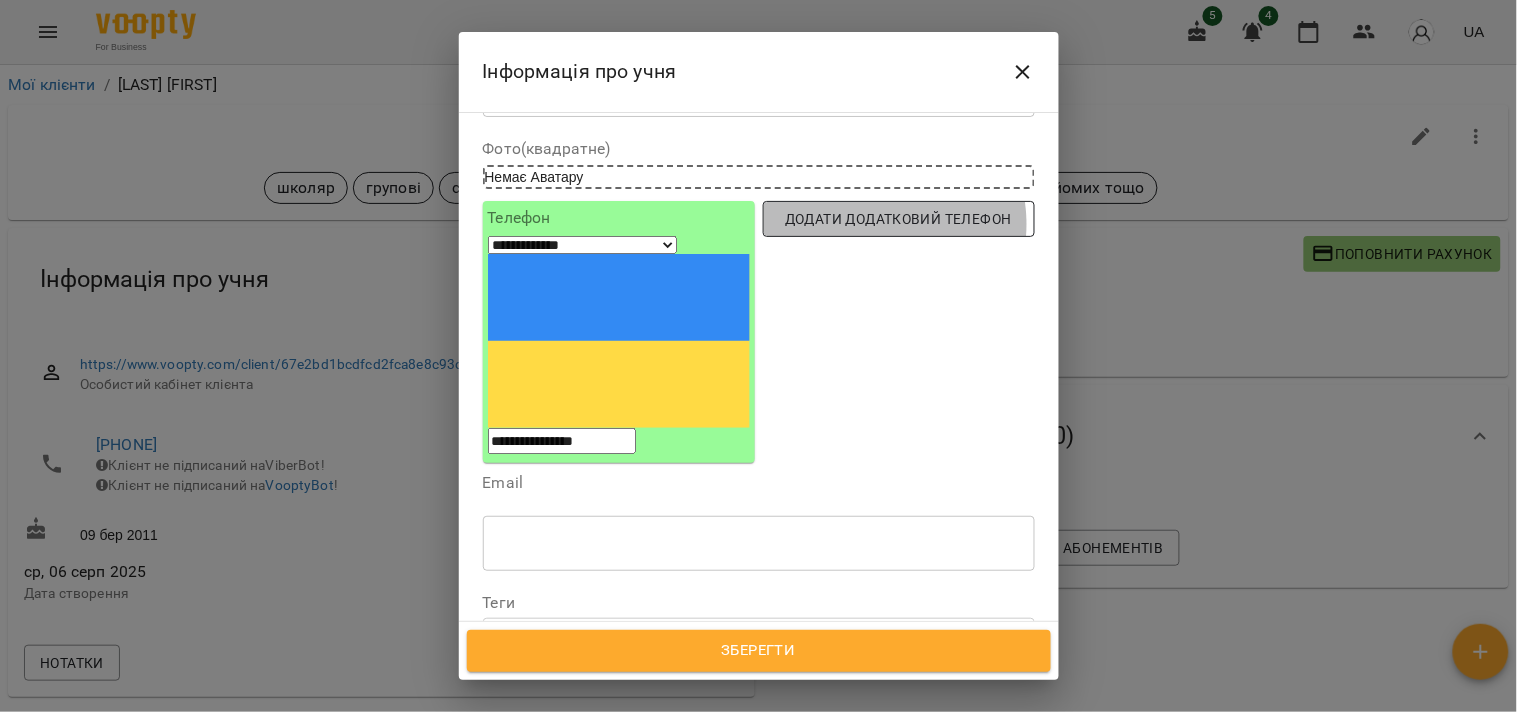 click on "Додати додатковий телефон" at bounding box center [899, 219] 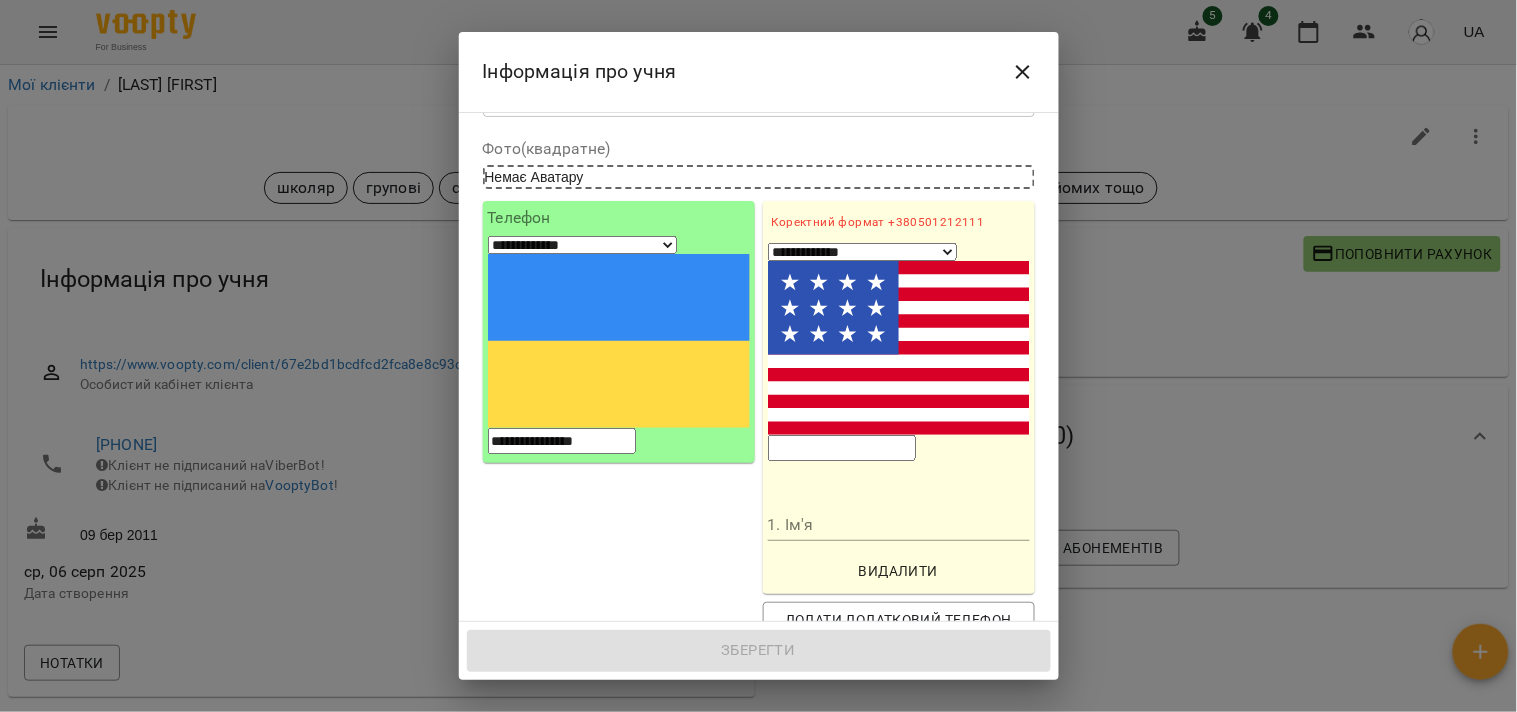 click 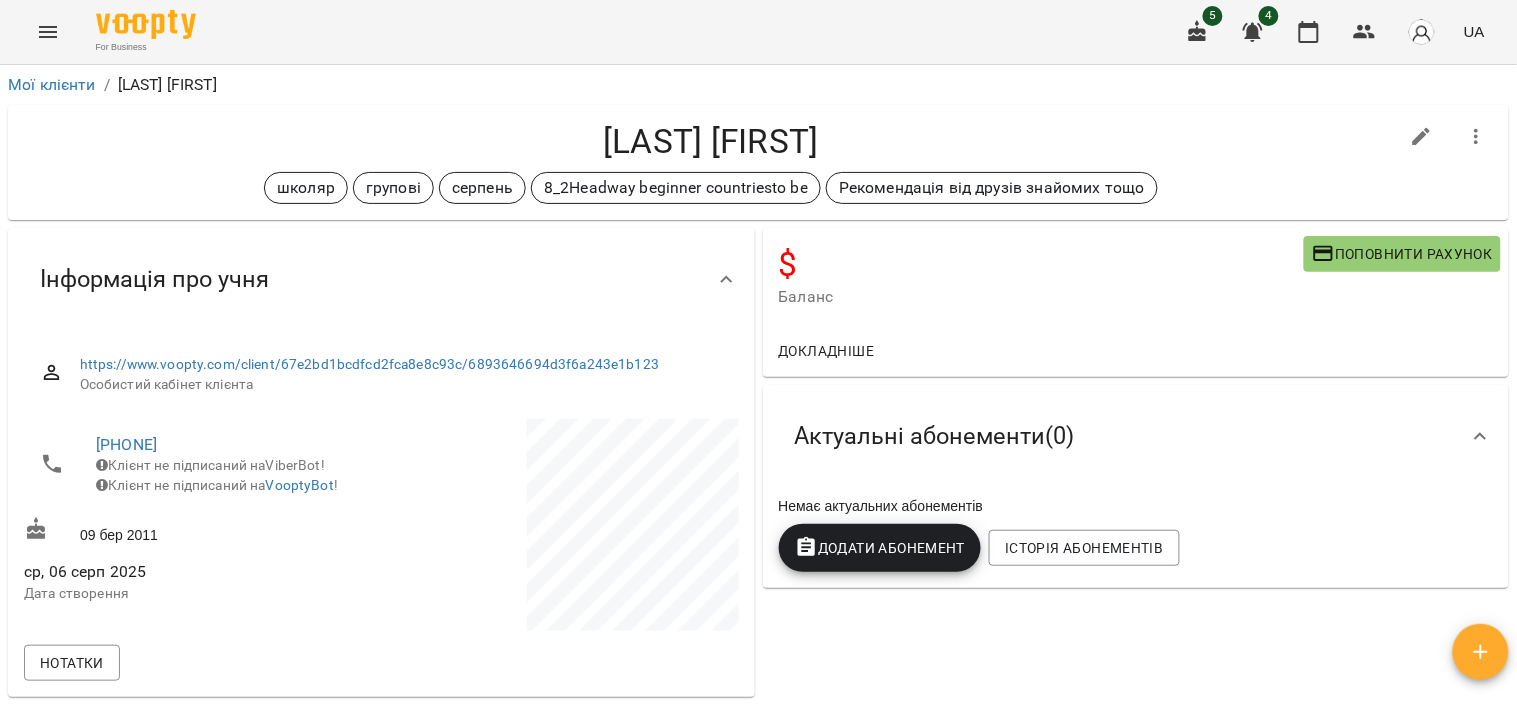 click 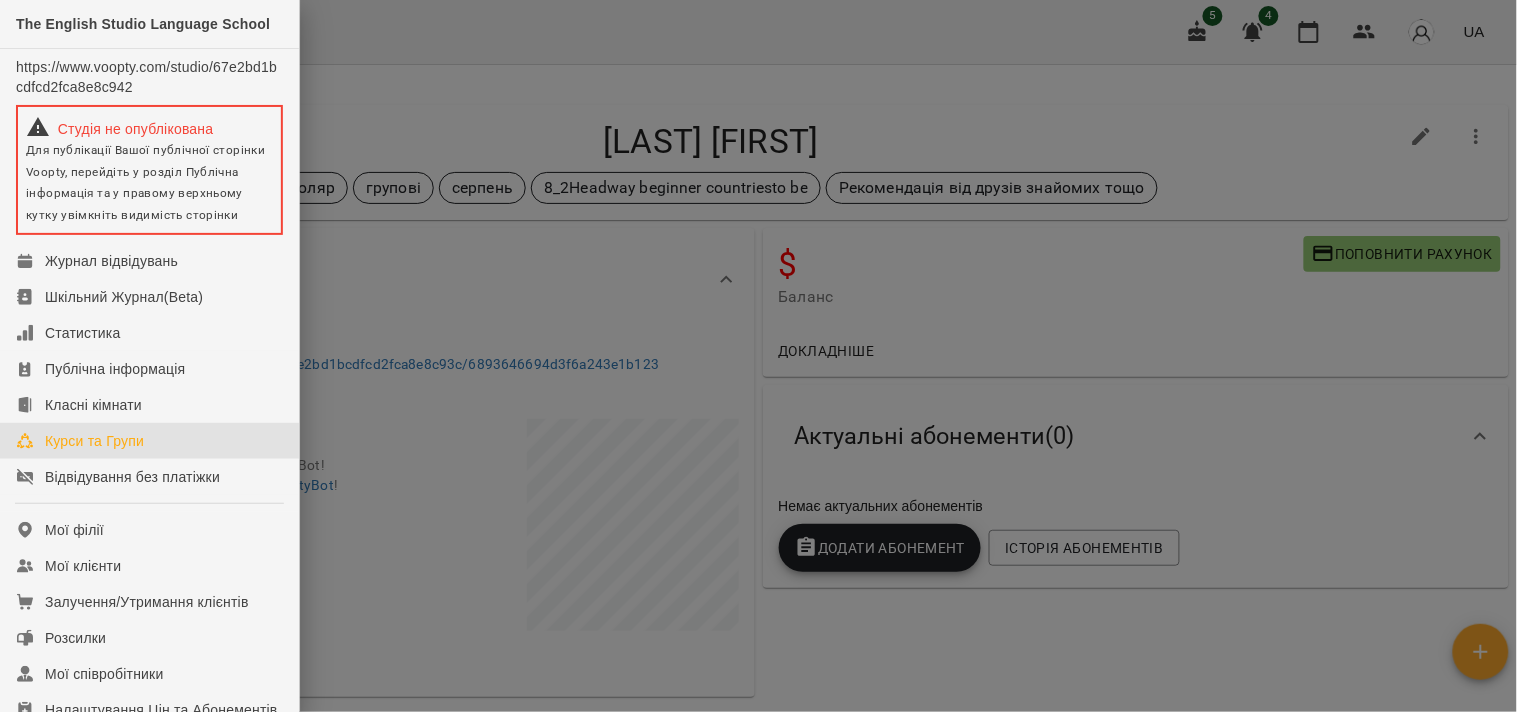 click on "Курси та Групи" at bounding box center [94, 441] 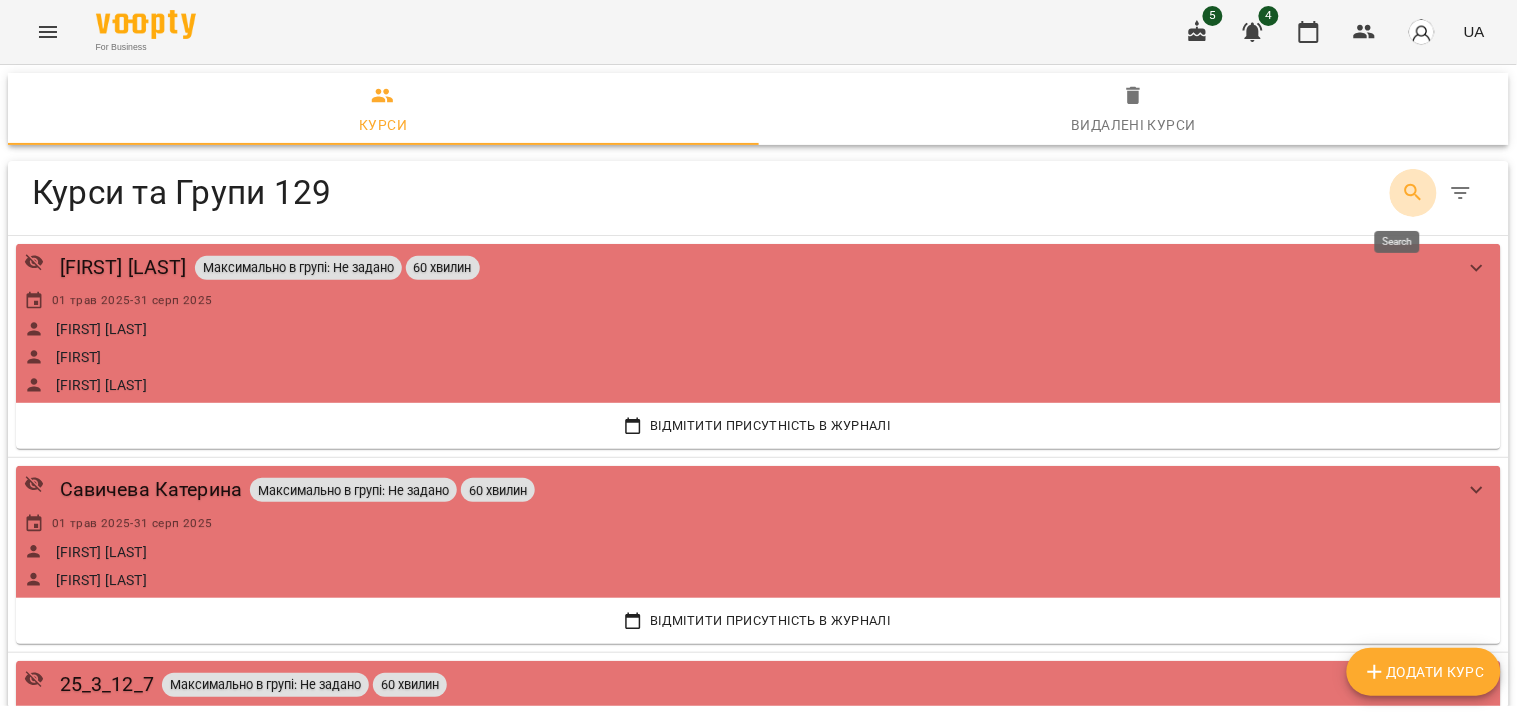 click 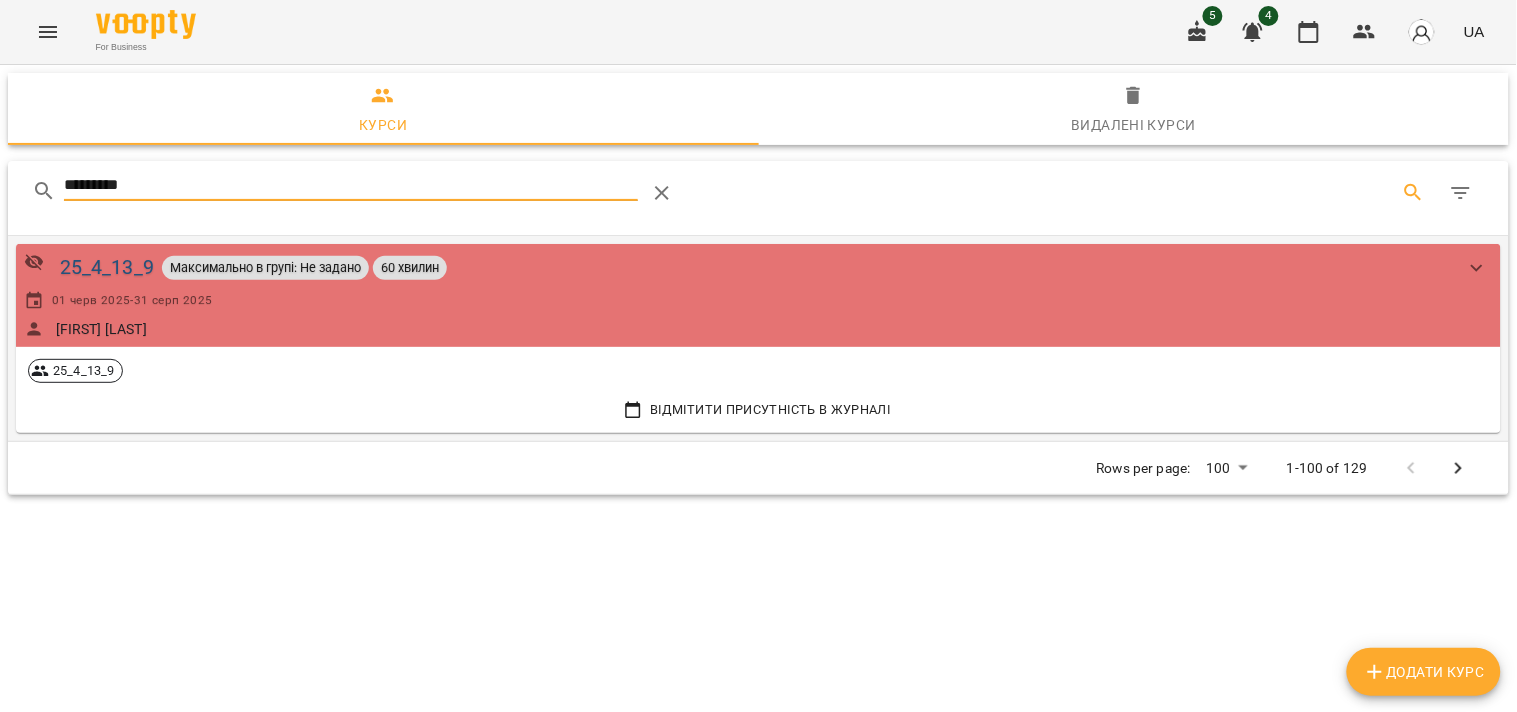 type on "*********" 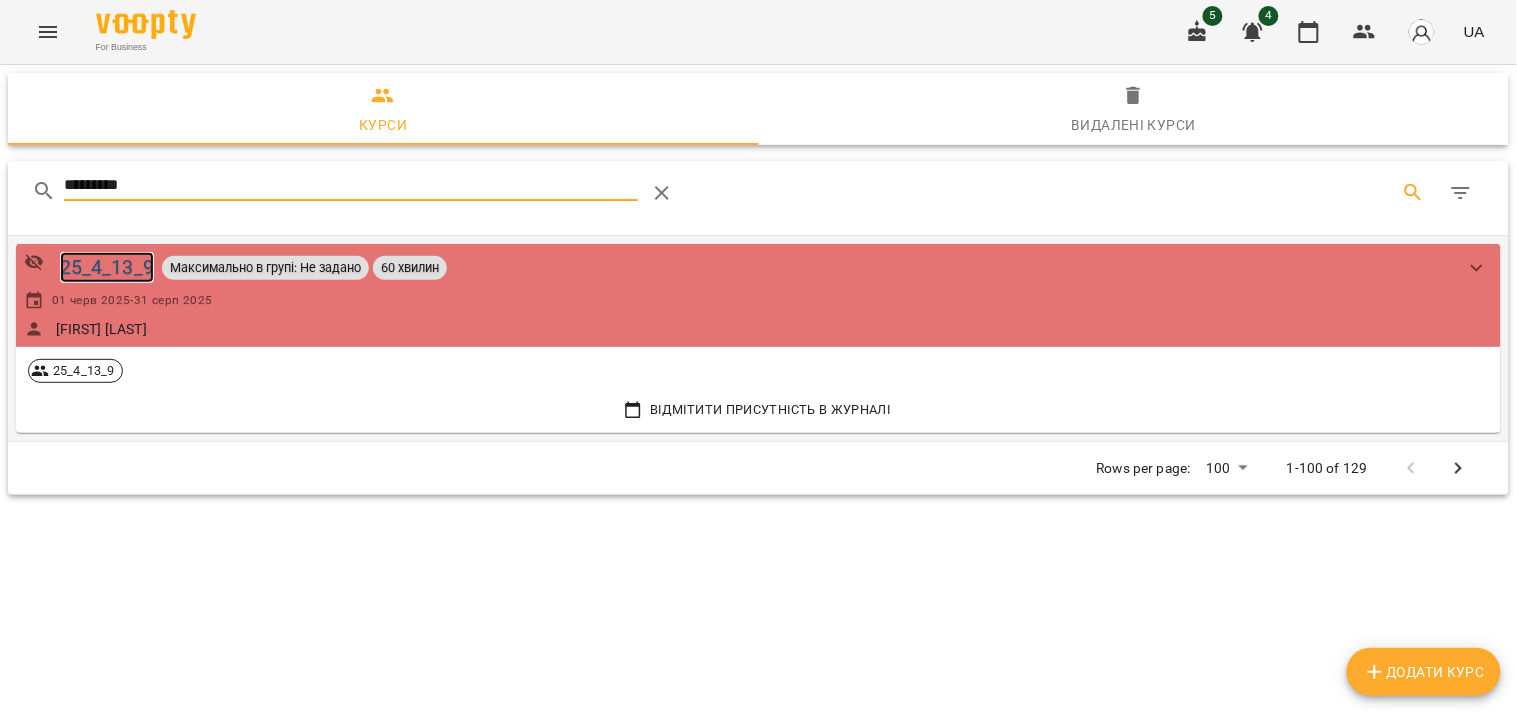 click on "25_4_13_9" at bounding box center (107, 267) 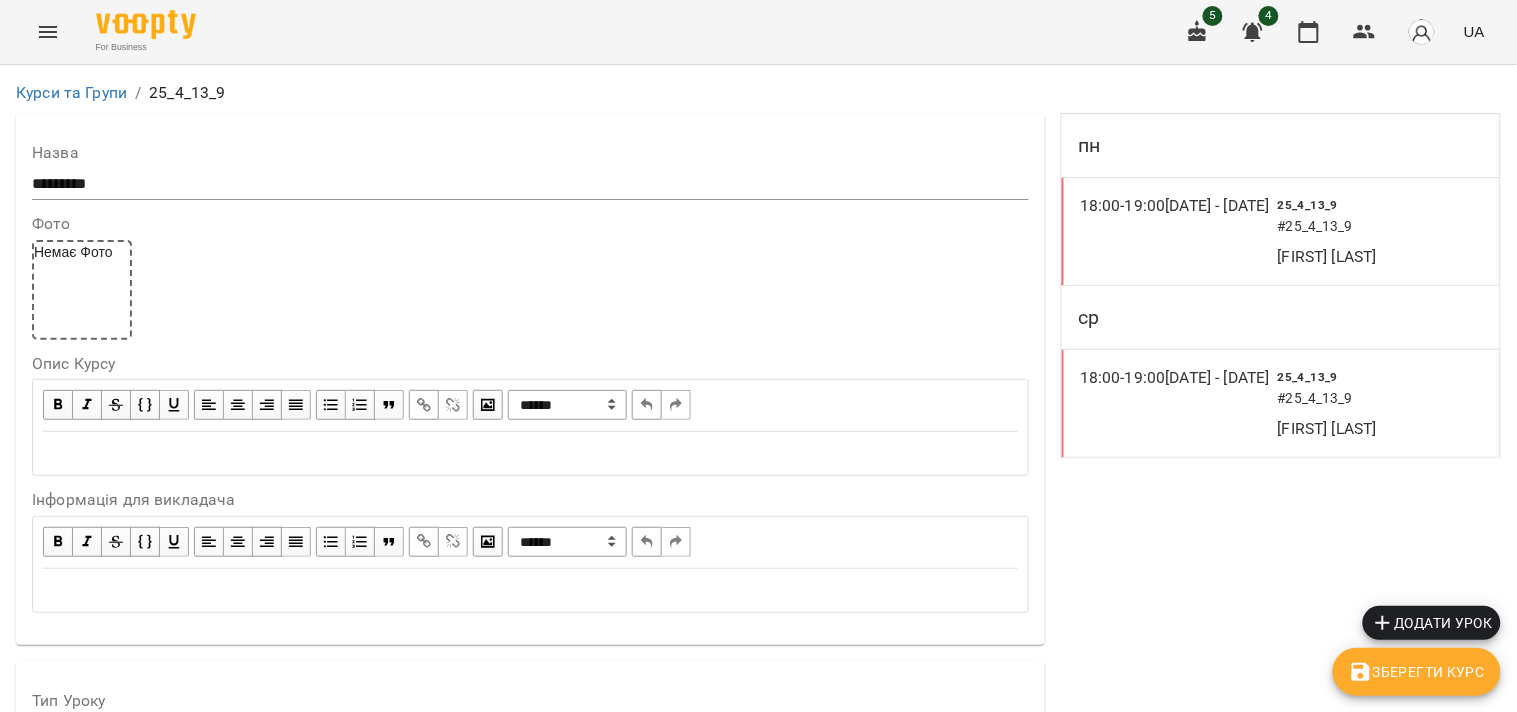 scroll, scrollTop: 1750, scrollLeft: 0, axis: vertical 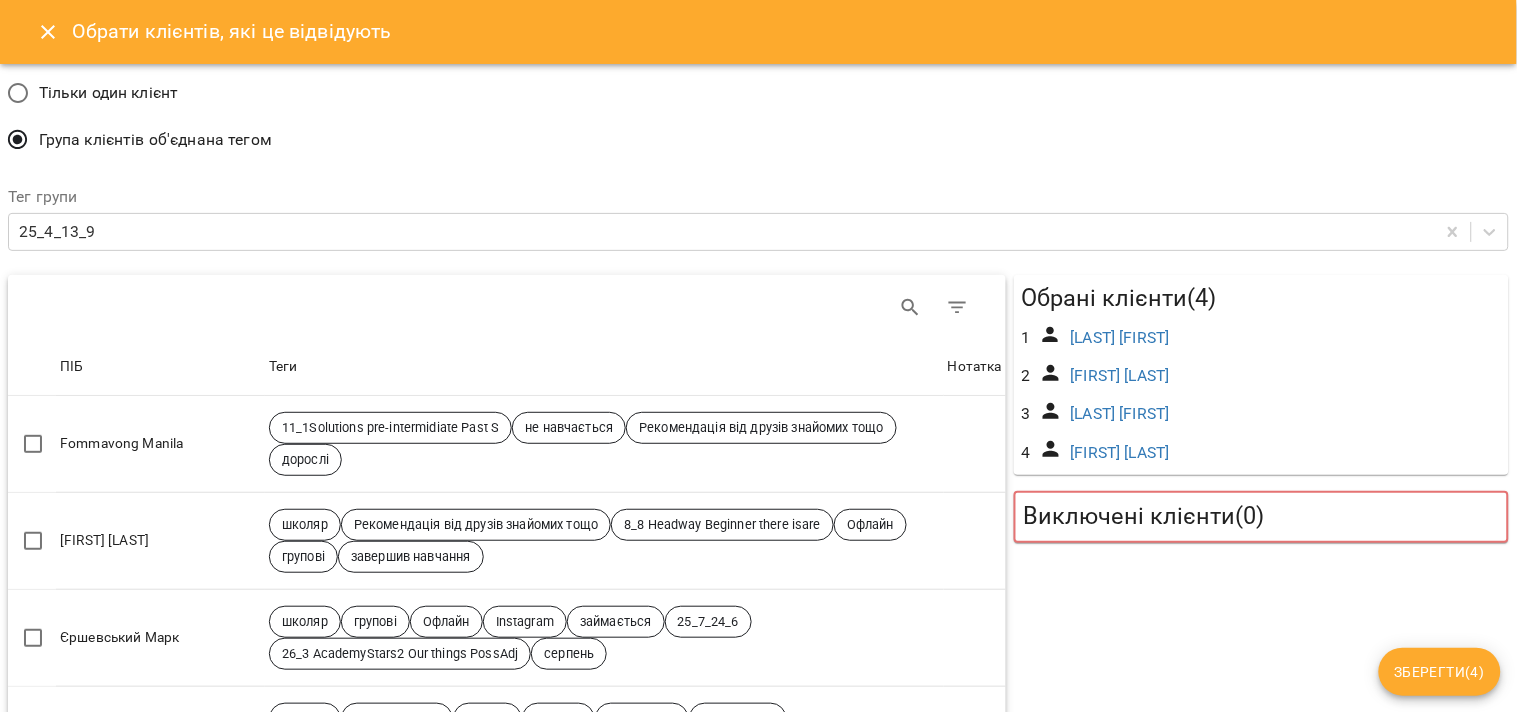 drag, startPoint x: 895, startPoint y: 301, endPoint x: 758, endPoint y: 302, distance: 137.00365 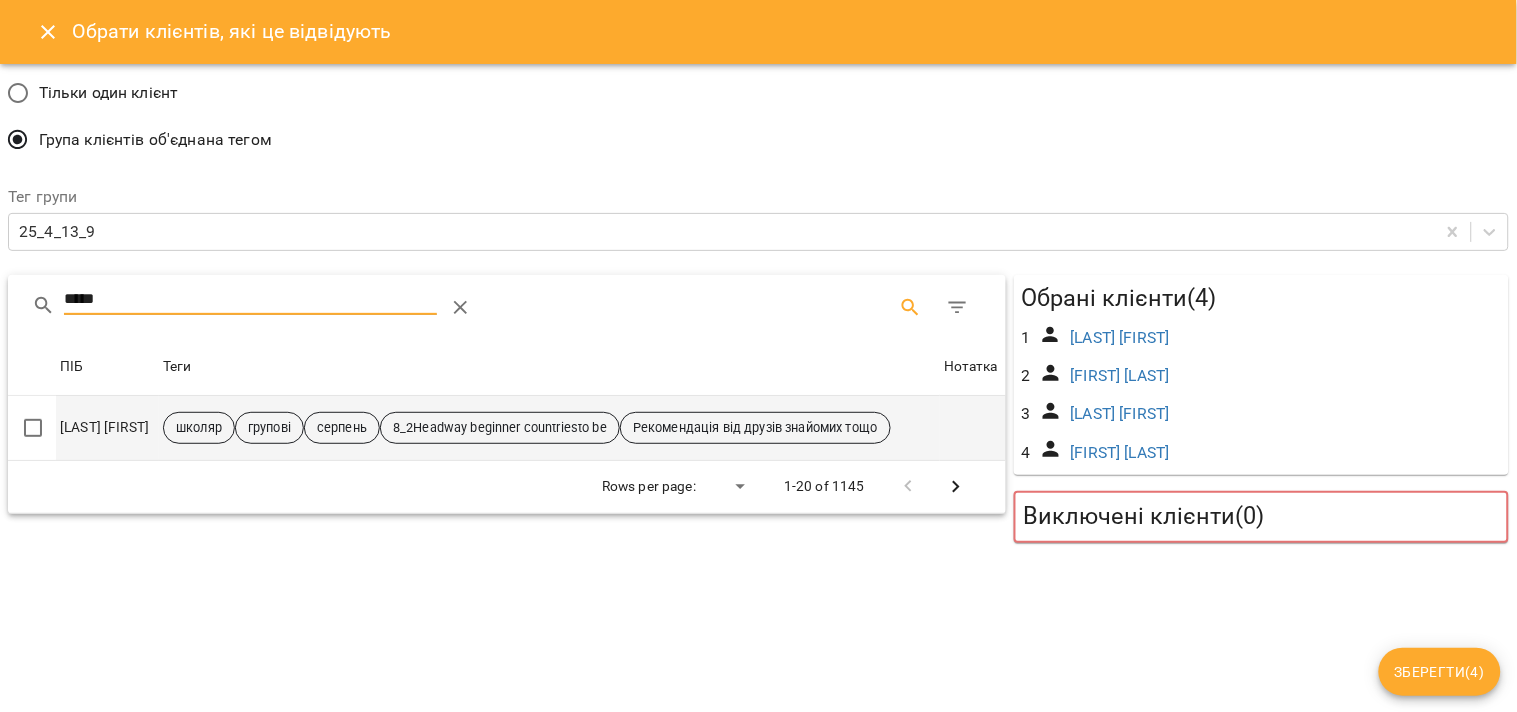 type on "*****" 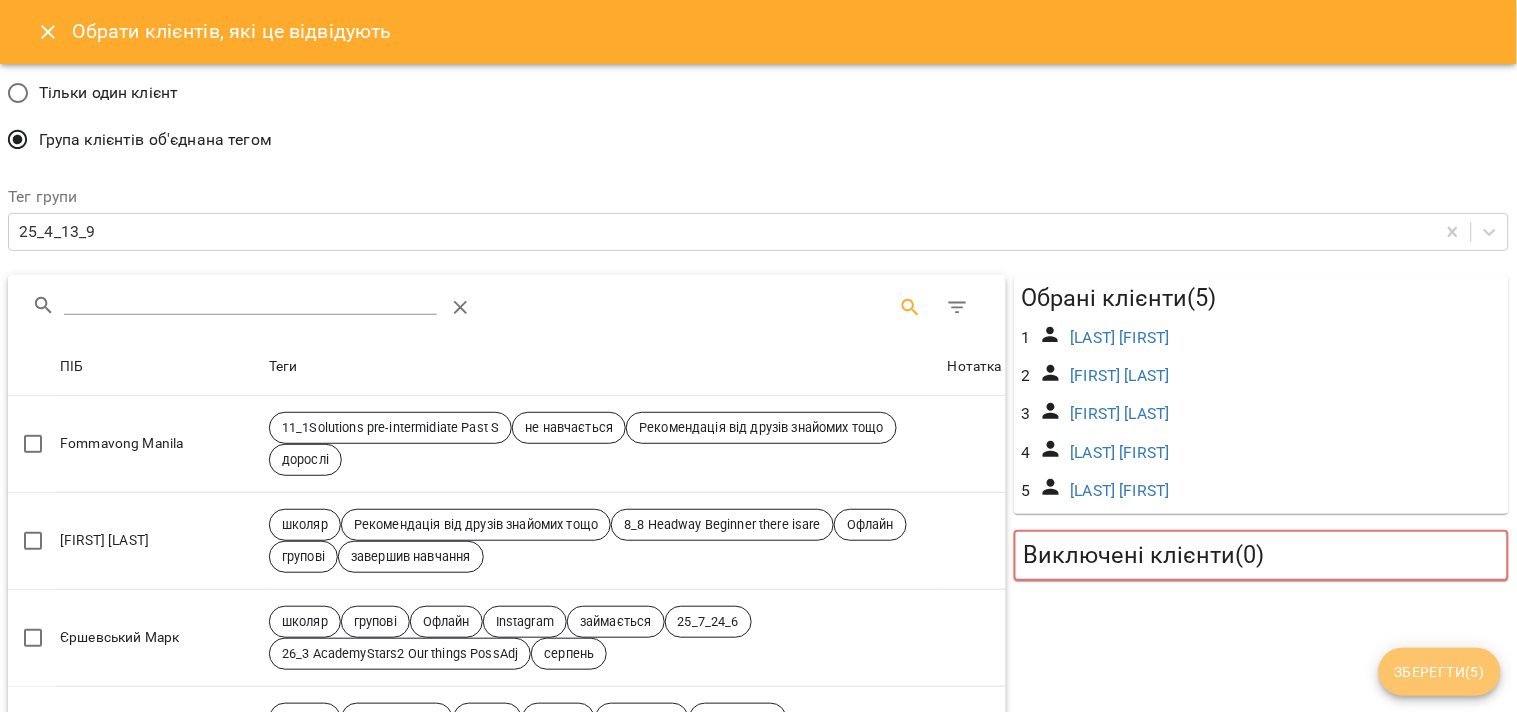 click on "Зберегти ( 5 )" at bounding box center (1440, 672) 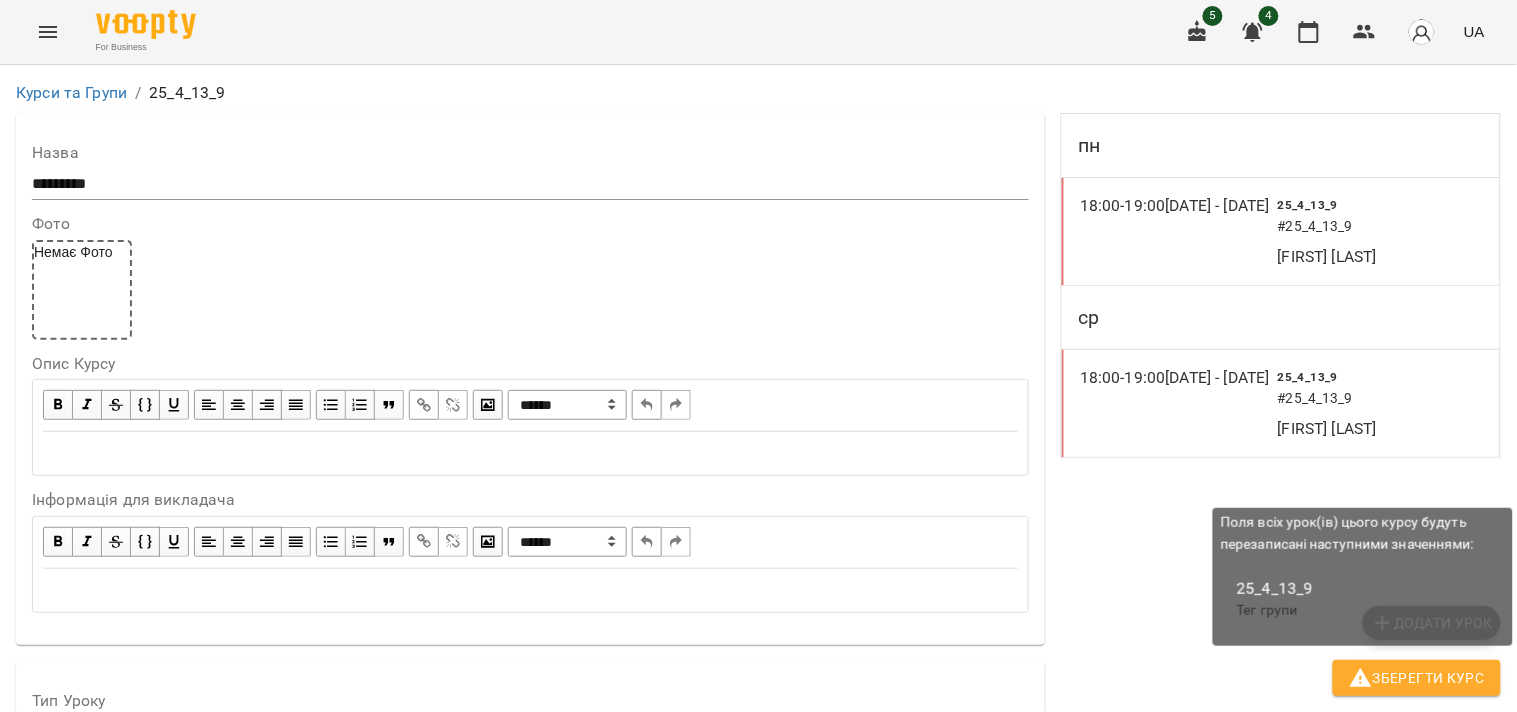 click on "Зберегти Курс" at bounding box center (1417, 678) 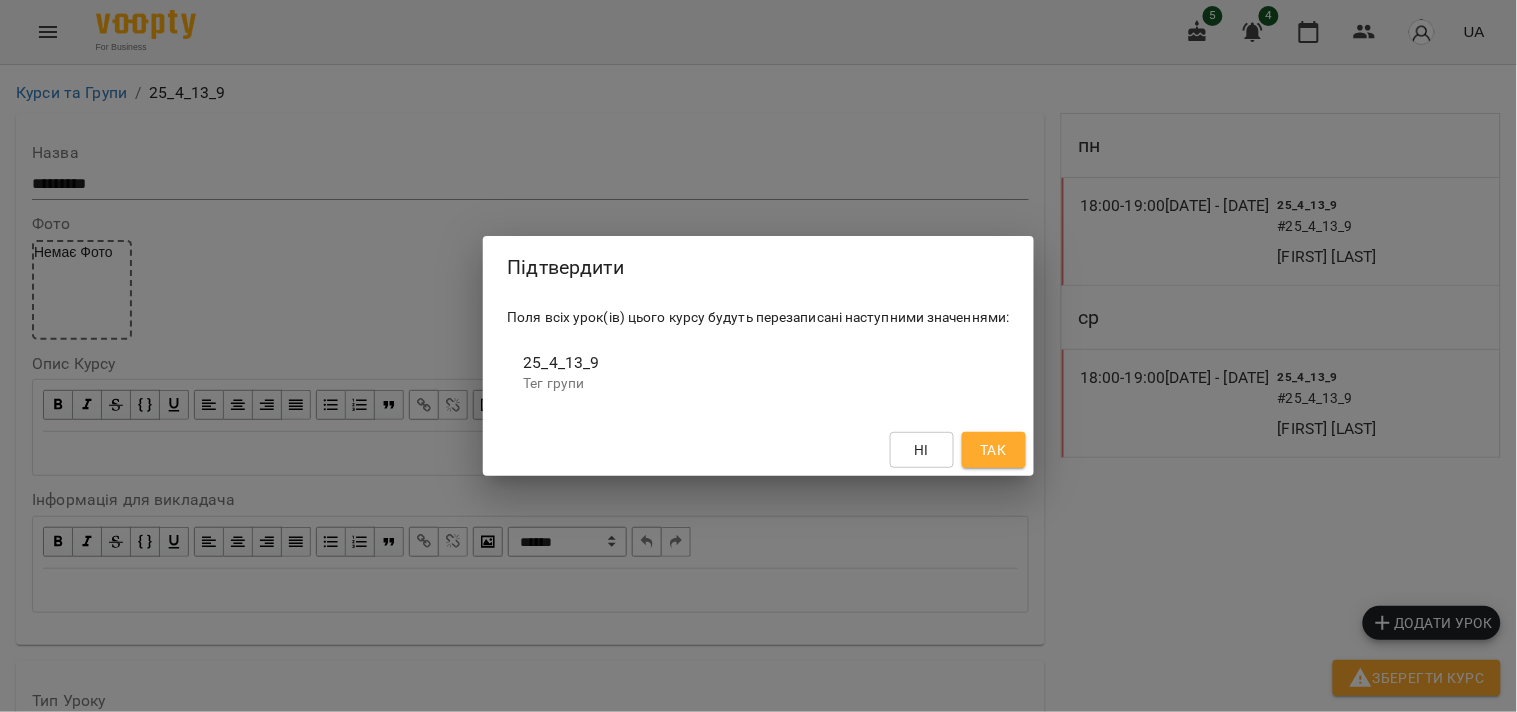 click on "Так" at bounding box center (994, 450) 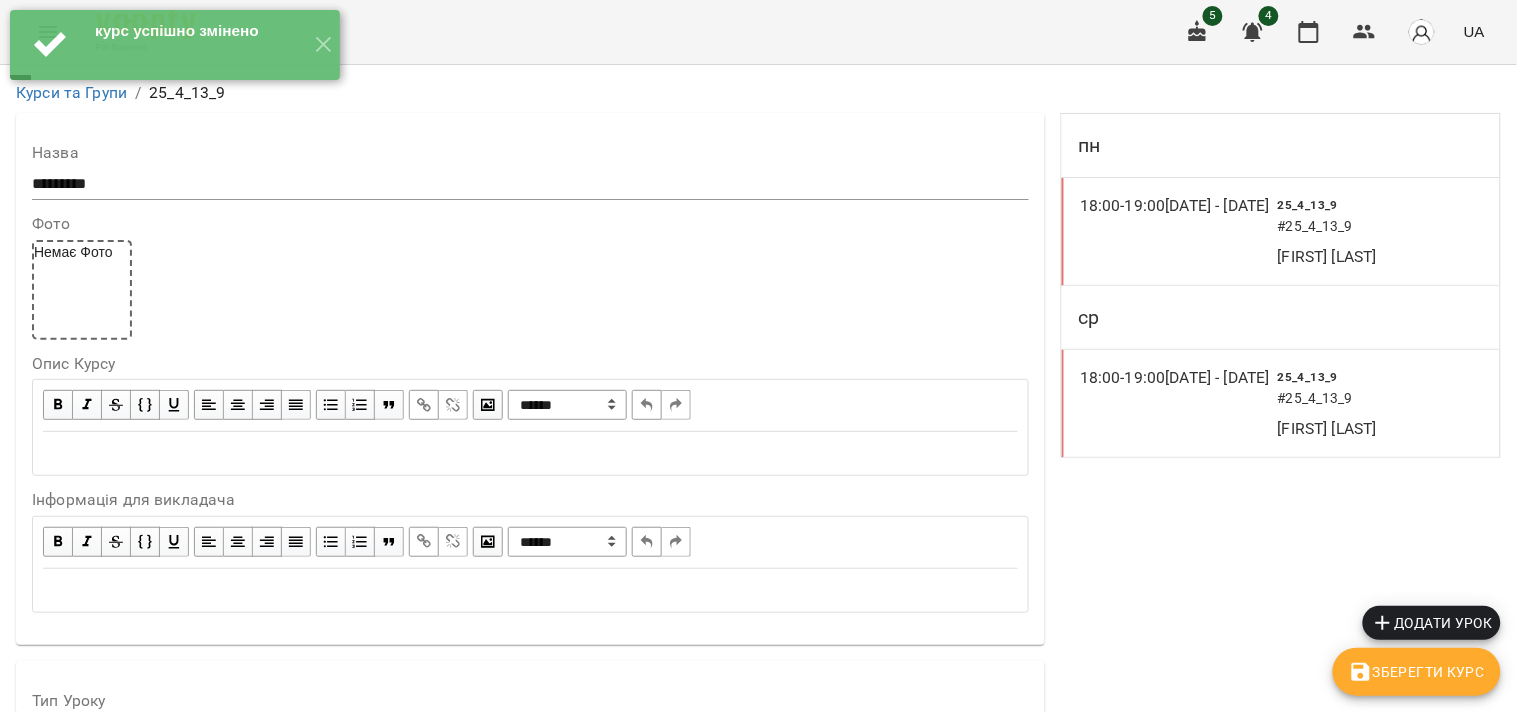 scroll, scrollTop: 1888, scrollLeft: 0, axis: vertical 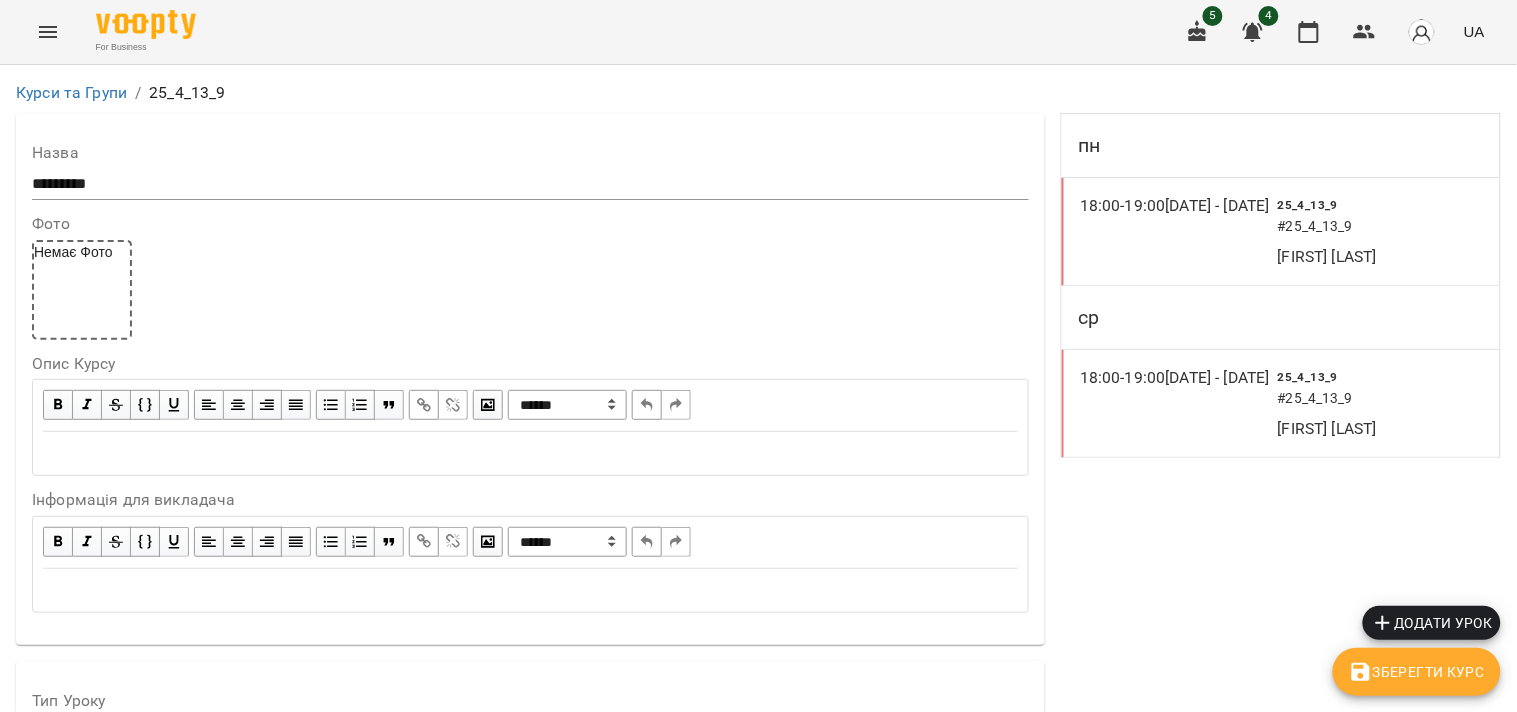 click on "Федосенко Олександр" at bounding box center [126, 2233] 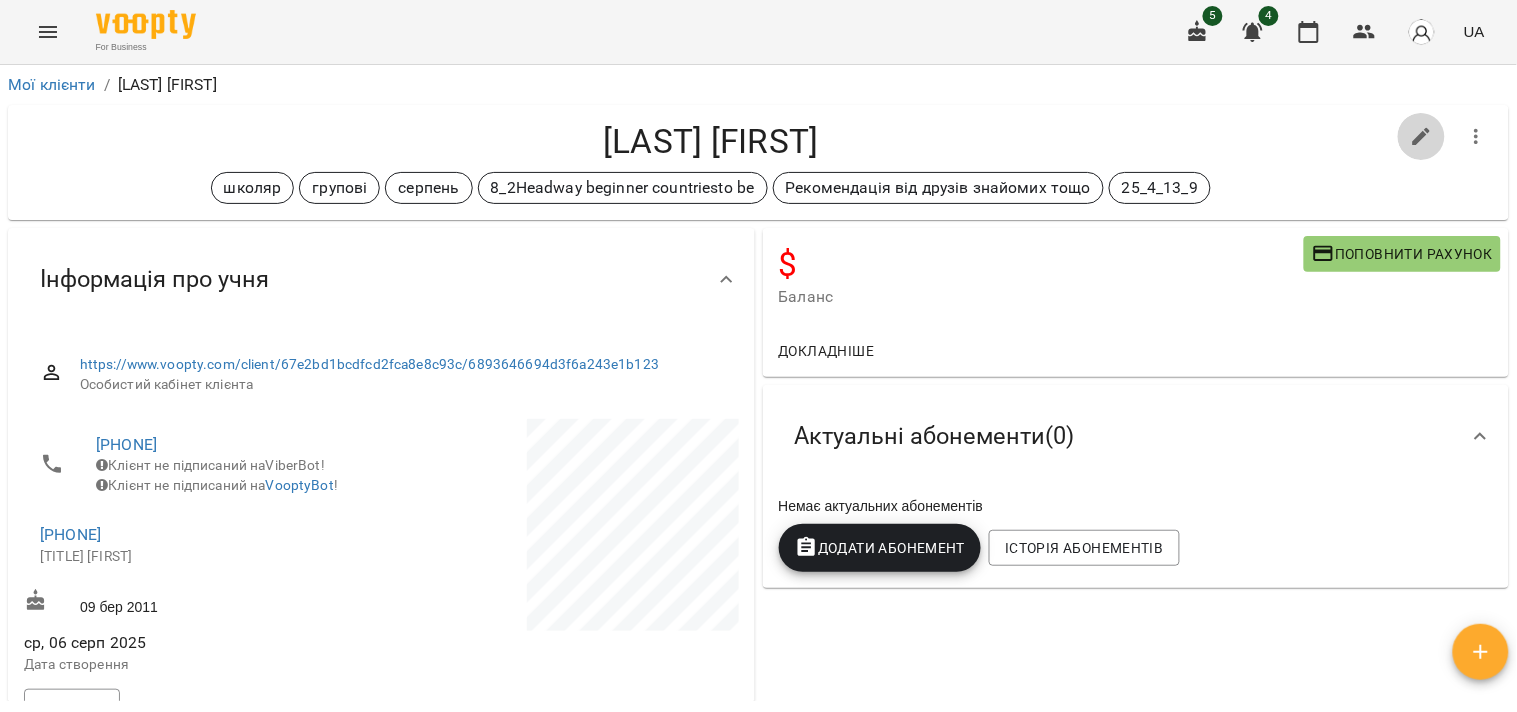 click 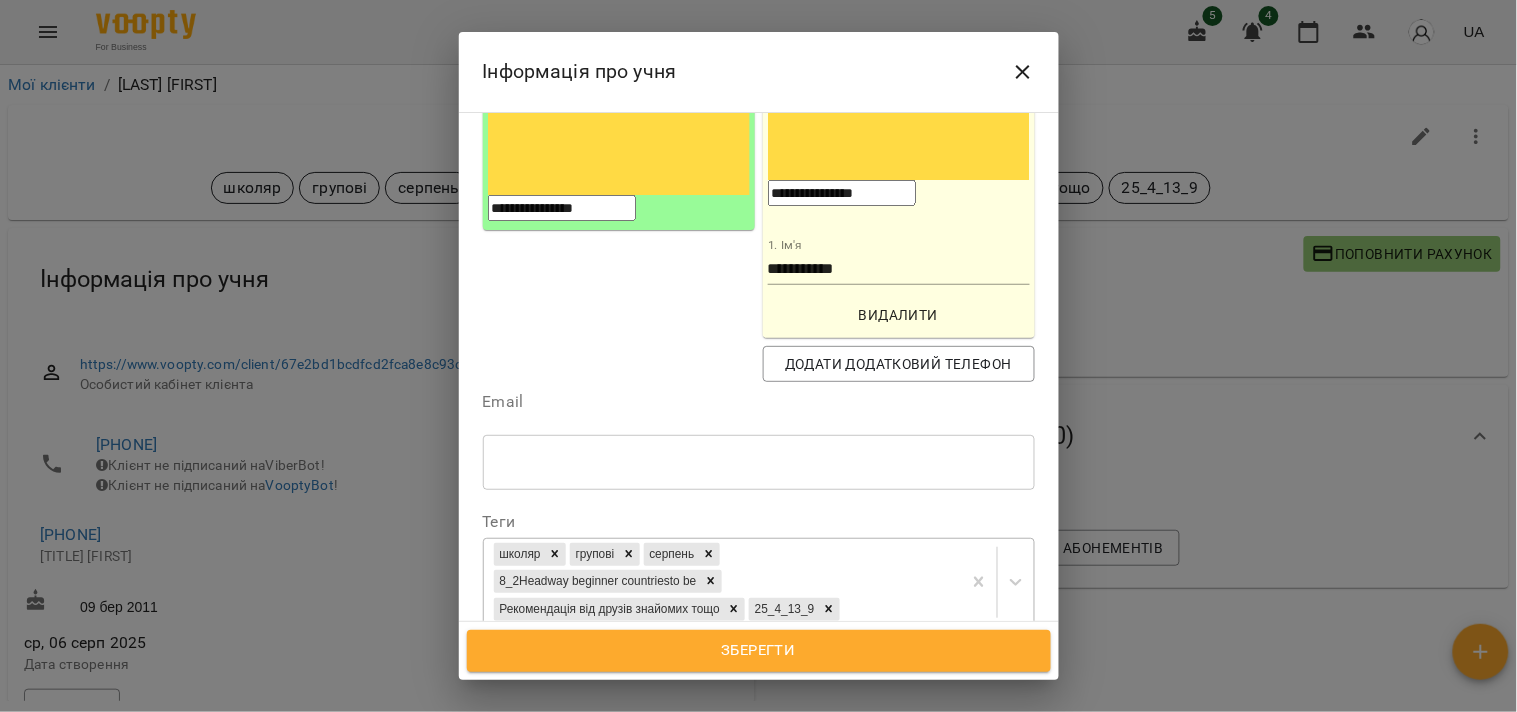 scroll, scrollTop: 444, scrollLeft: 0, axis: vertical 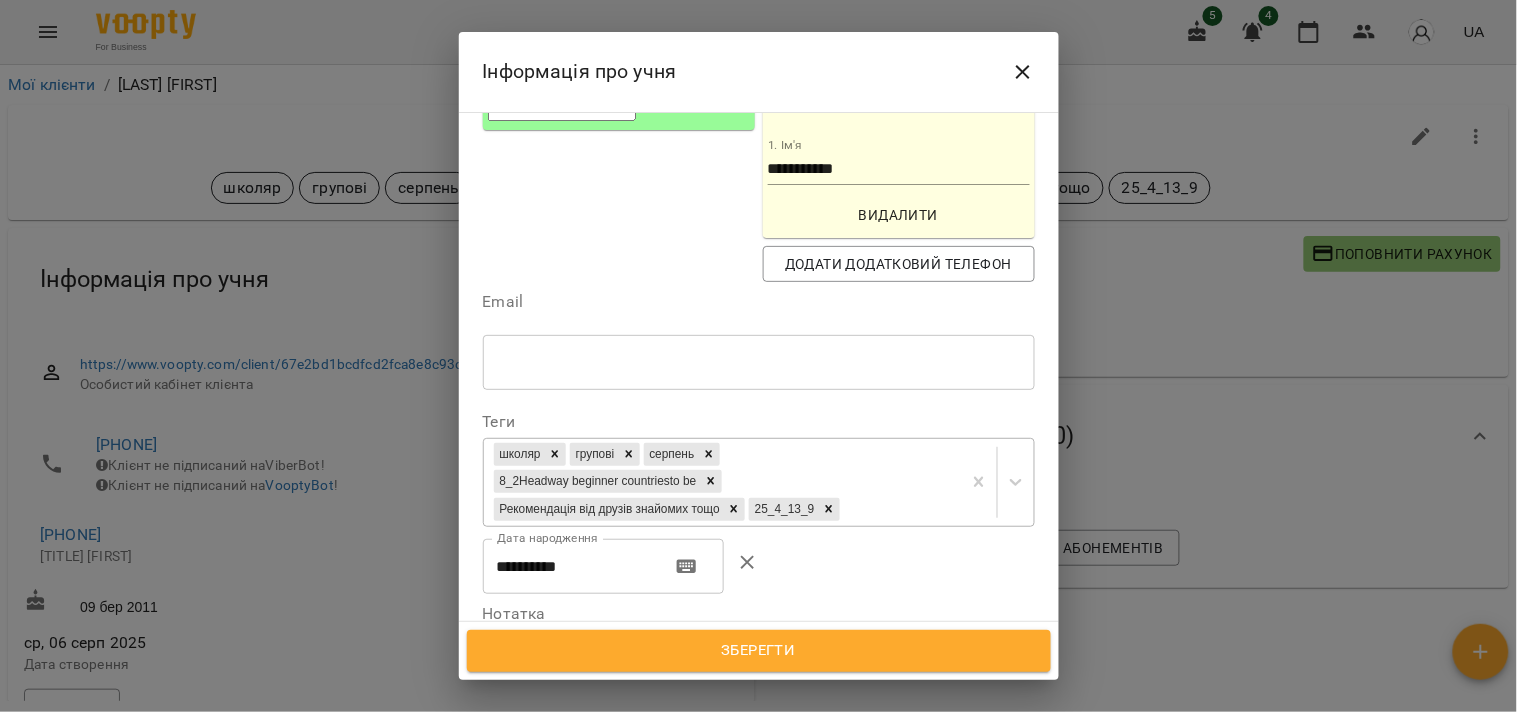 click on "школяр групові серпень 8_2Headway beginner countriesto be Рекомендація від друзів знайомих тощо 25_4_13_9" at bounding box center [722, 482] 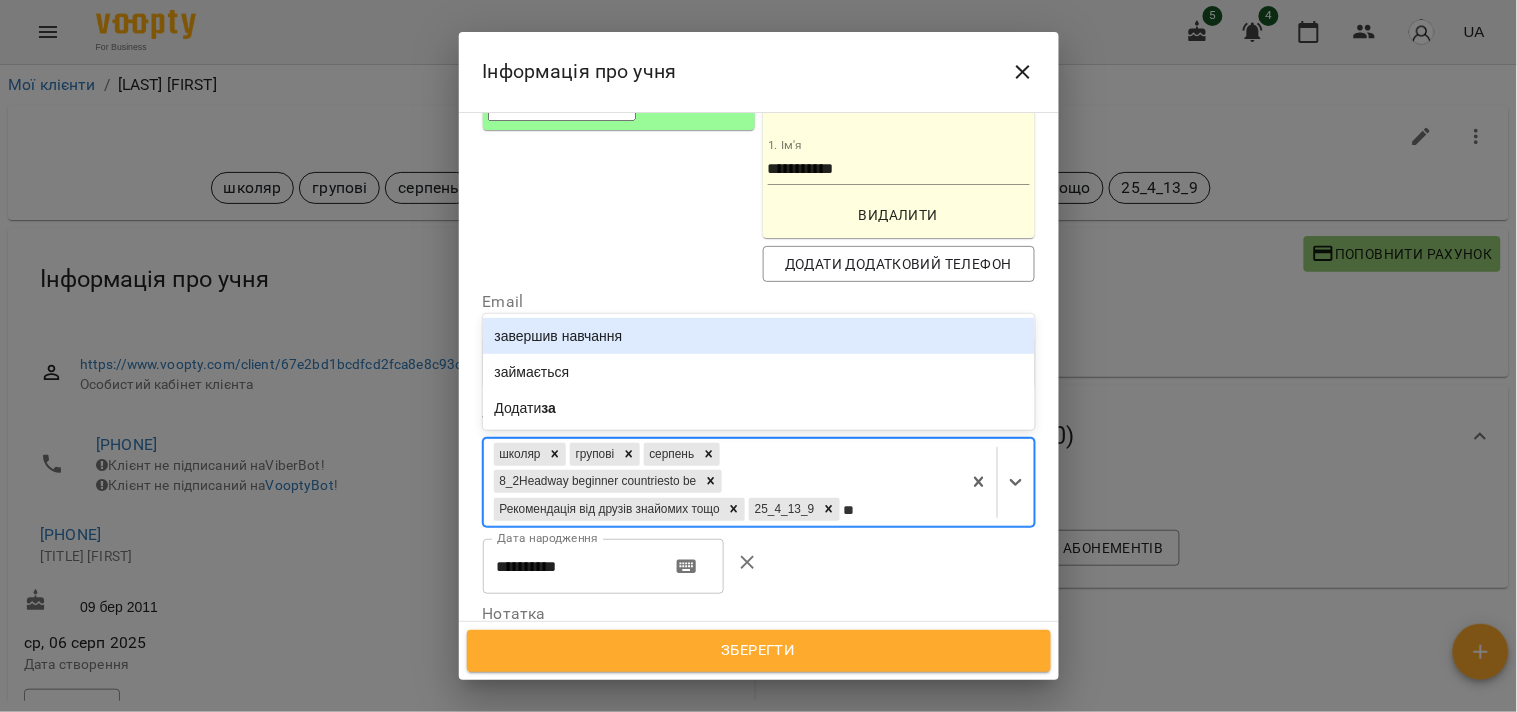 type on "***" 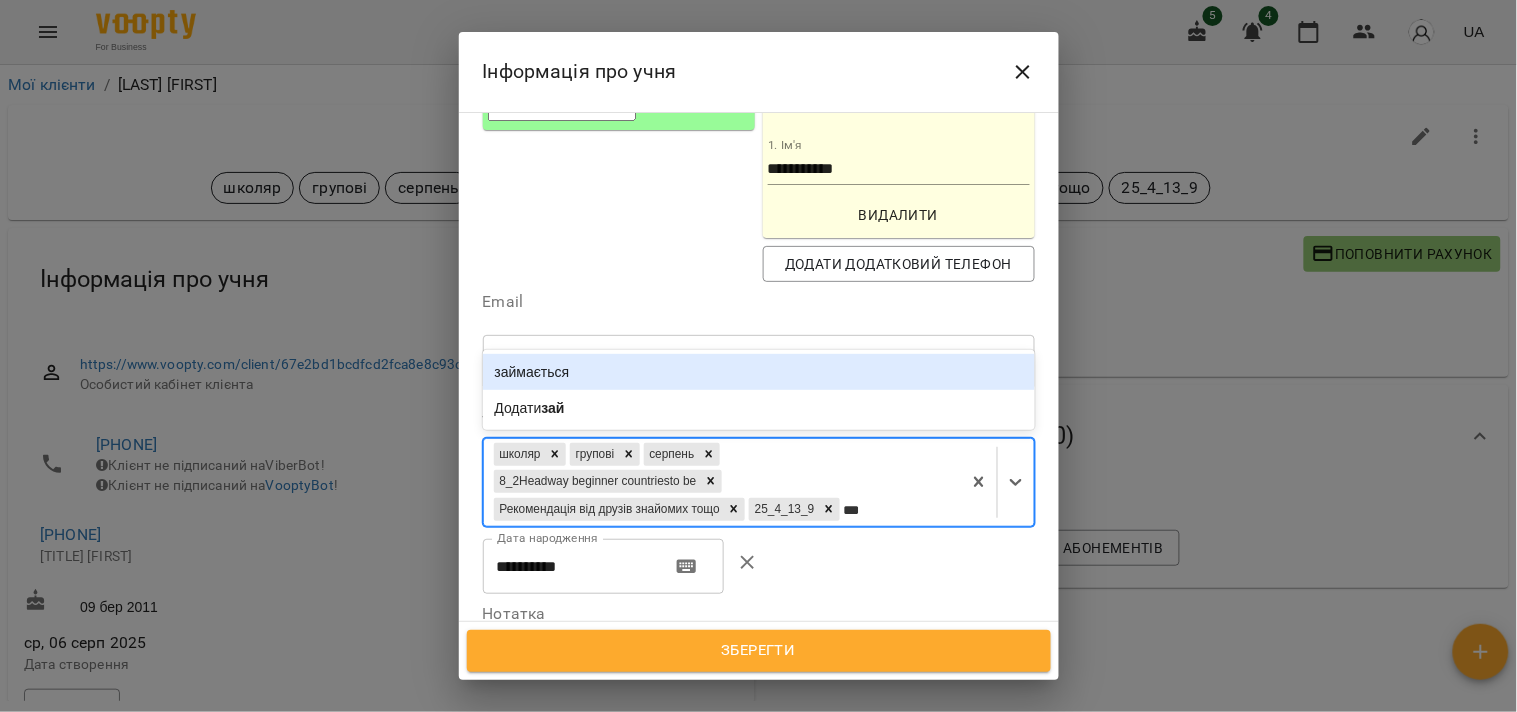 click on "займається" at bounding box center [759, 372] 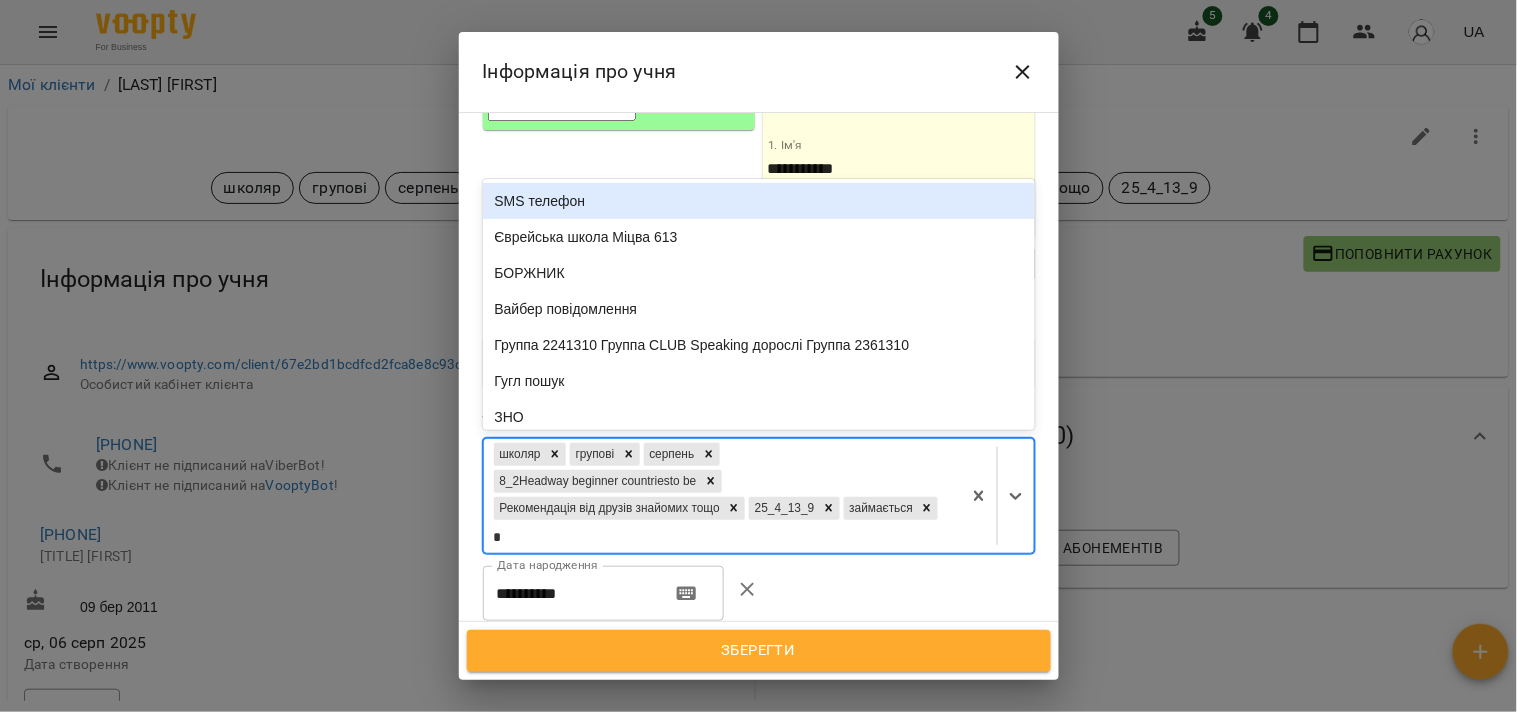 type on "**" 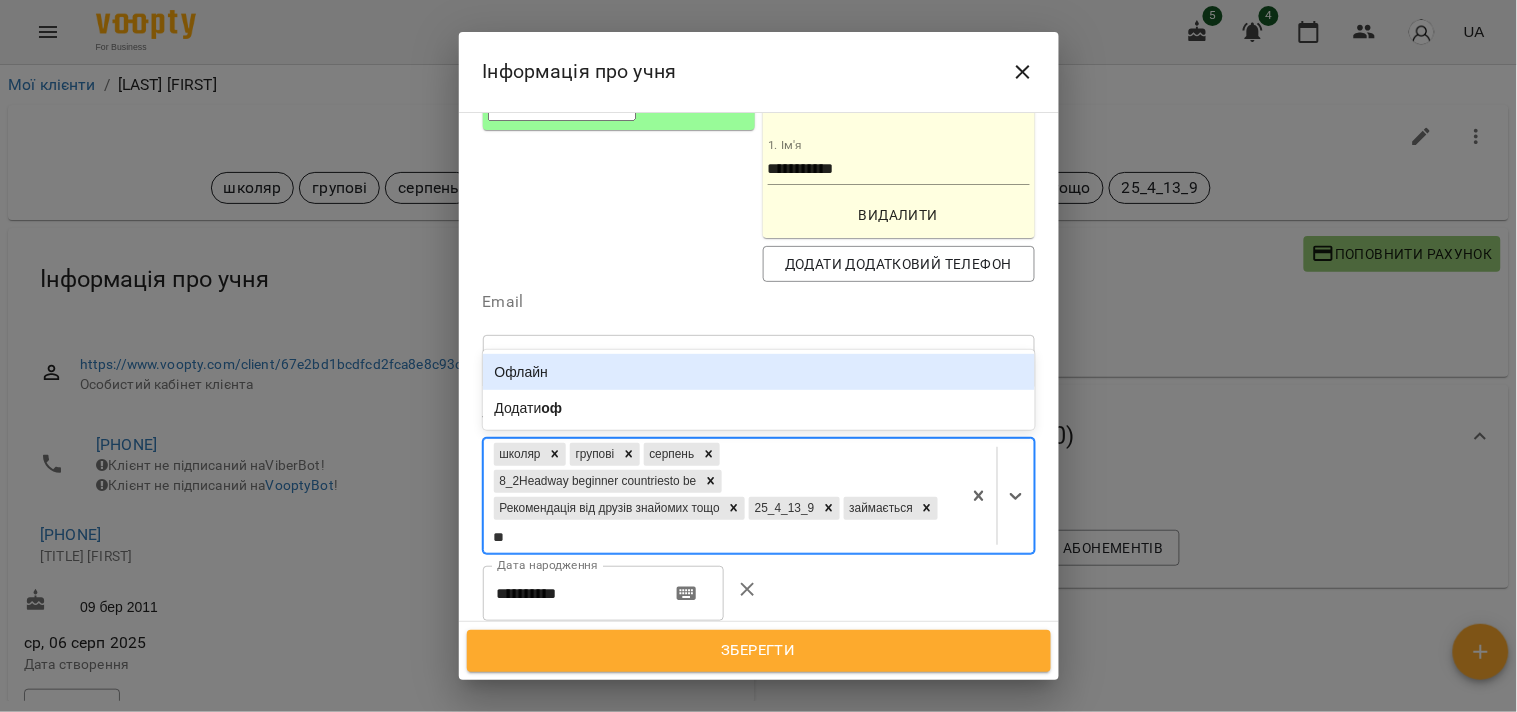 click on "Офлайн" at bounding box center [759, 372] 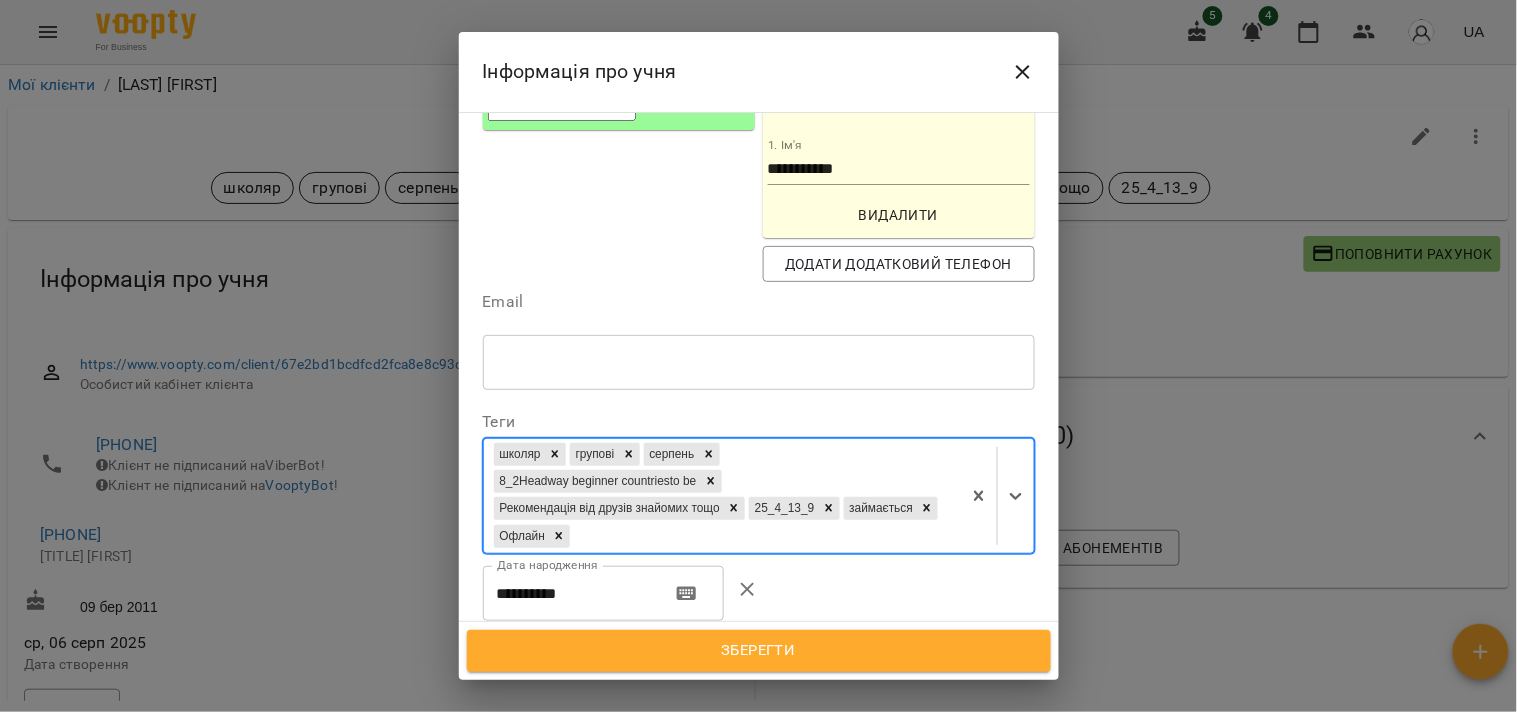 click on "Зберегти" at bounding box center (759, 651) 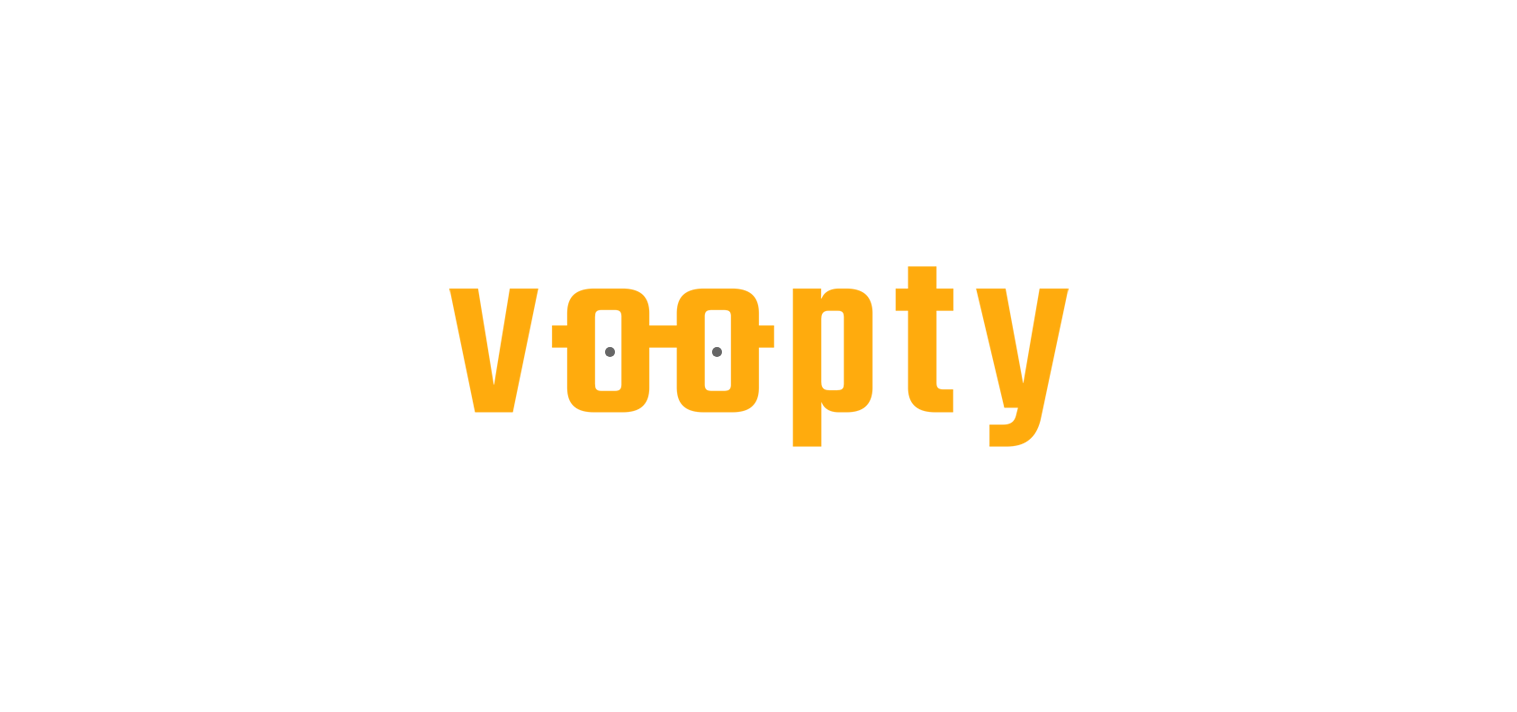 scroll, scrollTop: 0, scrollLeft: 0, axis: both 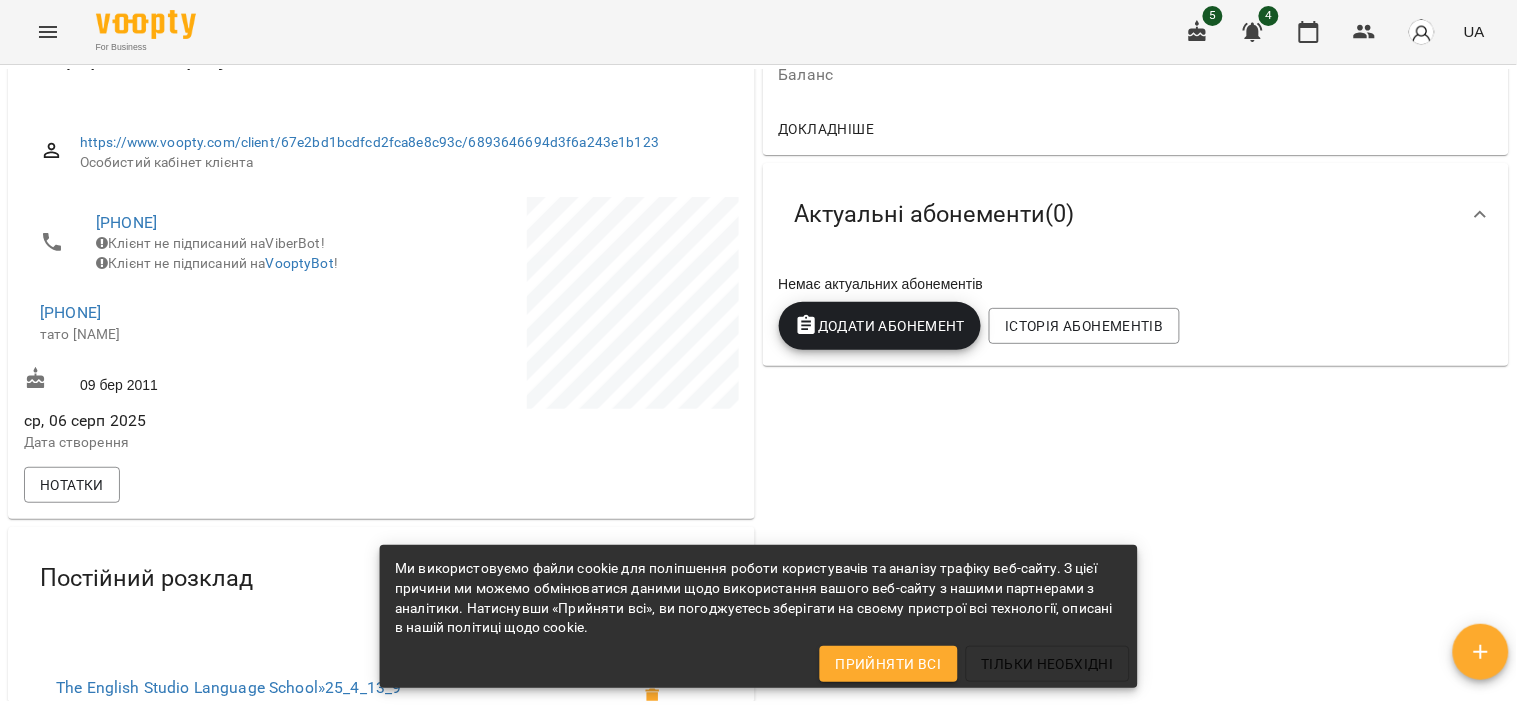click on "Додати Абонемент" at bounding box center (880, 326) 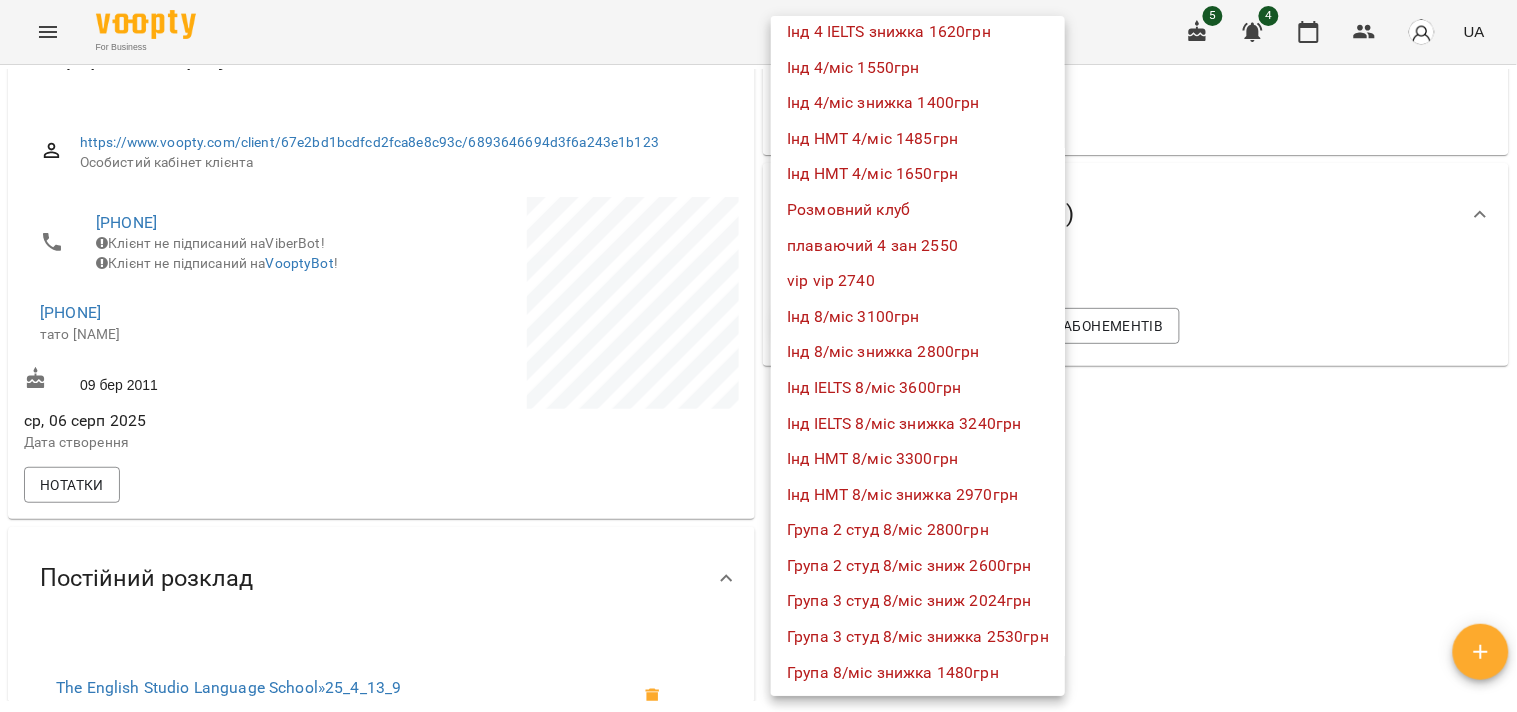 scroll, scrollTop: 407, scrollLeft: 0, axis: vertical 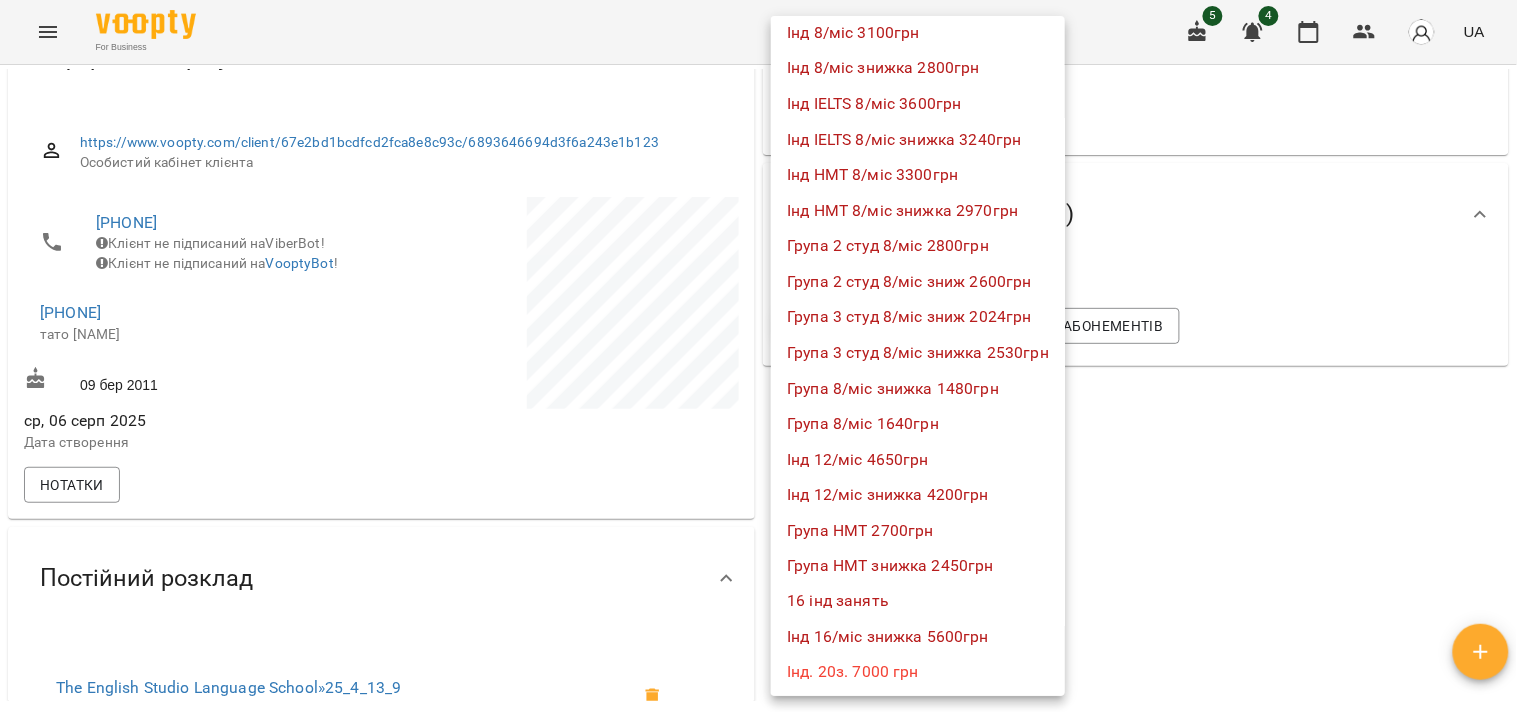 click on "Група 8/міс 1640грн" at bounding box center (918, 424) 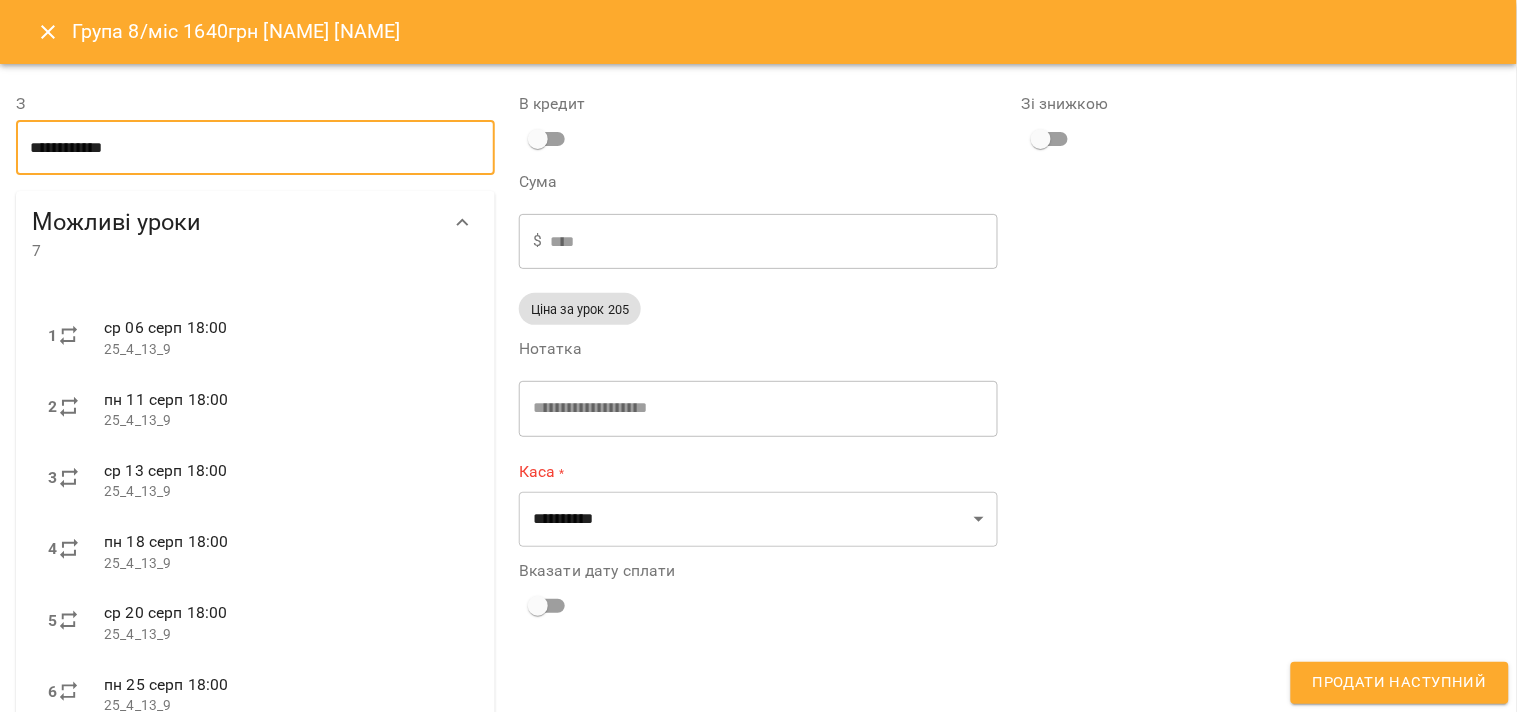 click on "**********" at bounding box center [255, 148] 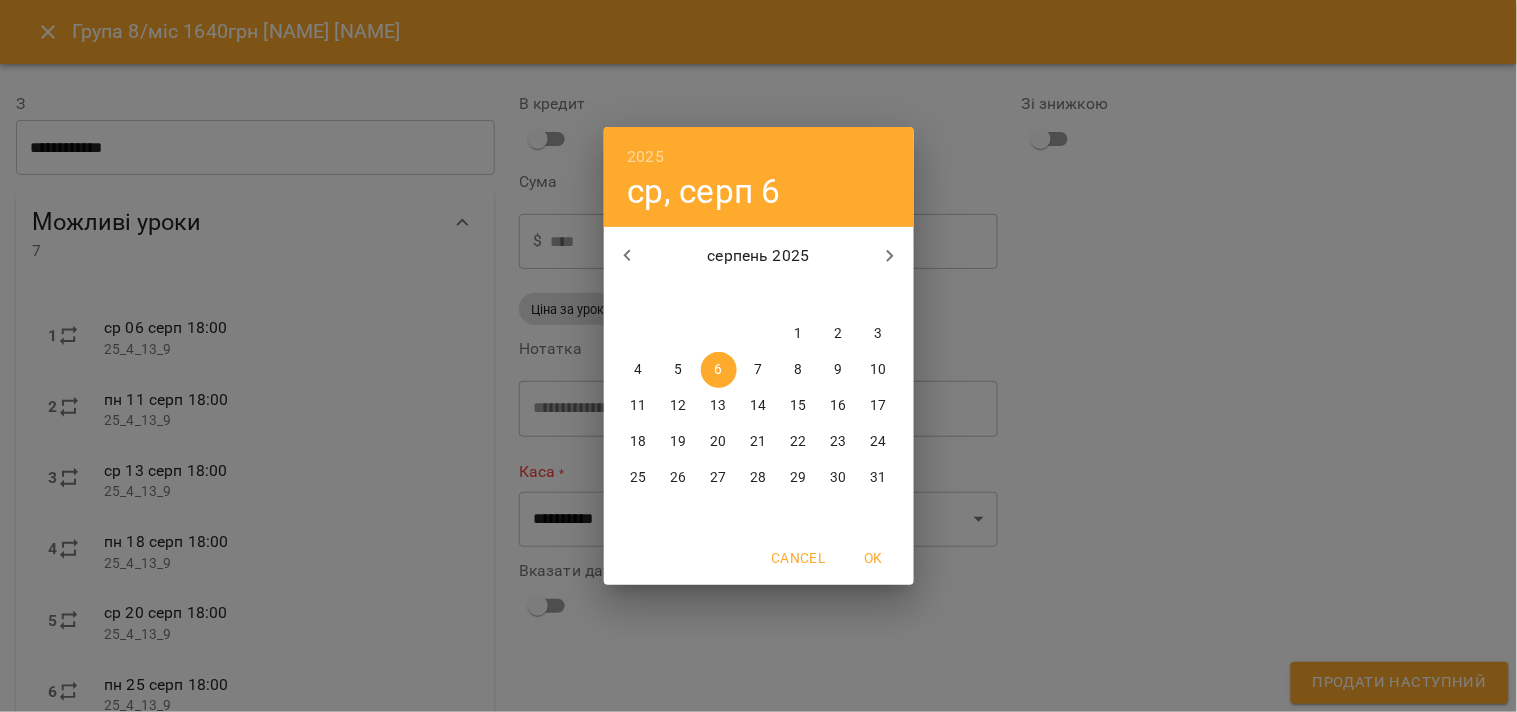 click on "11" at bounding box center (638, 406) 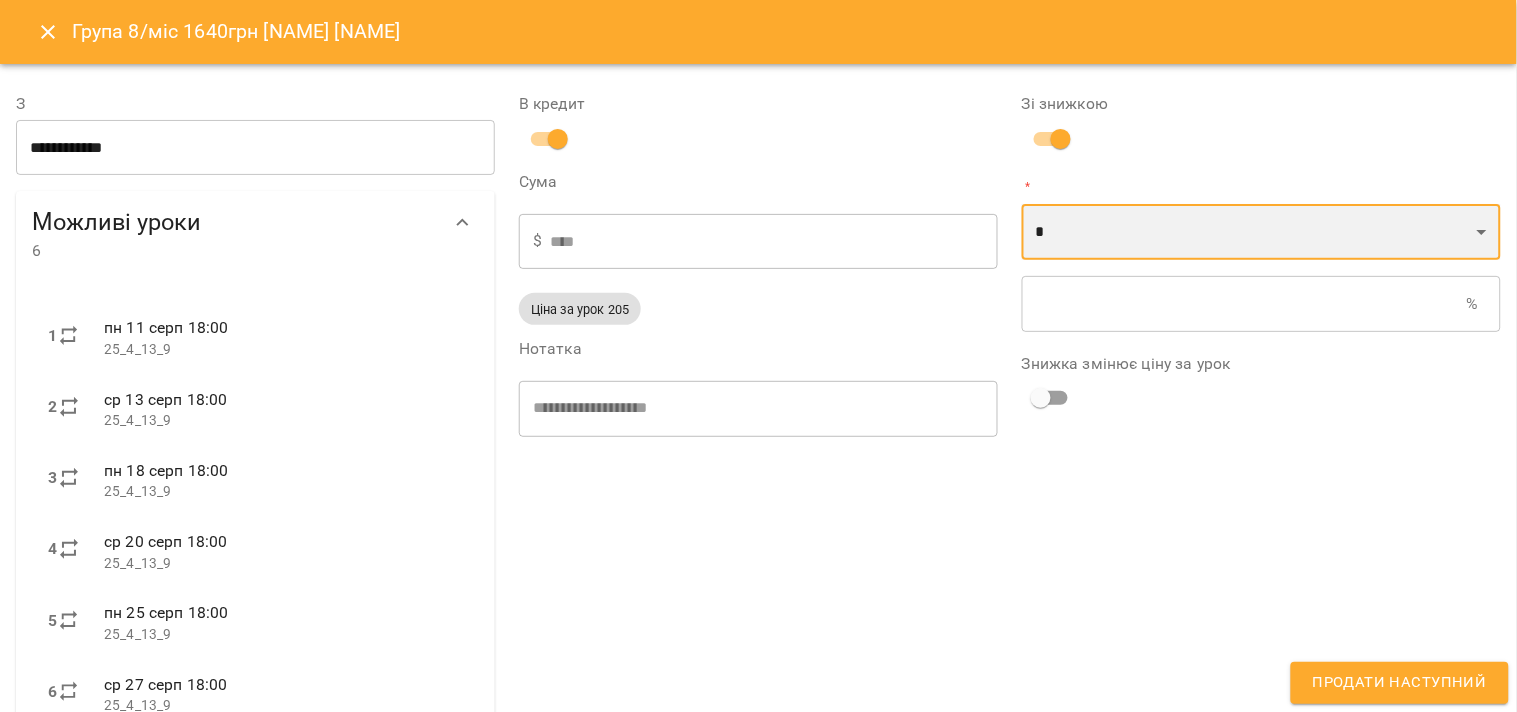 drag, startPoint x: 1054, startPoint y: 226, endPoint x: 1054, endPoint y: 258, distance: 32 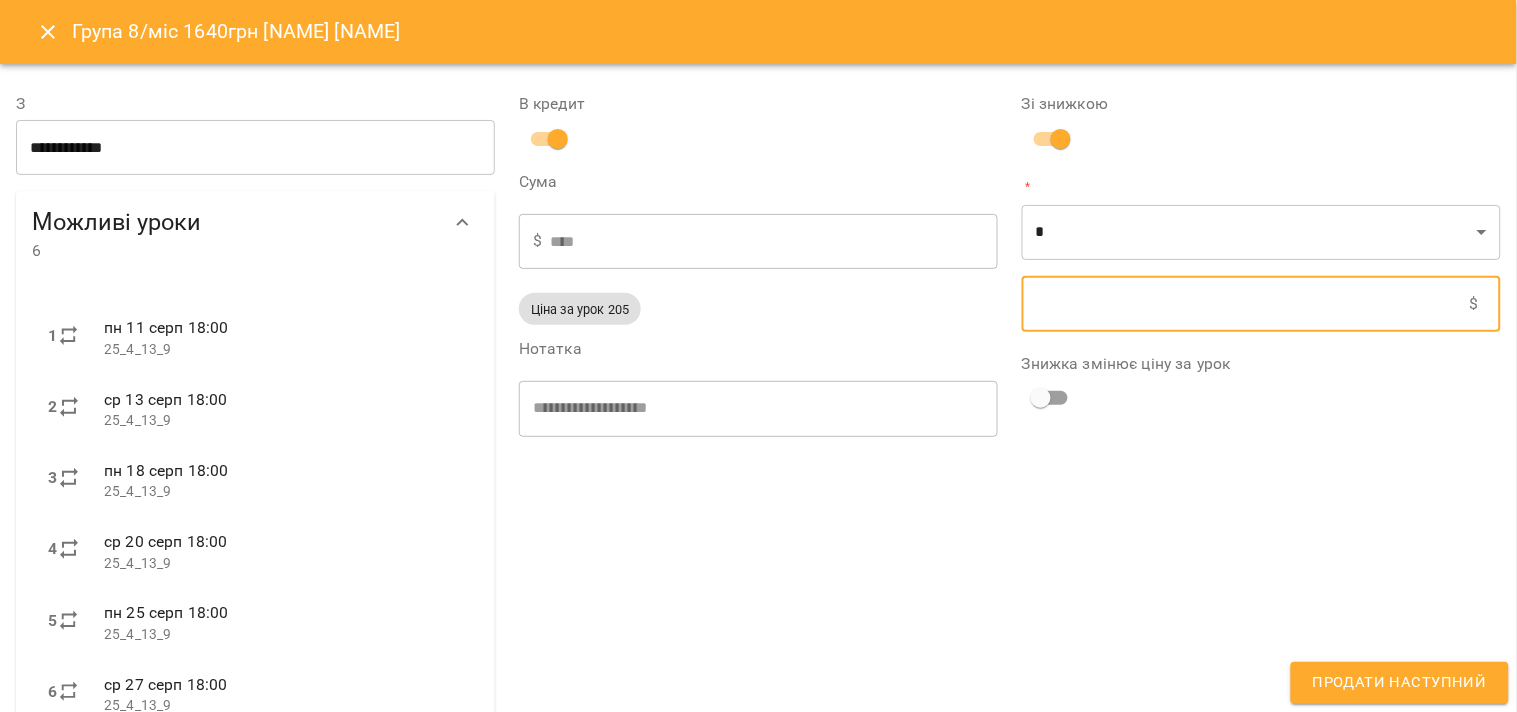 click at bounding box center [1246, 304] 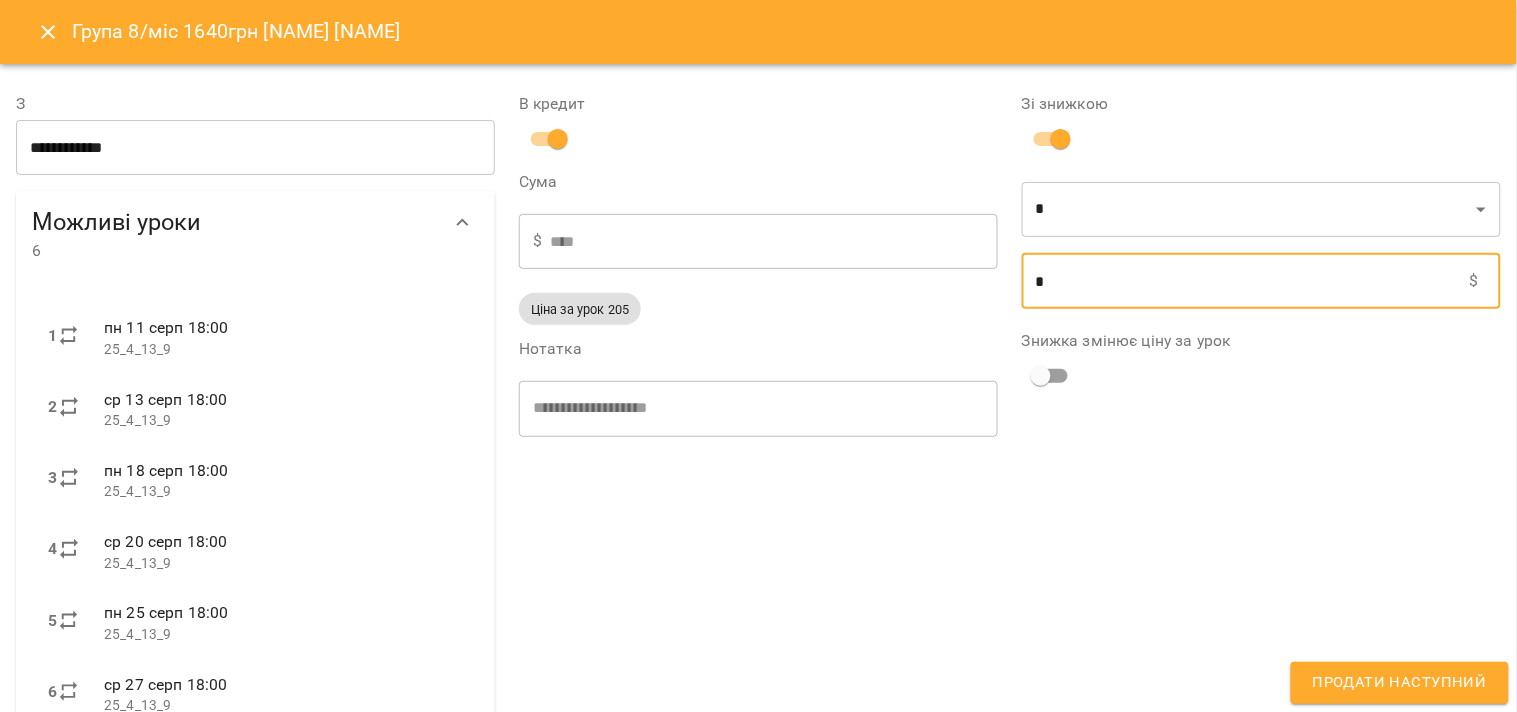 type on "****" 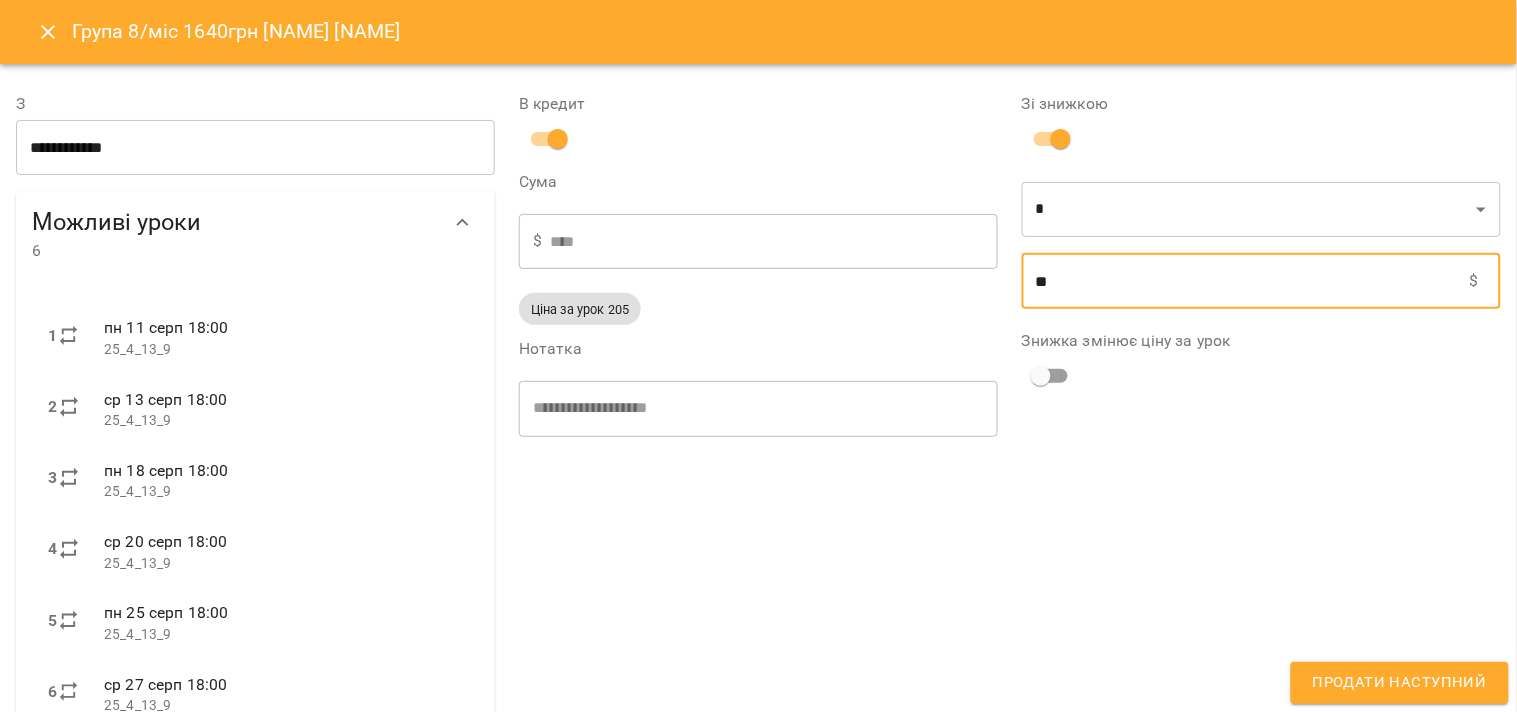 type on "****" 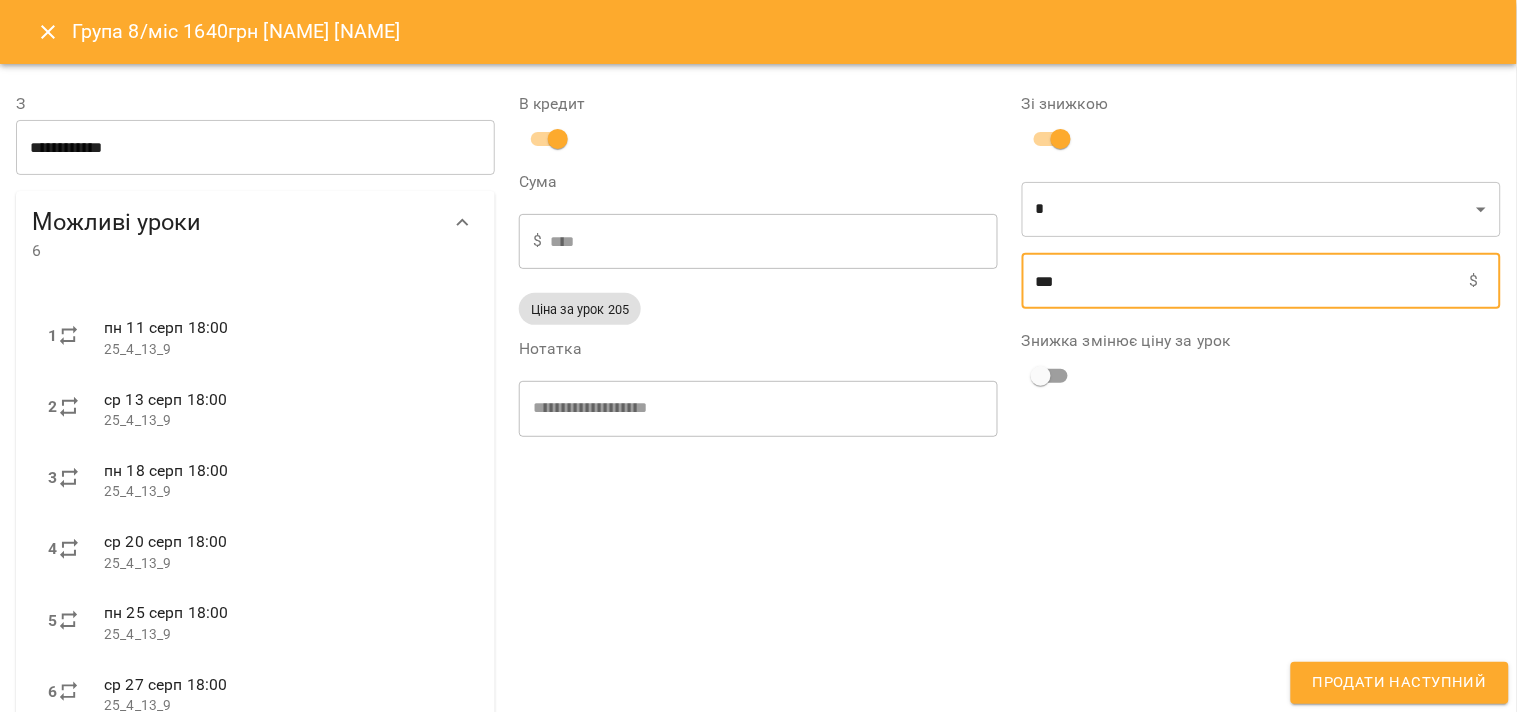 type on "***" 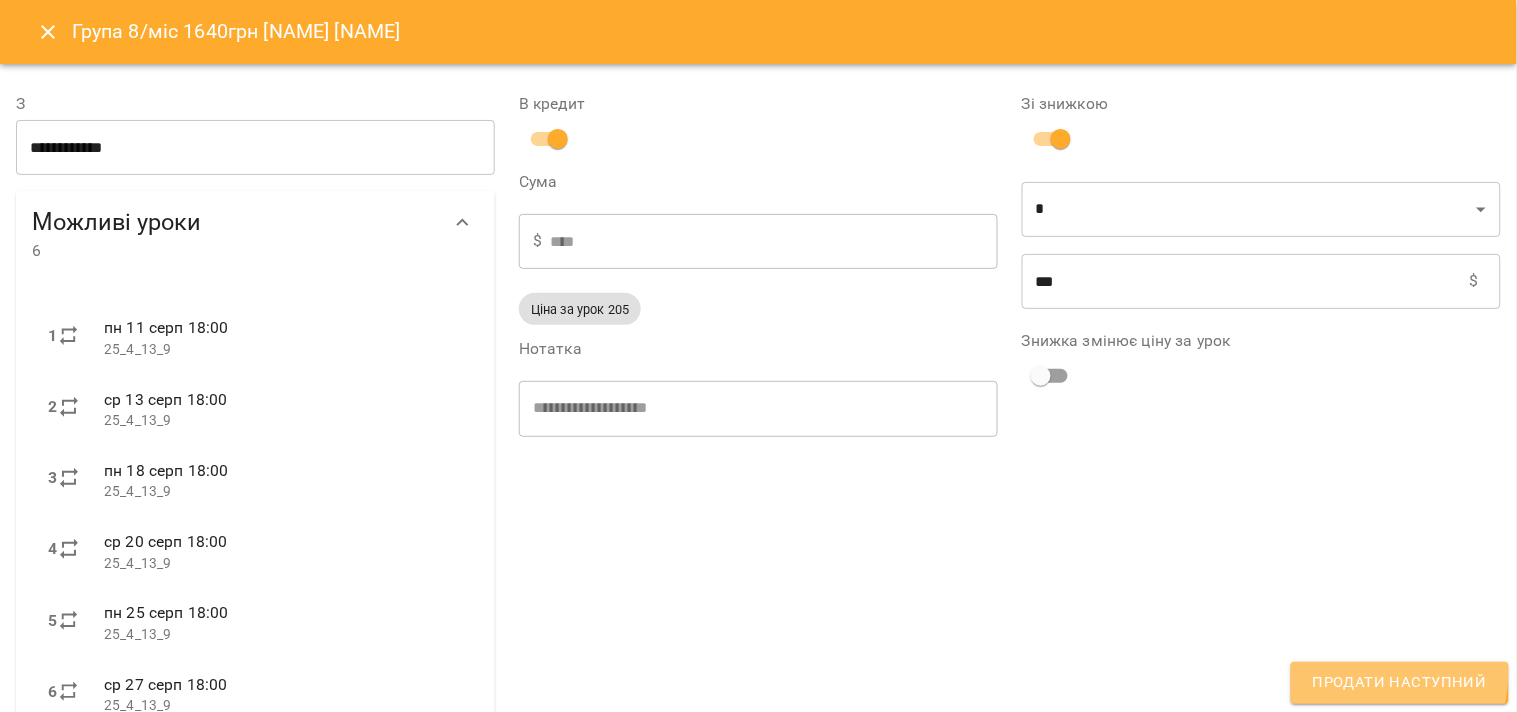 click on "Продати наступний" at bounding box center (1400, 683) 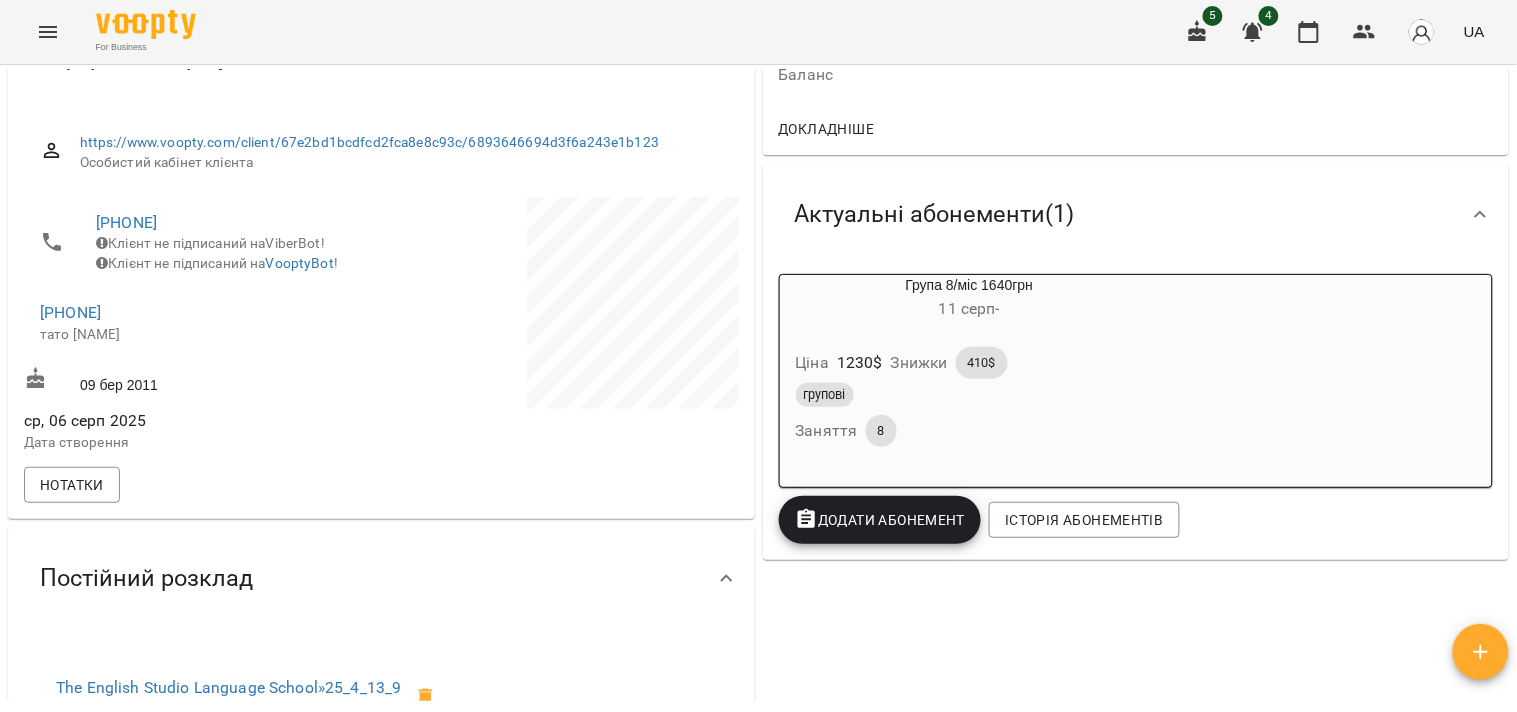click on "групові" at bounding box center (970, 395) 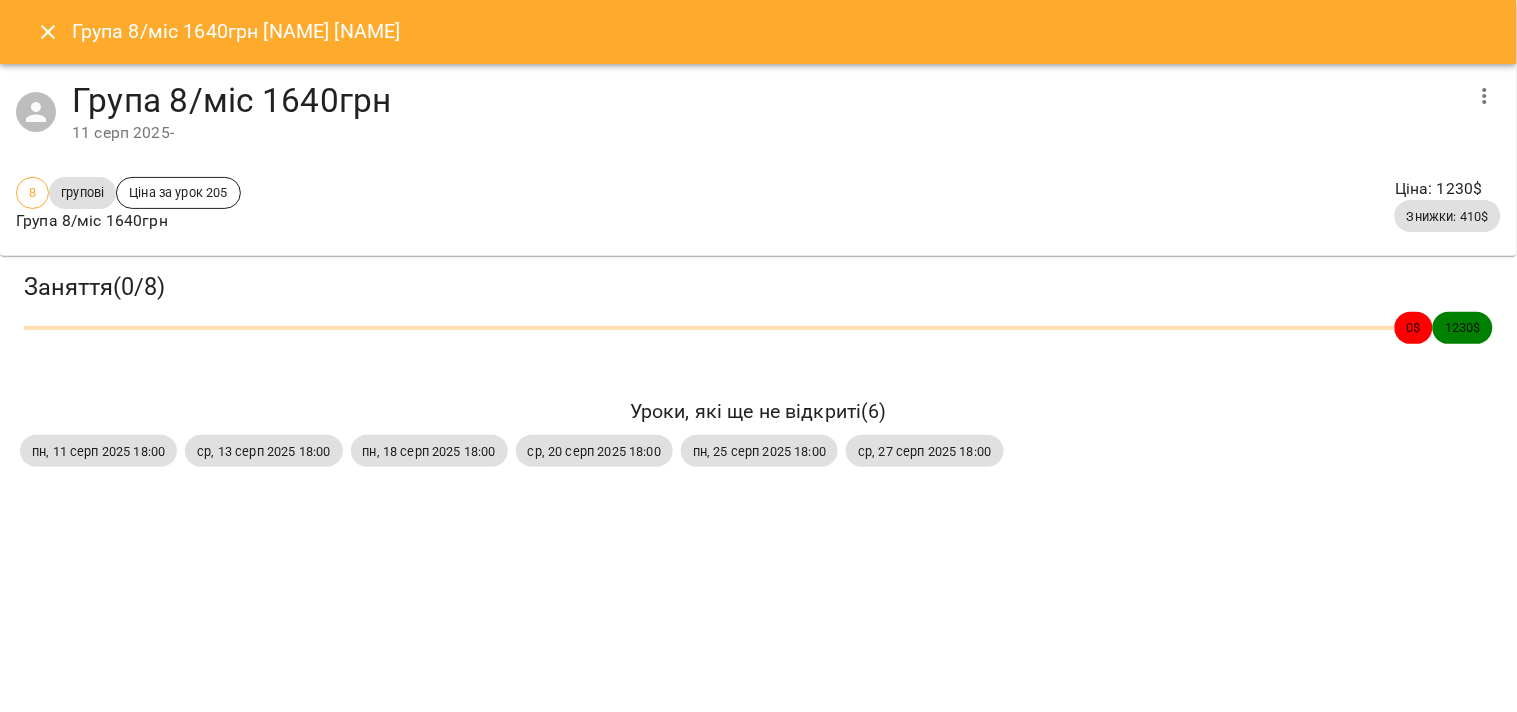 click 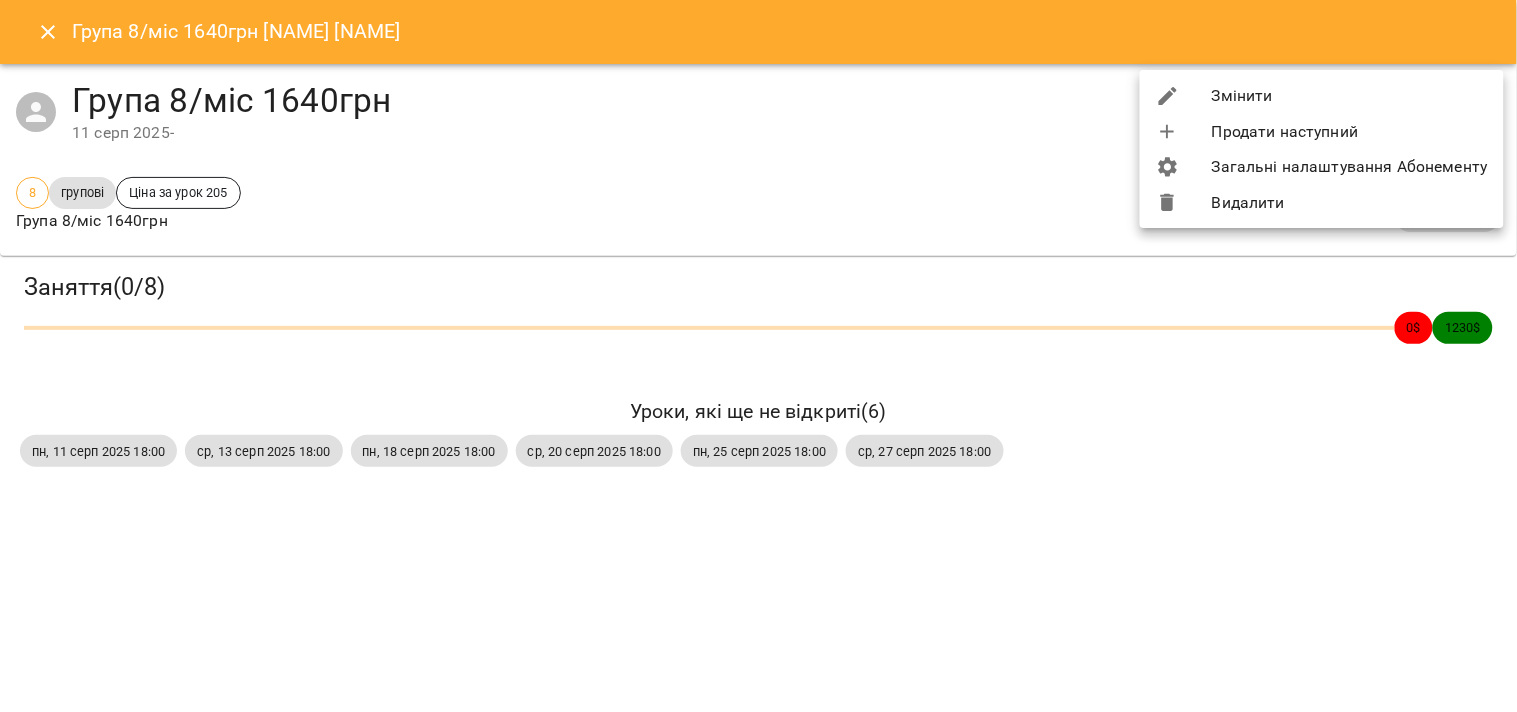 click on "Змінити" at bounding box center (1322, 96) 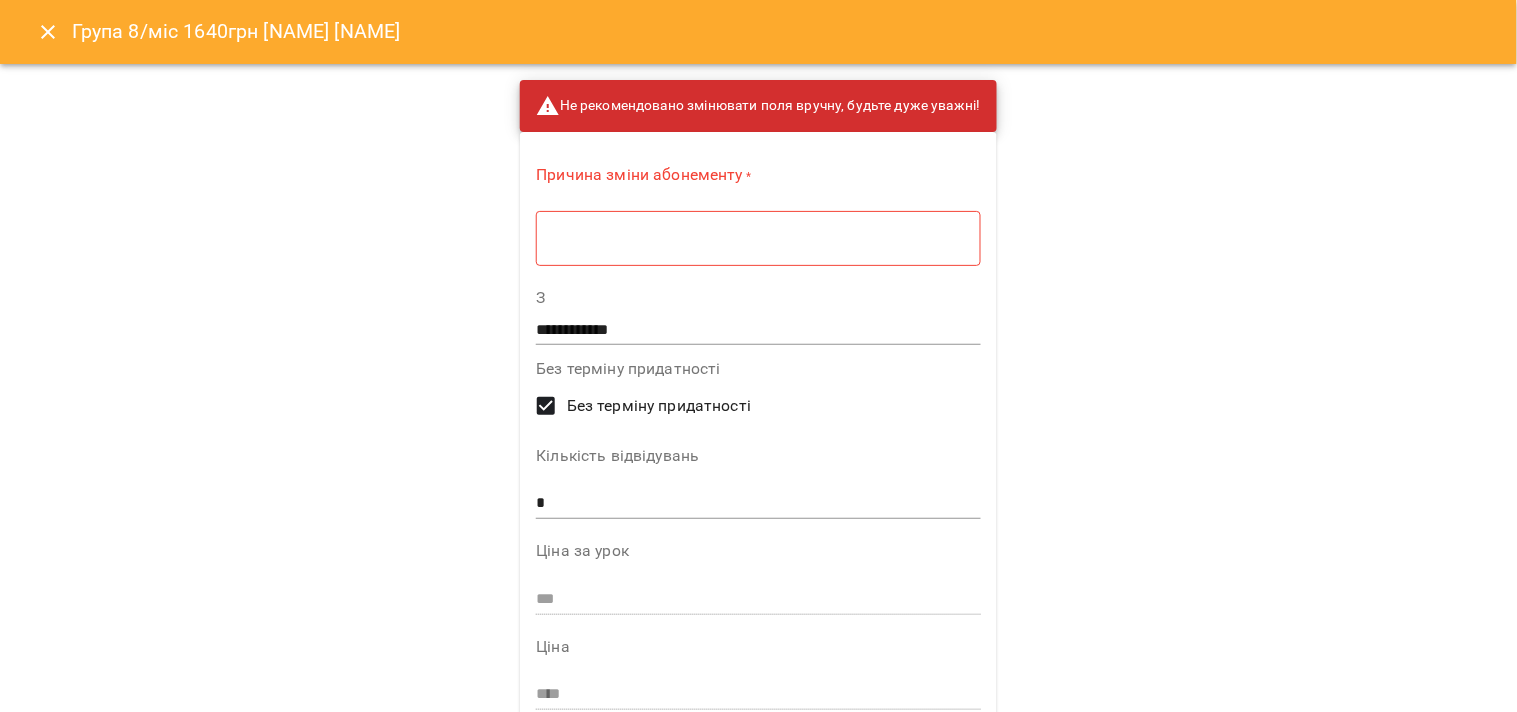 click at bounding box center (758, 238) 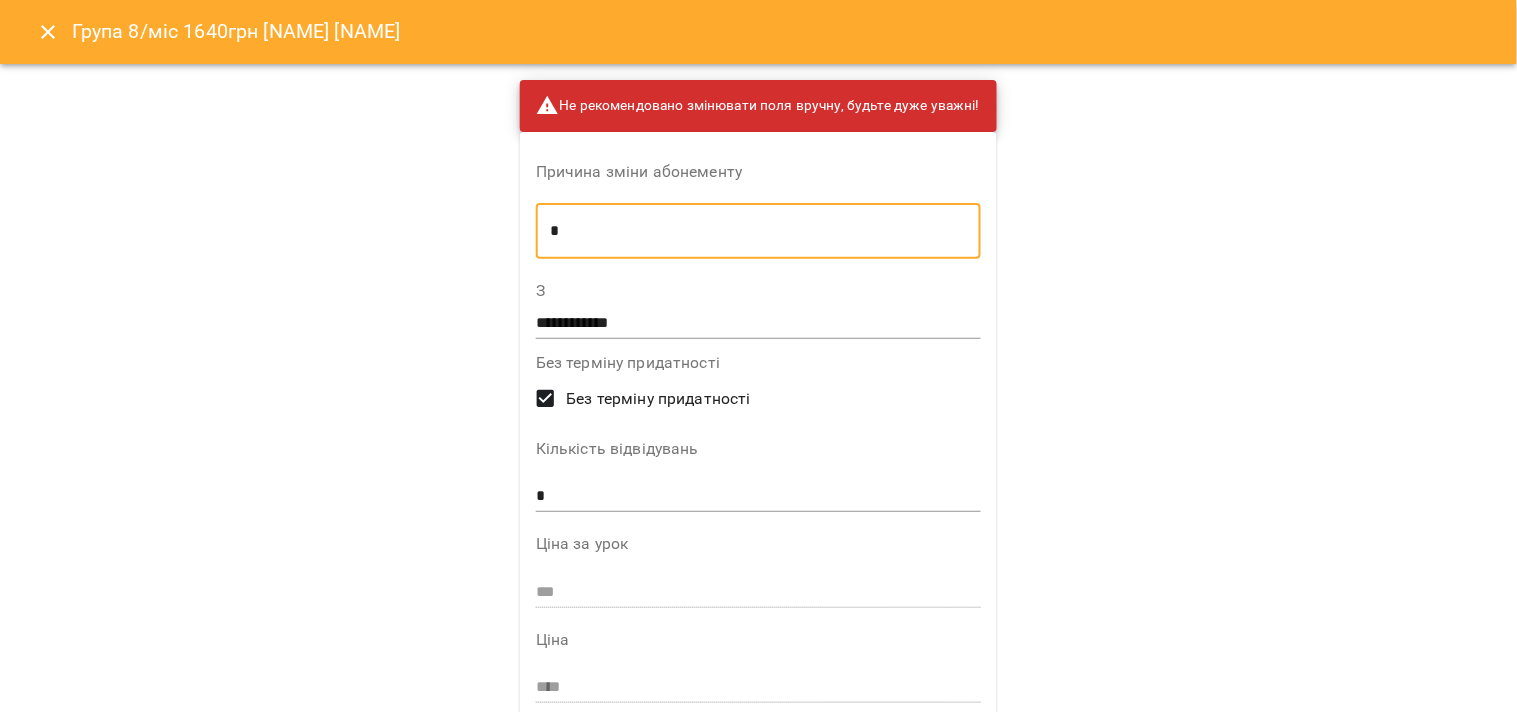 scroll, scrollTop: 222, scrollLeft: 0, axis: vertical 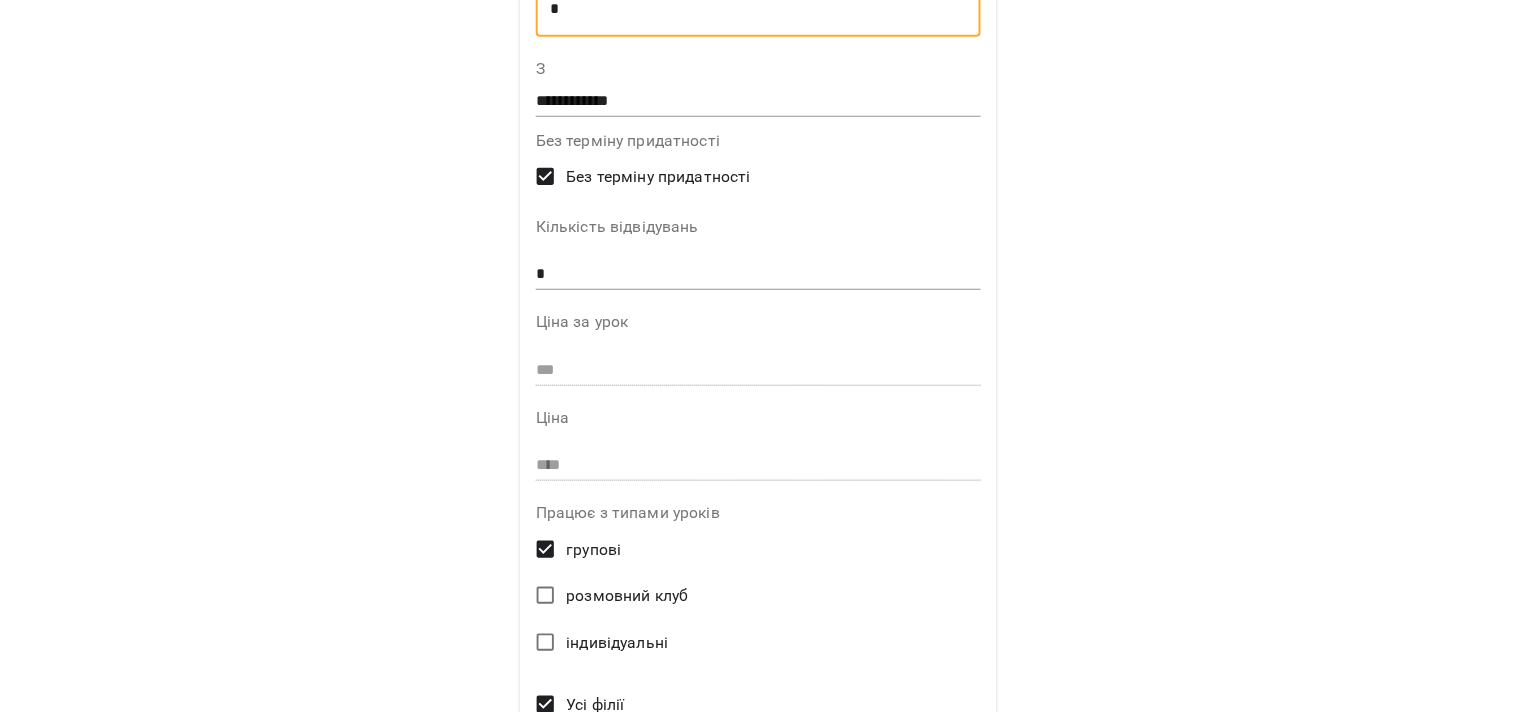 type on "*" 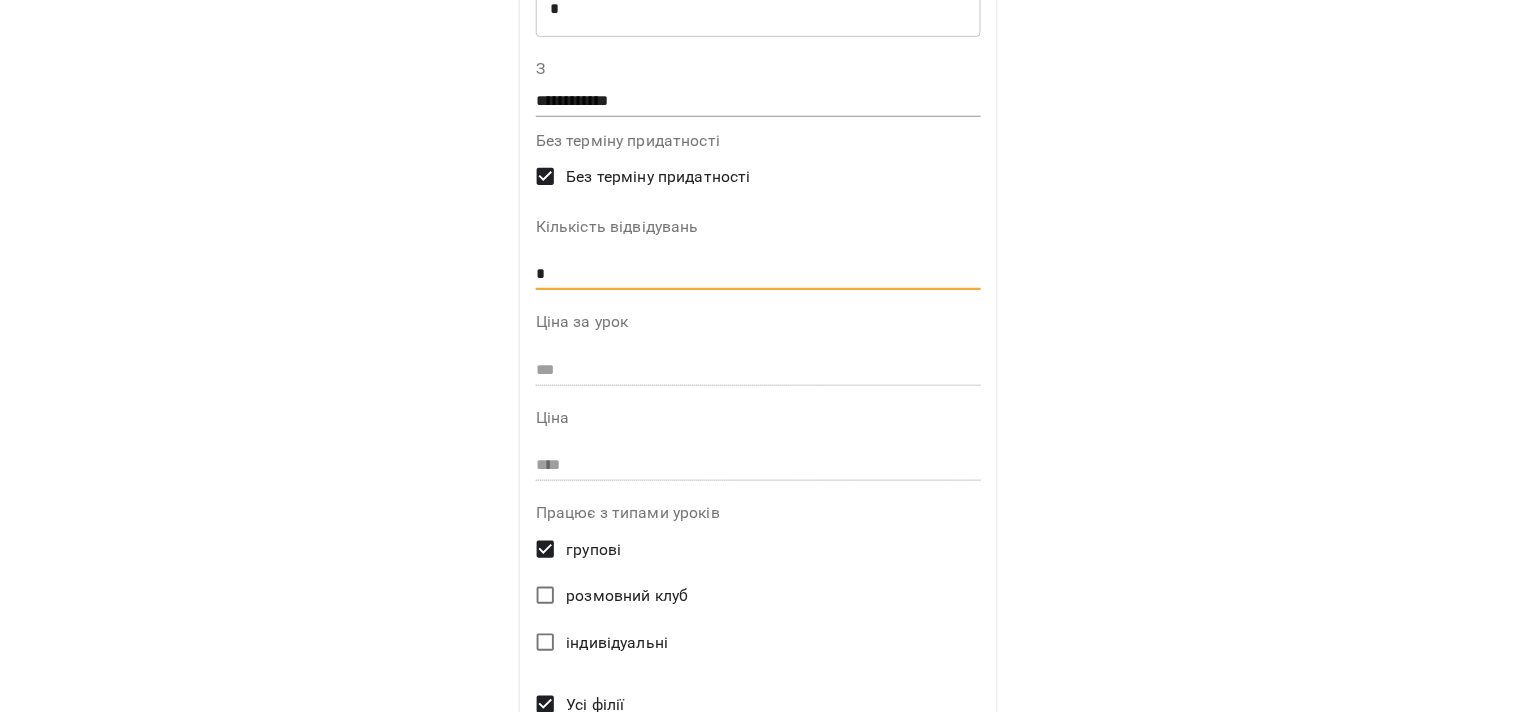 drag, startPoint x: 548, startPoint y: 275, endPoint x: 497, endPoint y: 275, distance: 51 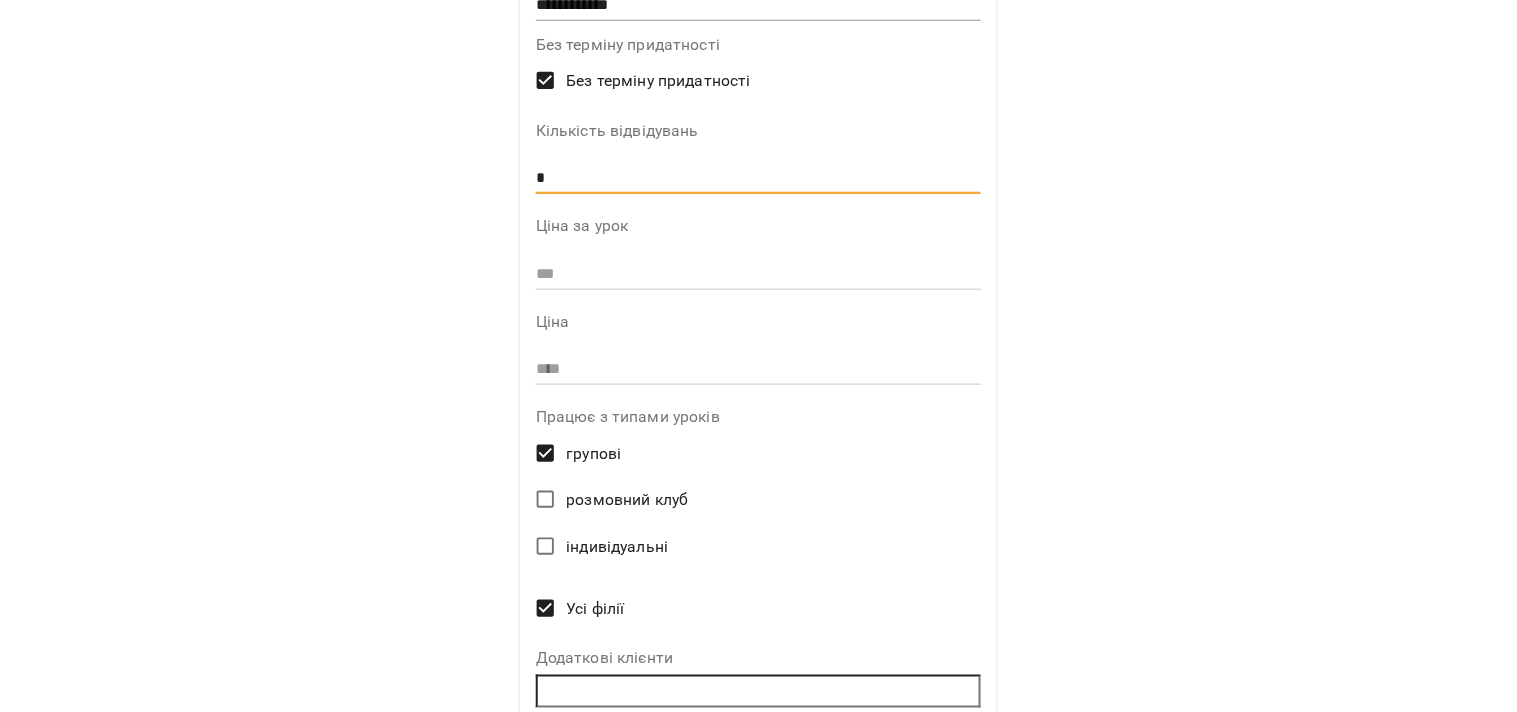 scroll, scrollTop: 410, scrollLeft: 0, axis: vertical 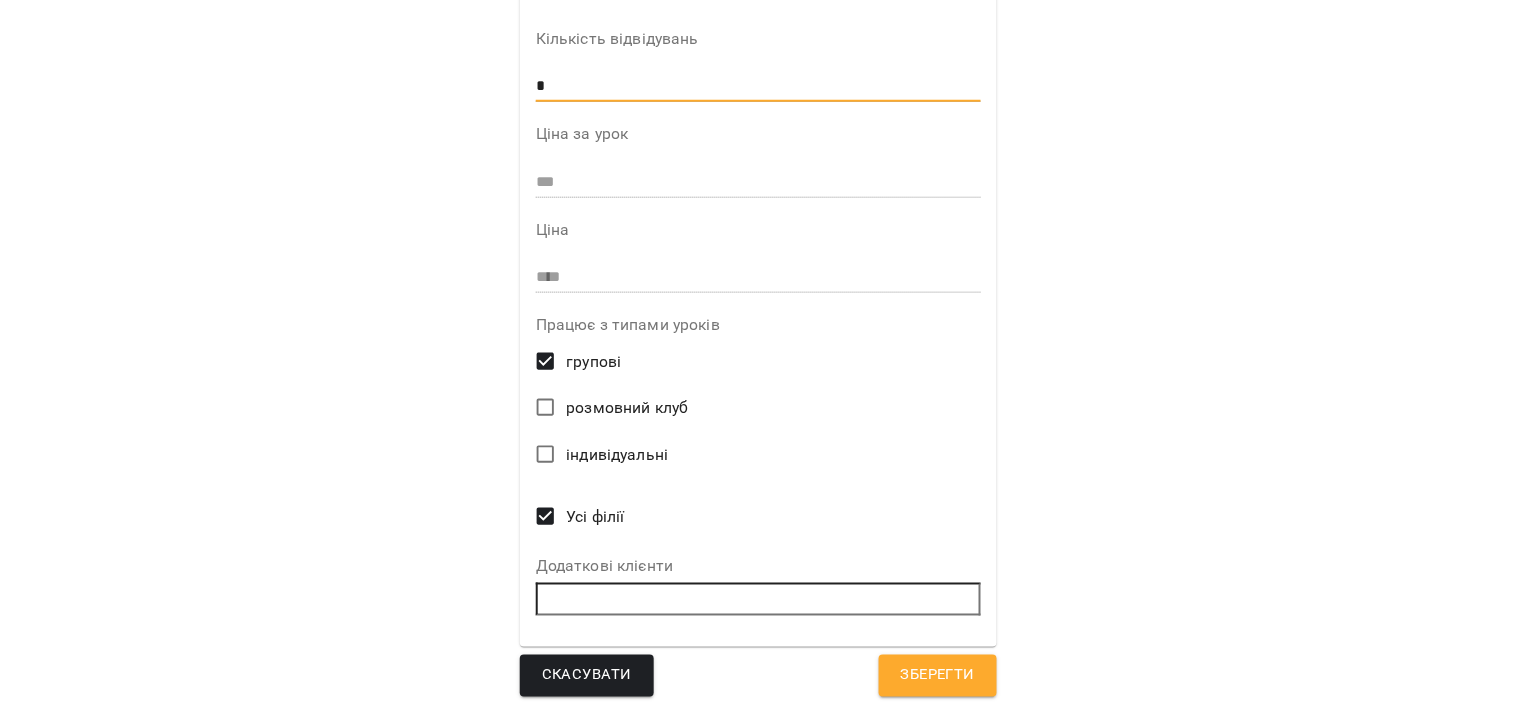 type on "*" 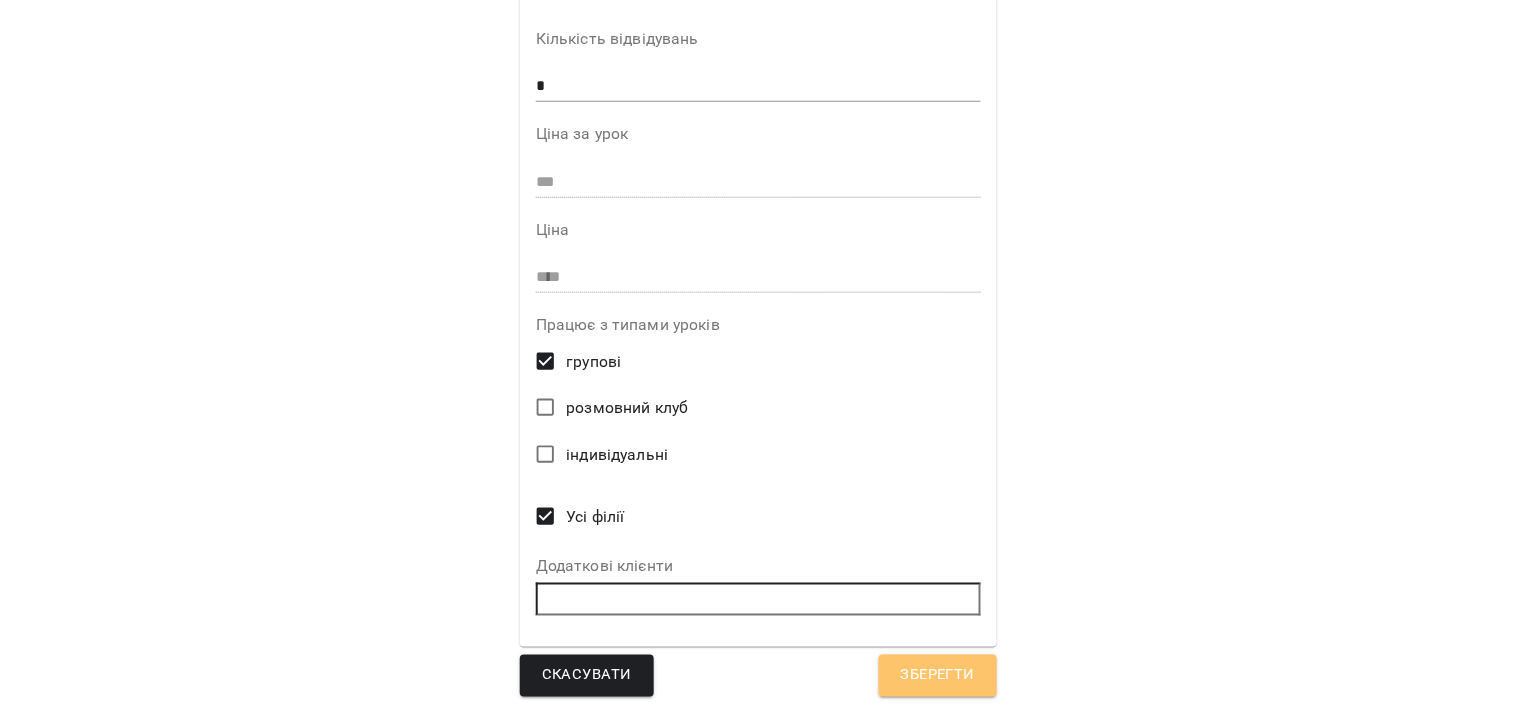 click on "Зберегти" at bounding box center (938, 676) 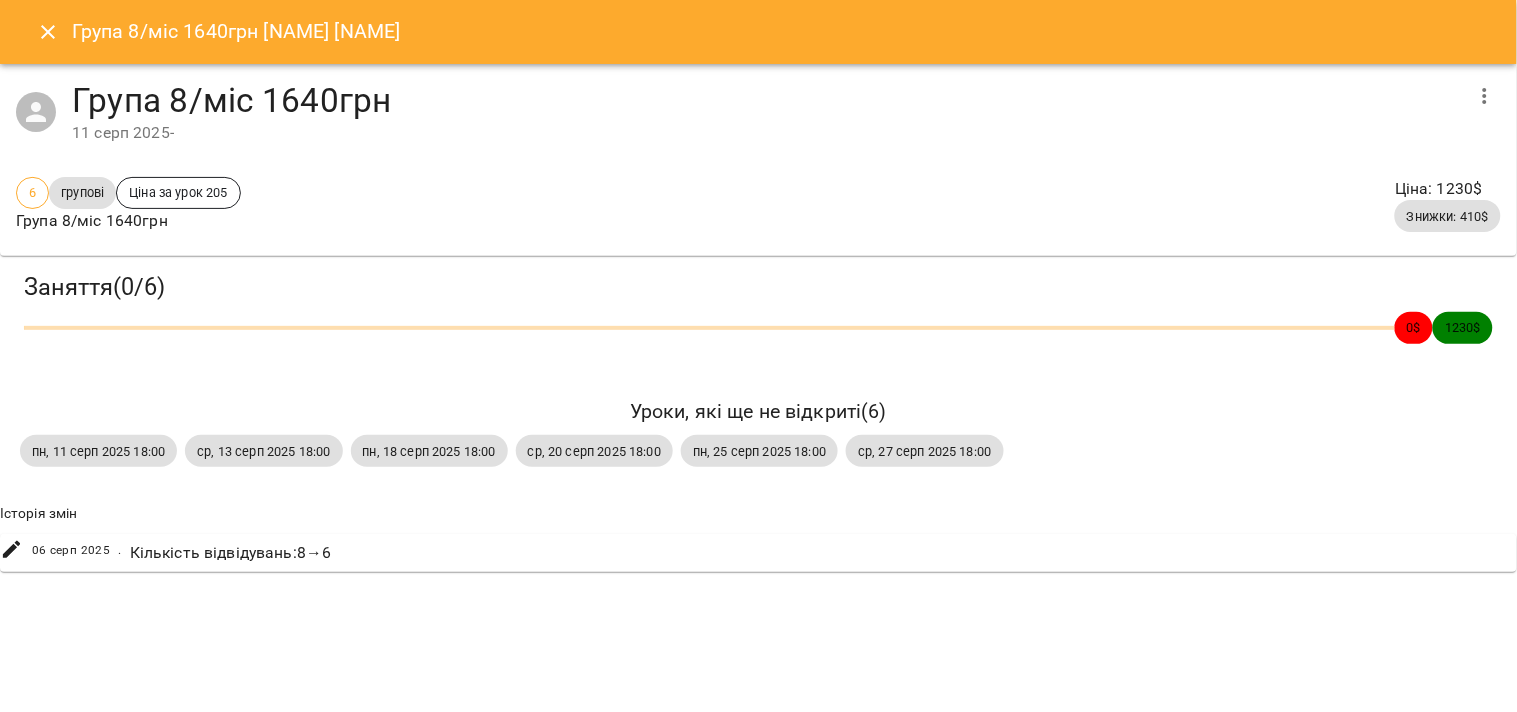 click 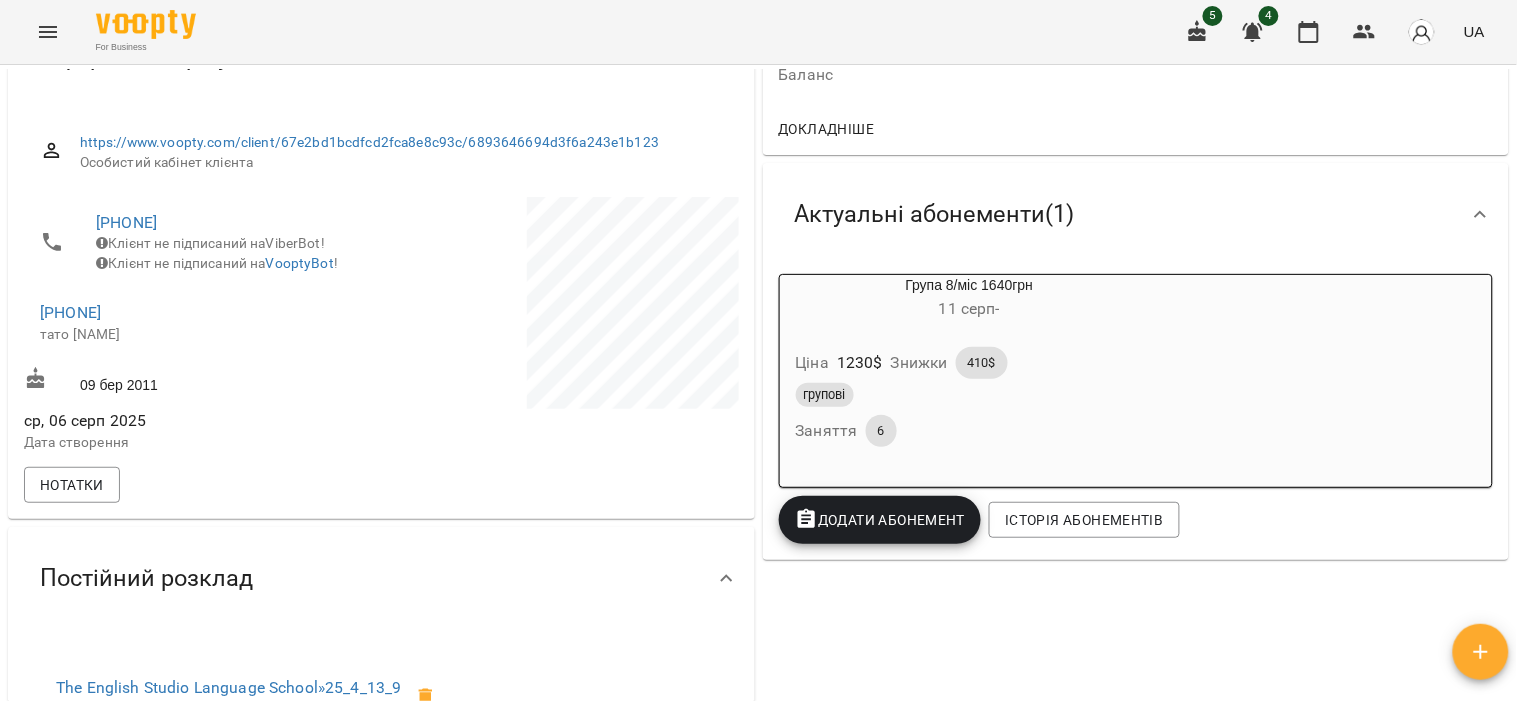 drag, startPoint x: 30, startPoint y: 323, endPoint x: 176, endPoint y: 324, distance: 146.00342 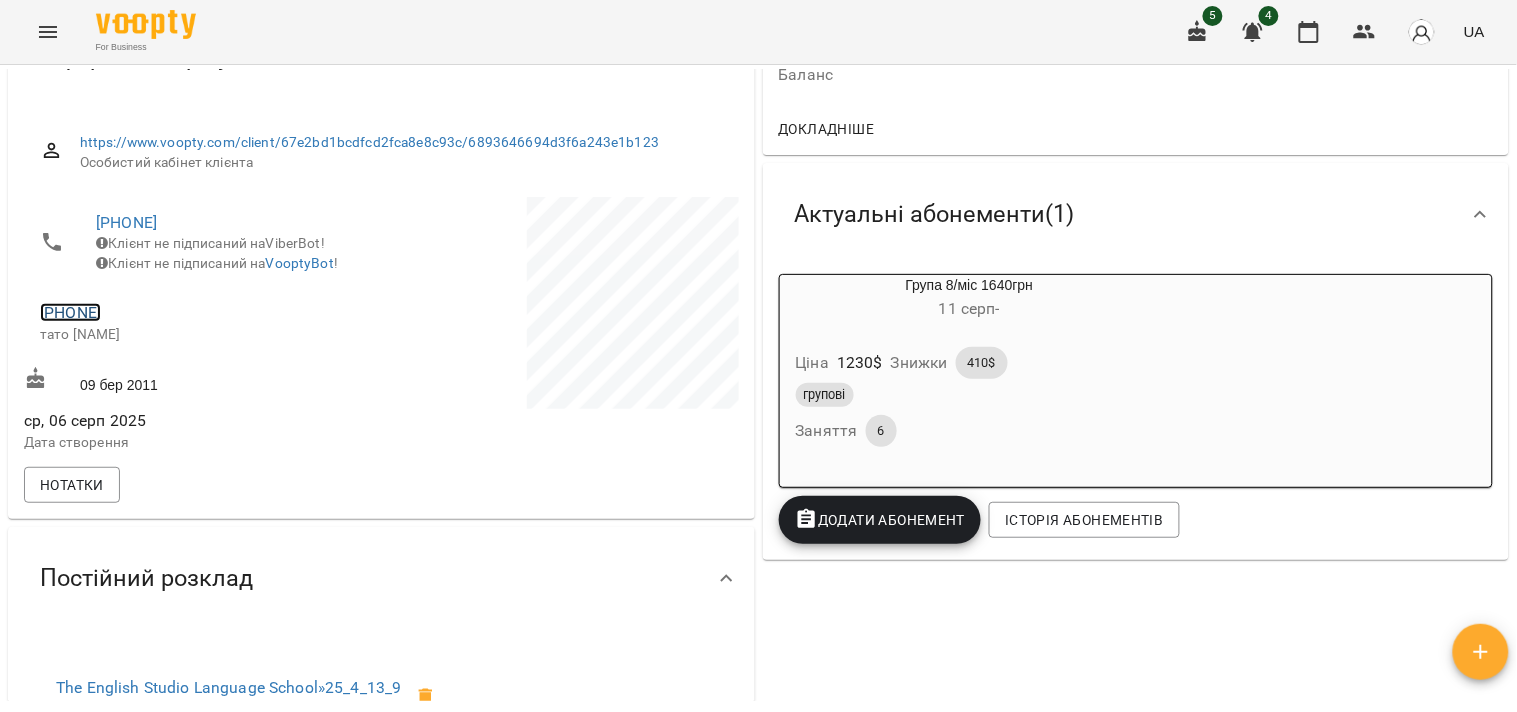 copy on "+380976035882" 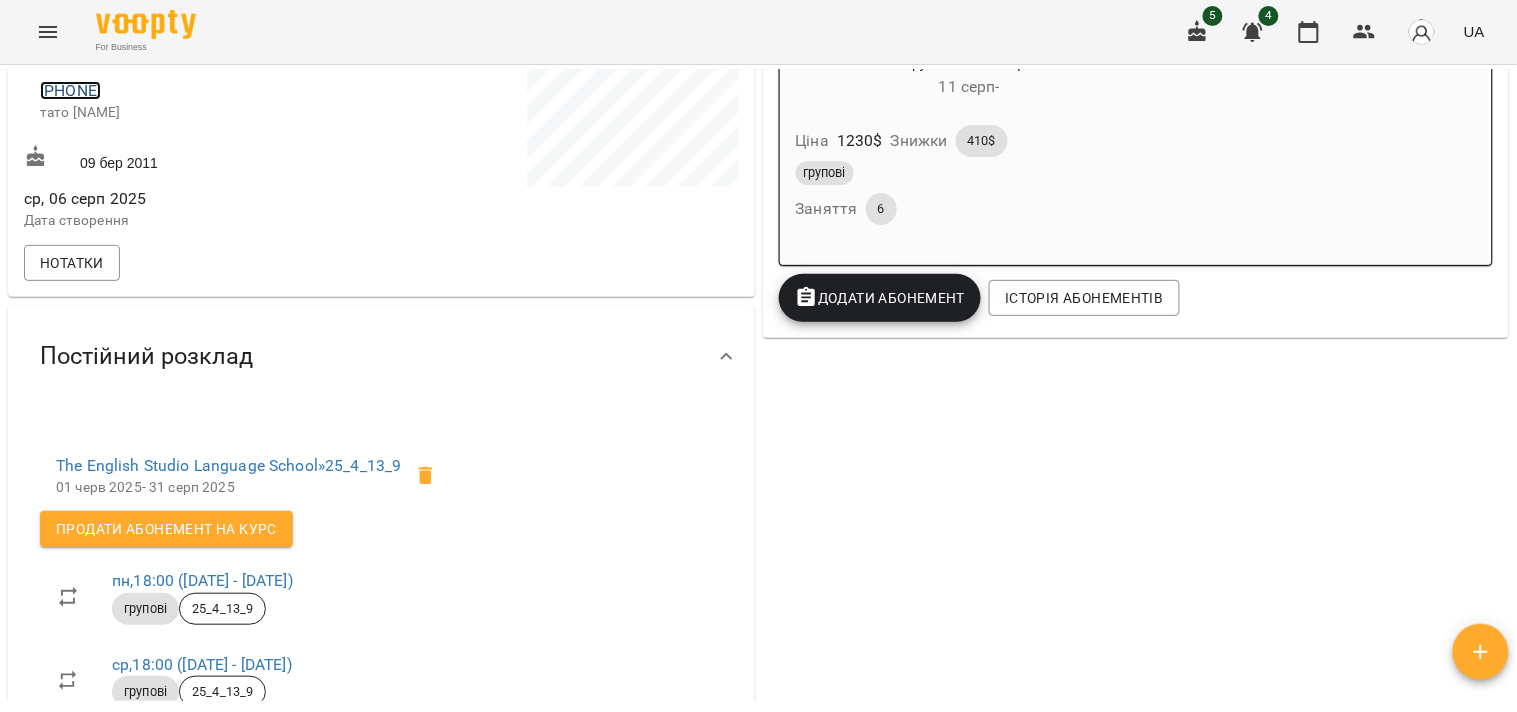 scroll, scrollTop: 111, scrollLeft: 0, axis: vertical 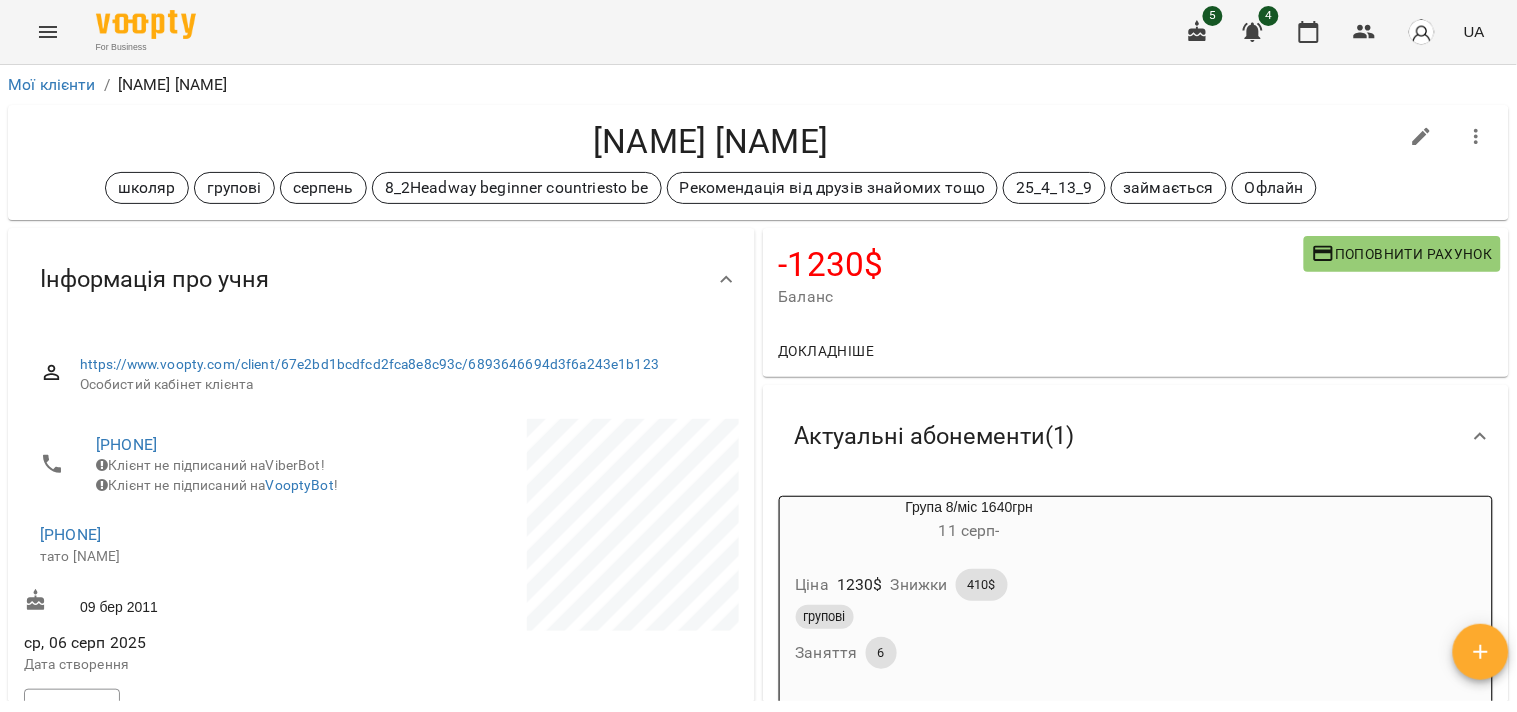 drag, startPoint x: 517, startPoint y: 137, endPoint x: 958, endPoint y: 152, distance: 441.25504 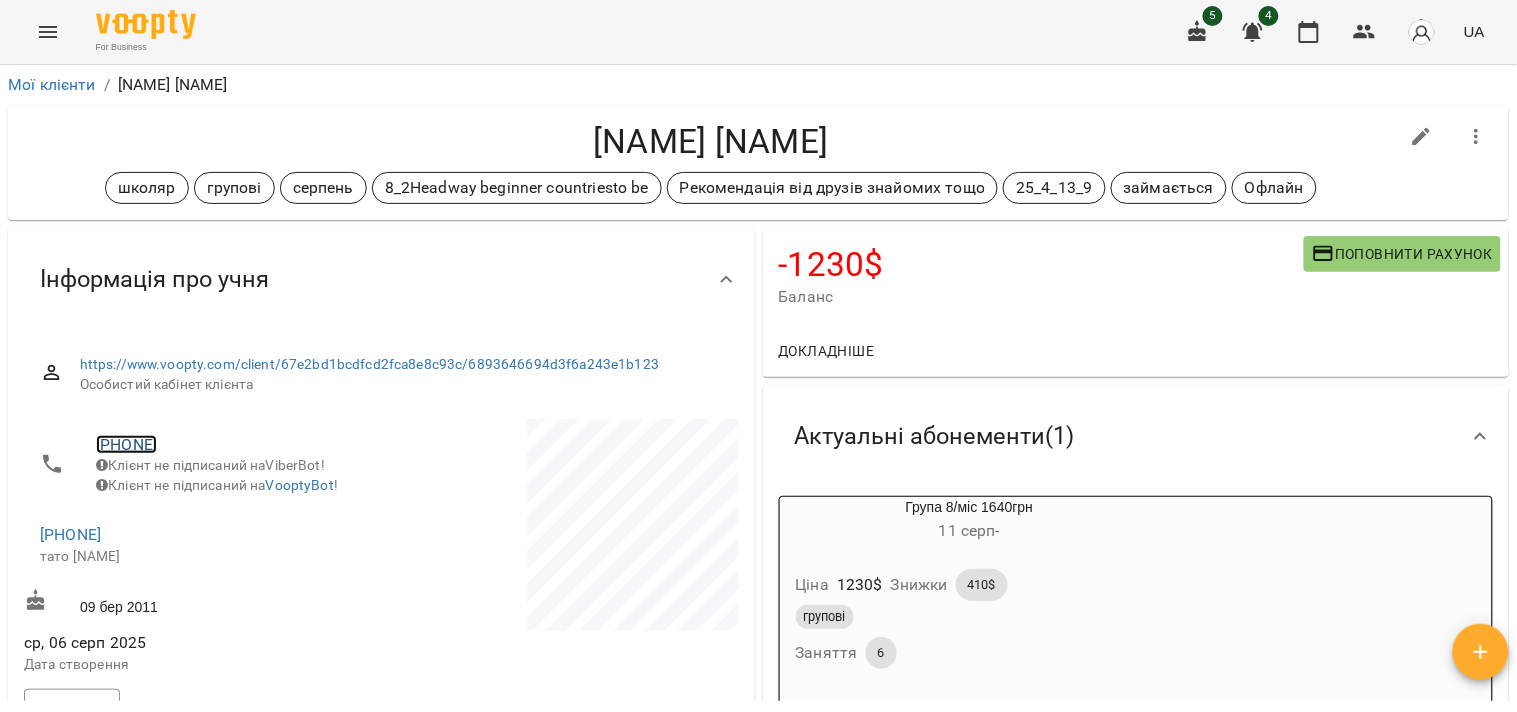 copy on "0961470407" 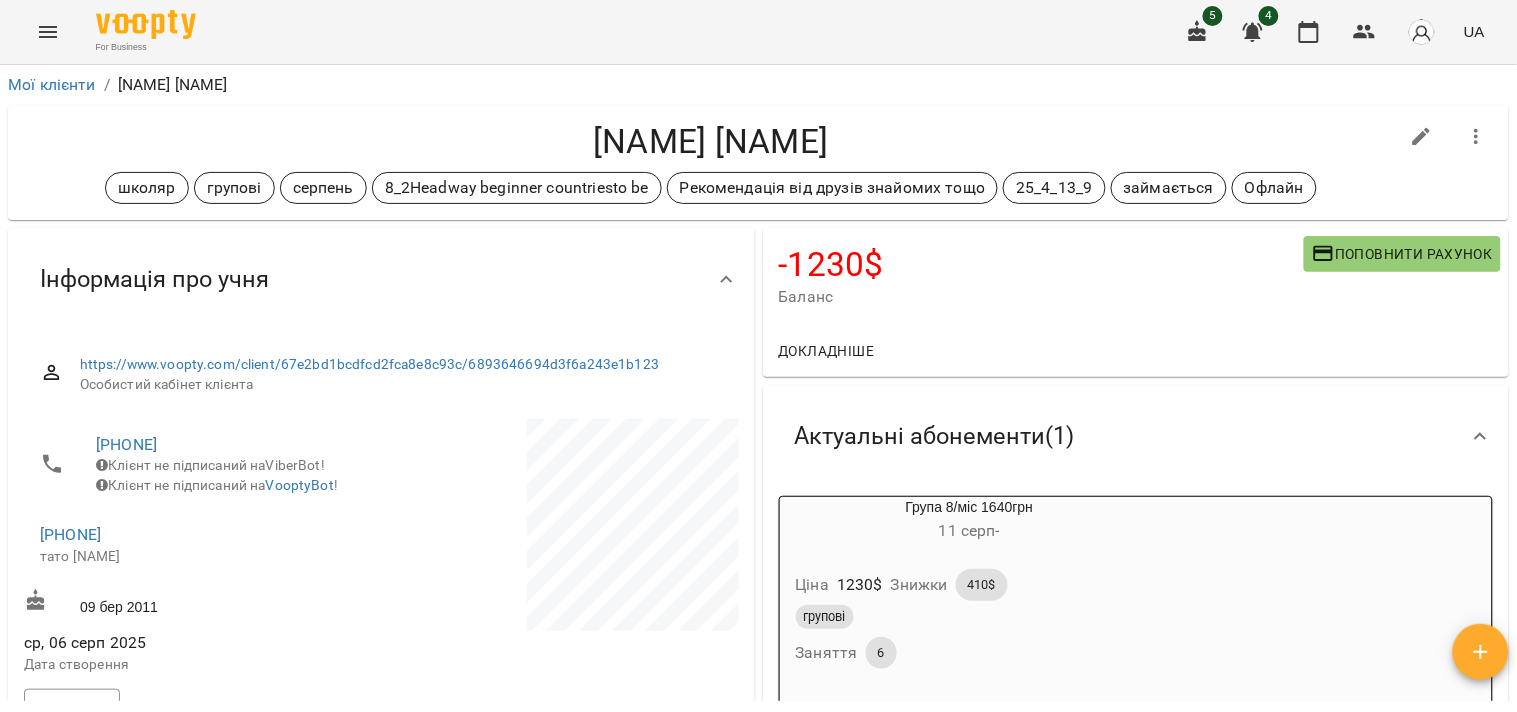 drag, startPoint x: 57, startPoint y: 530, endPoint x: 168, endPoint y: 551, distance: 112.969025 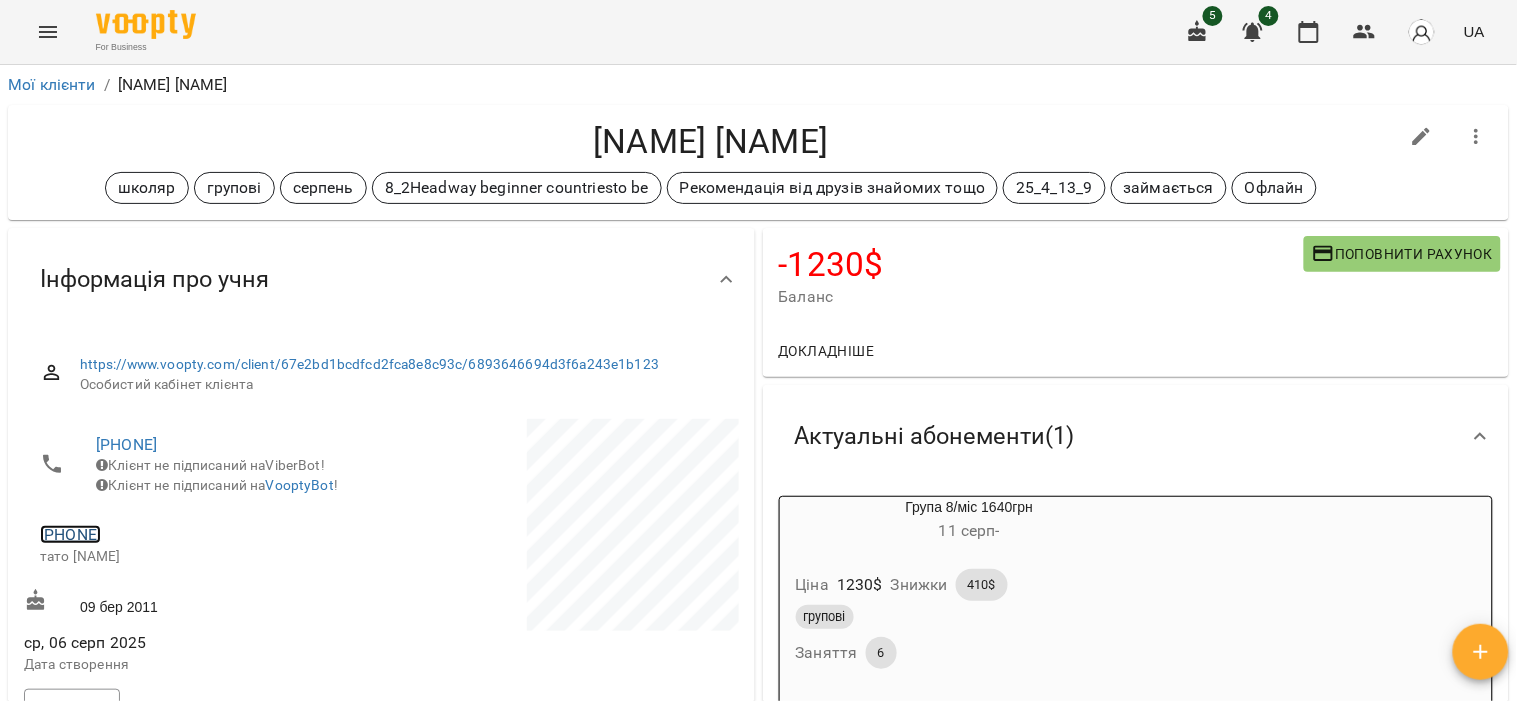 copy on "80976035882" 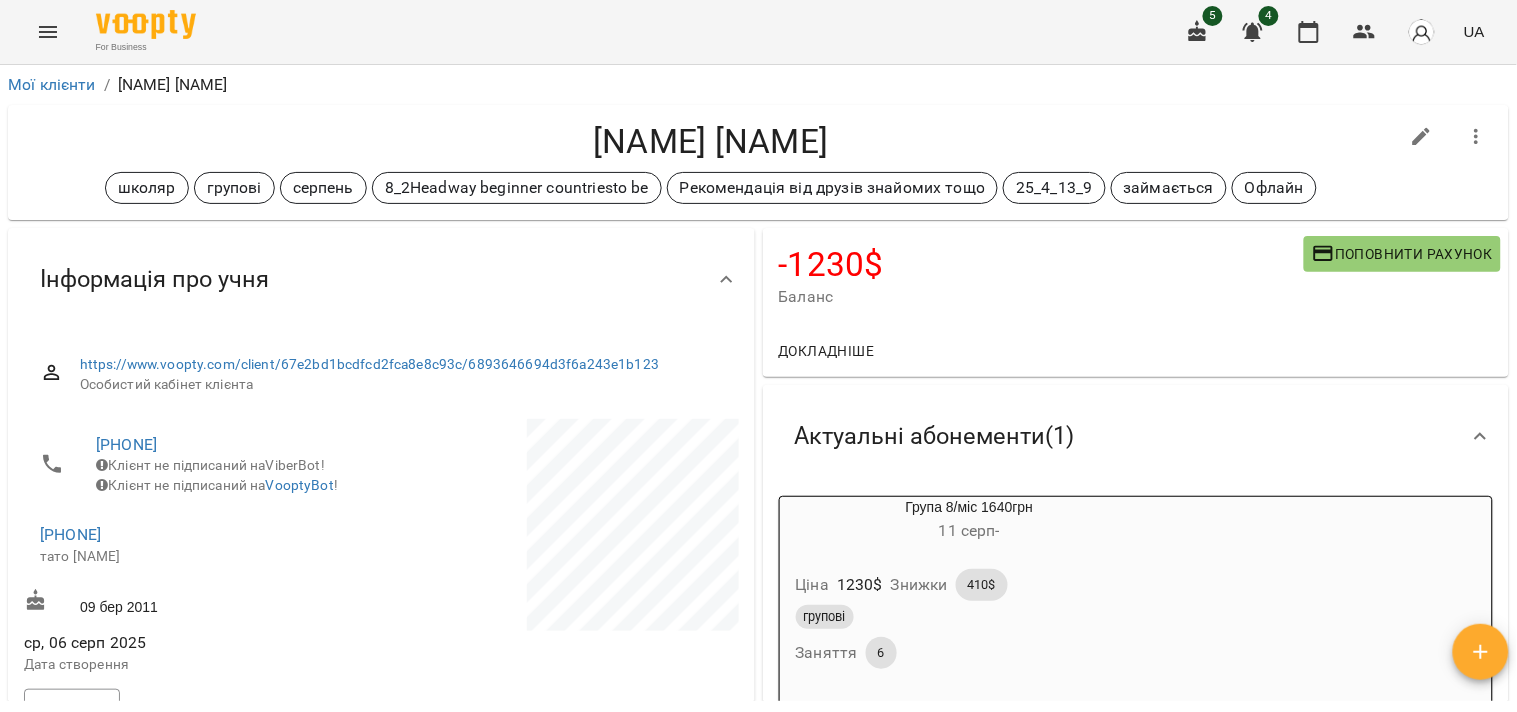 click on "+380976035882 тато Сергій" at bounding box center [200, 544] 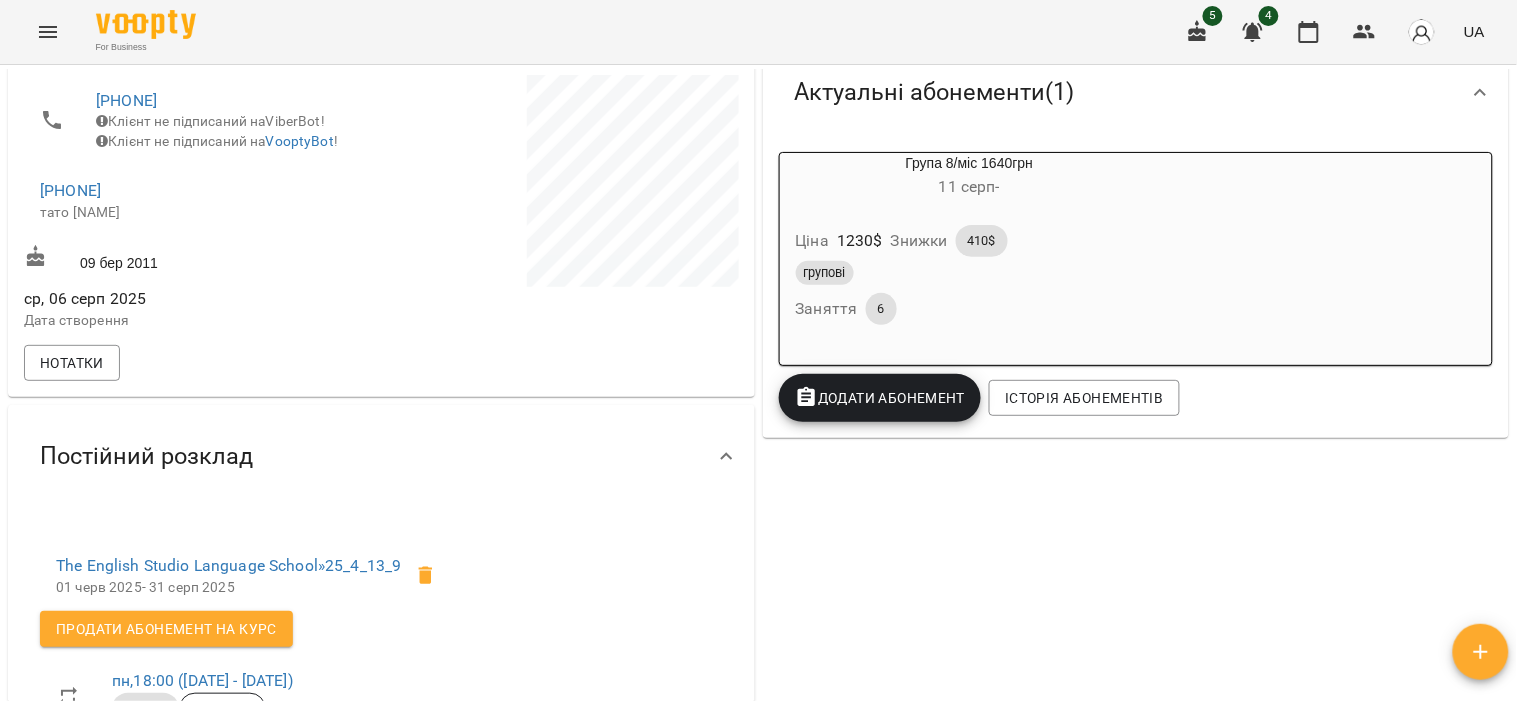 scroll, scrollTop: 0, scrollLeft: 0, axis: both 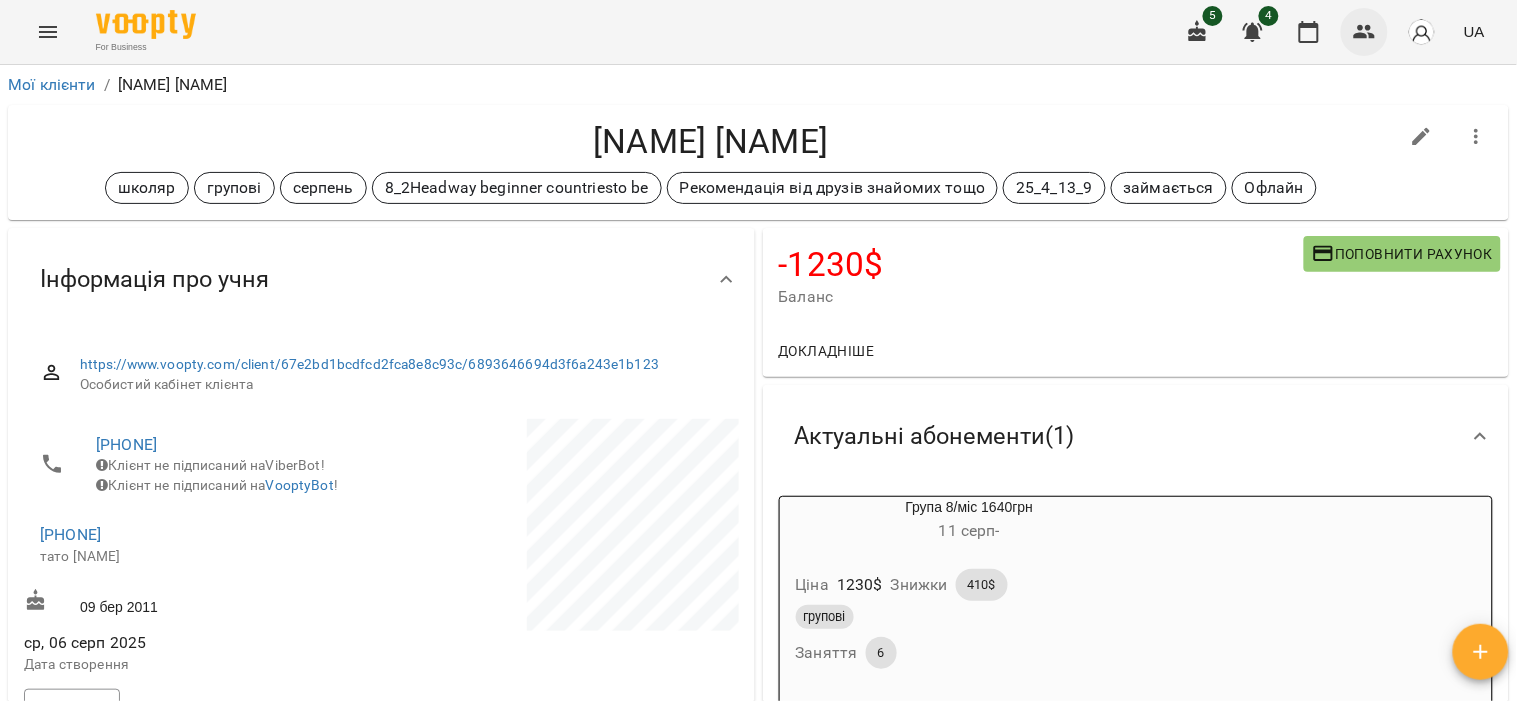 click 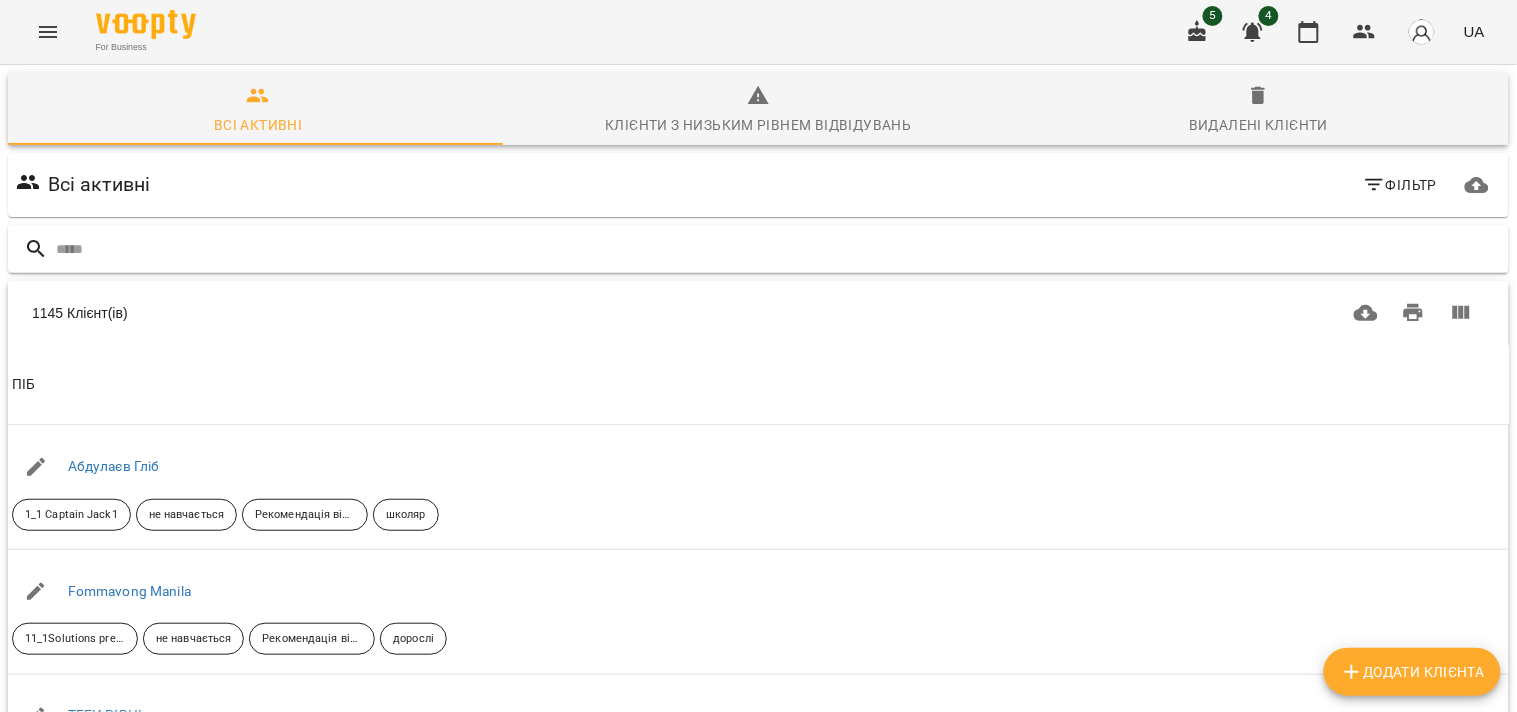 click at bounding box center [778, 249] 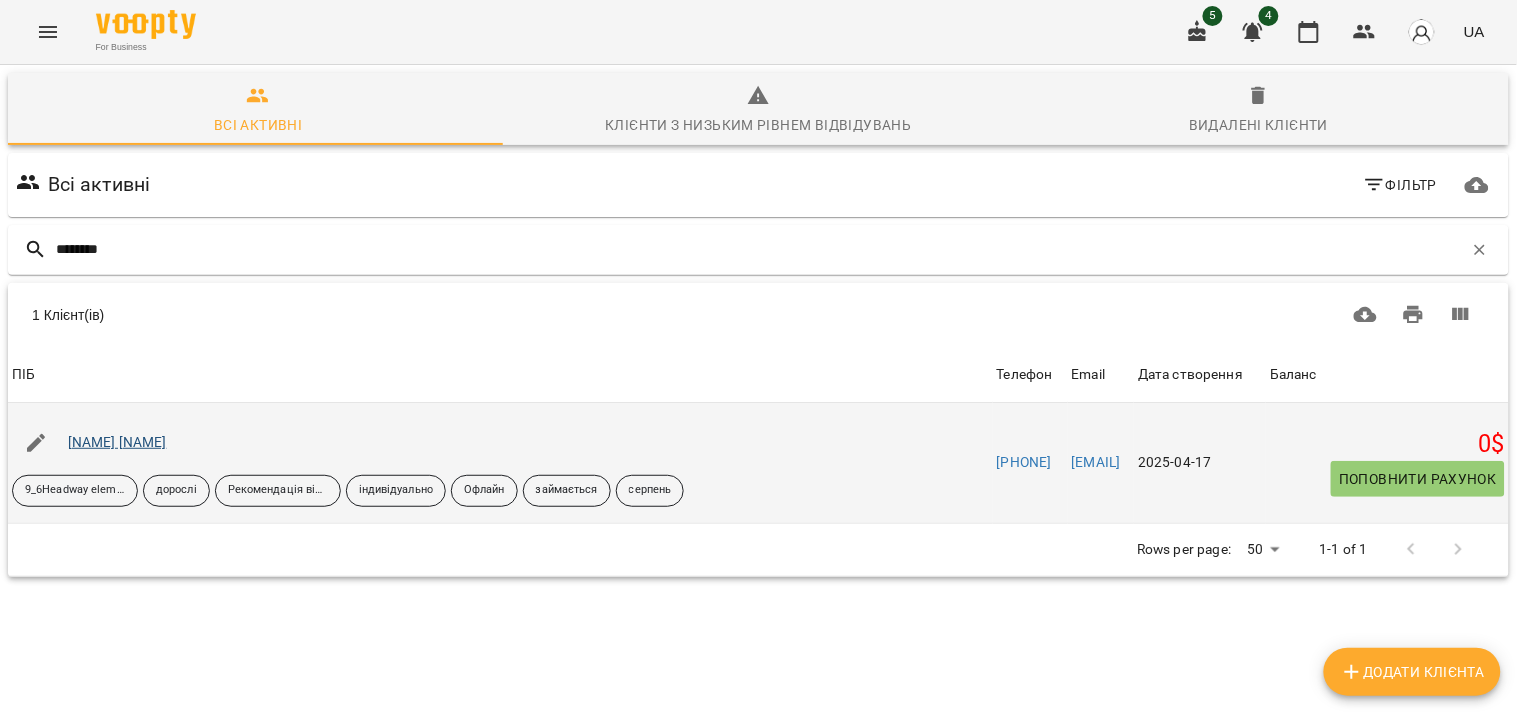 type on "********" 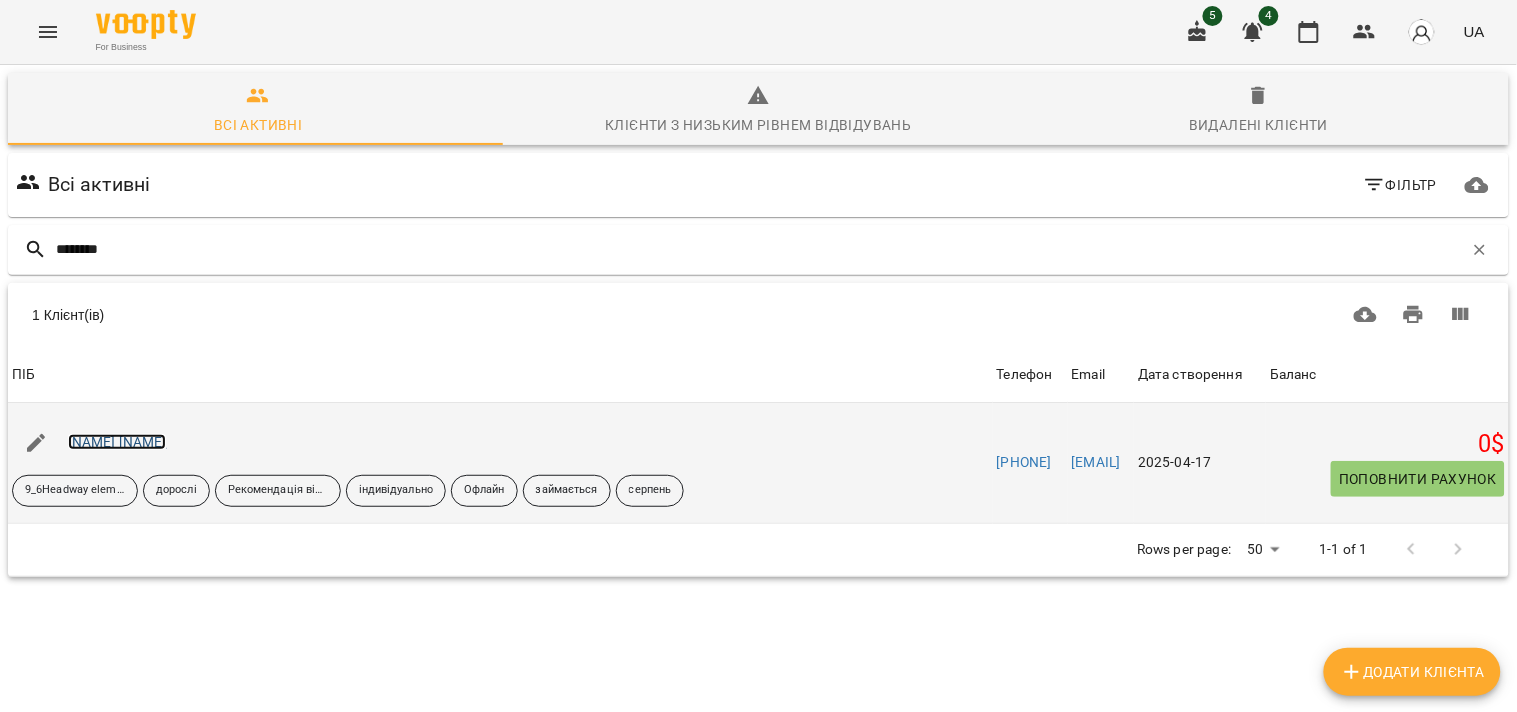 click on "Михайлюк Аліна" at bounding box center (117, 442) 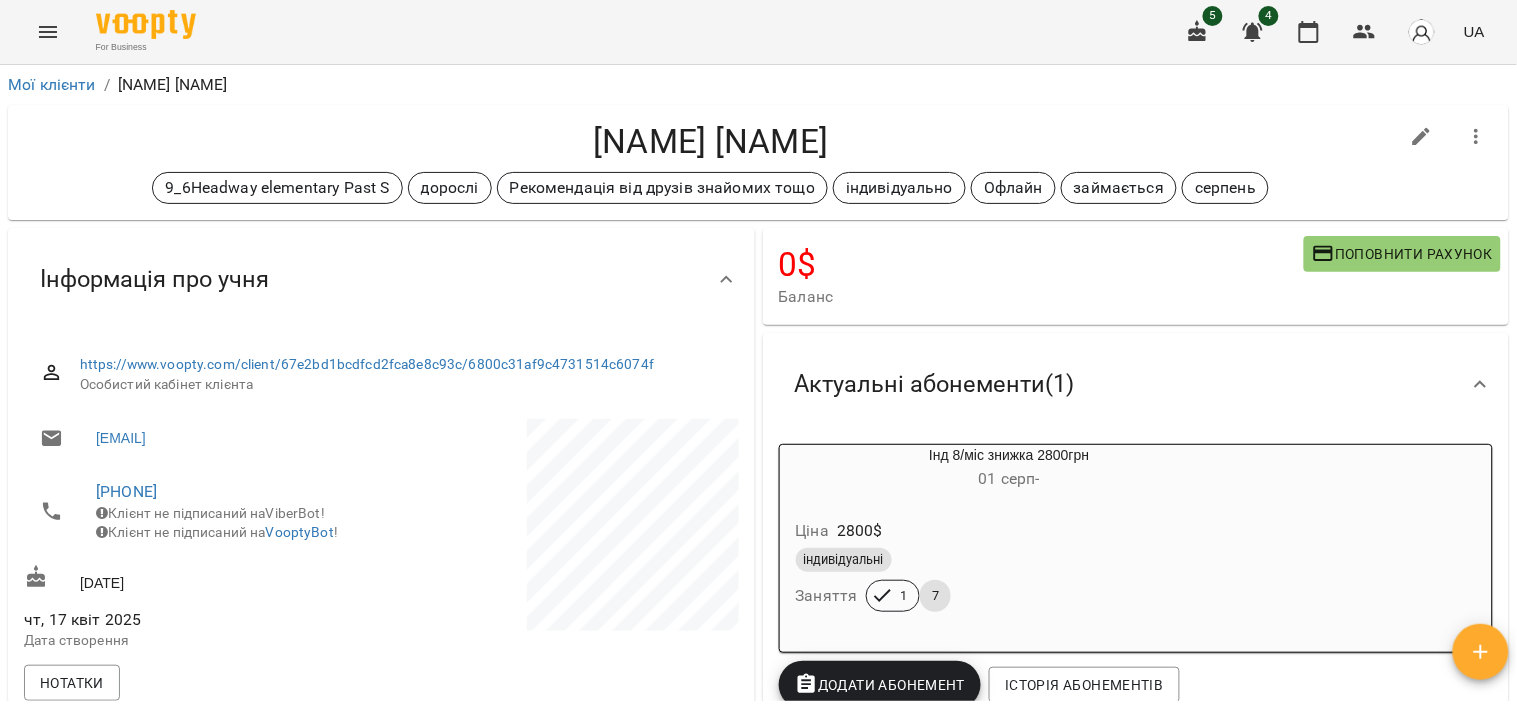 drag, startPoint x: 76, startPoint y: 495, endPoint x: 245, endPoint y: 493, distance: 169.01184 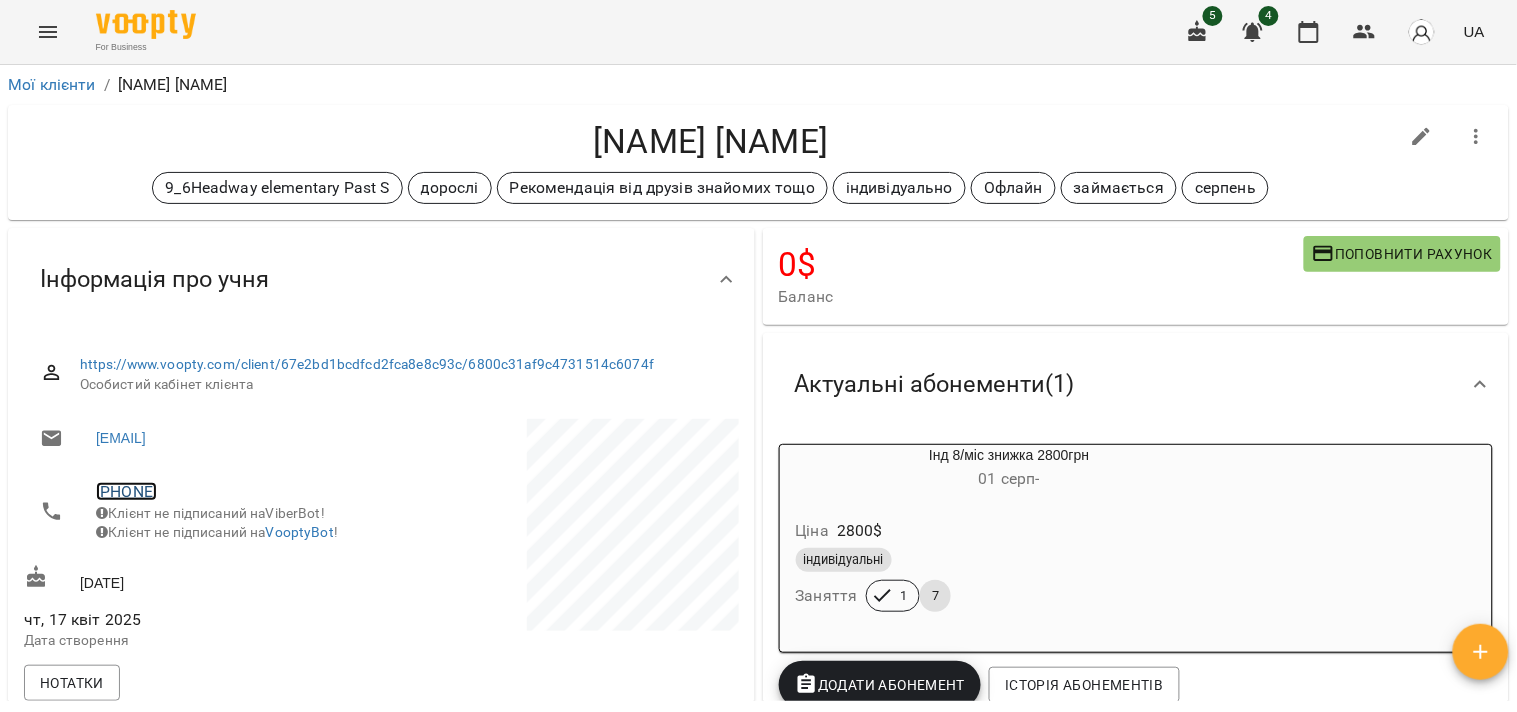 copy on "+380671281721" 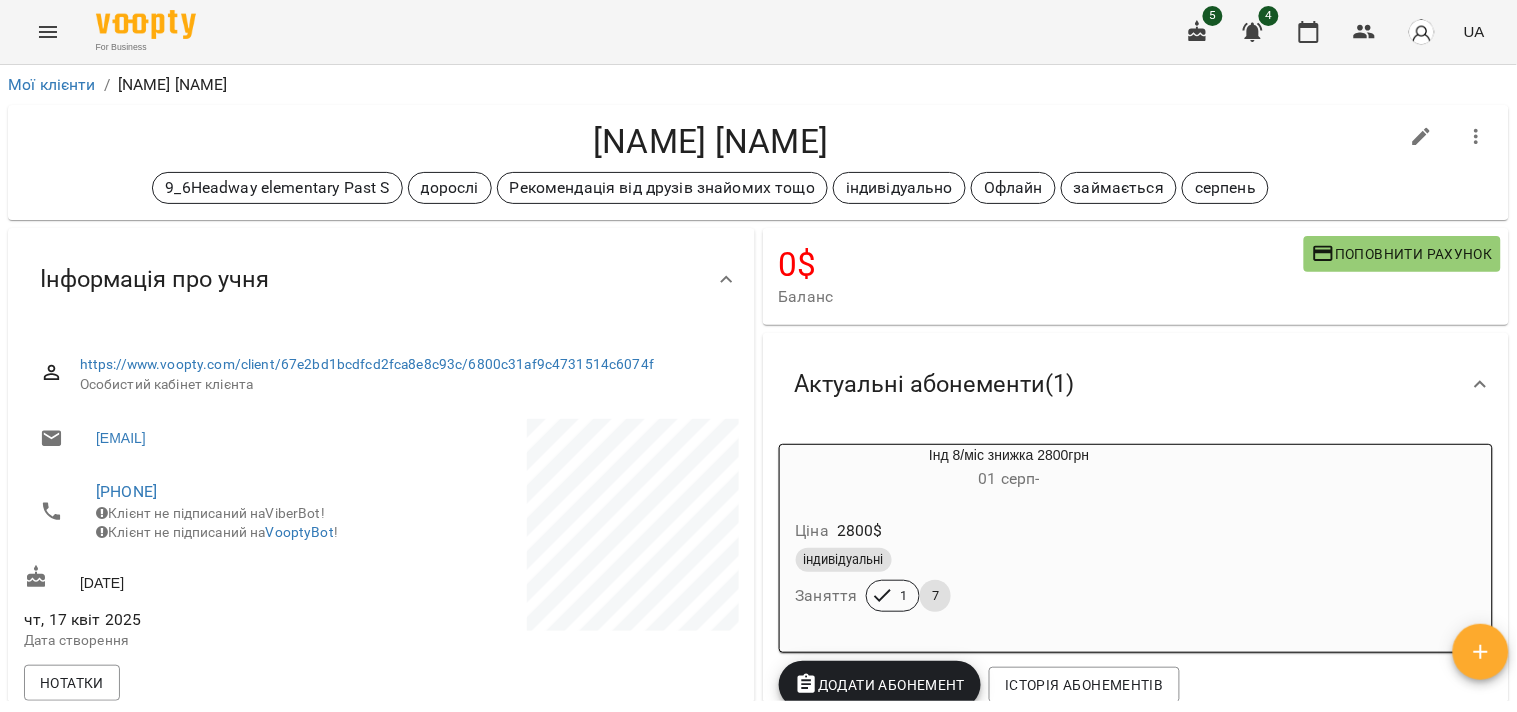 click at bounding box center (561, 528) 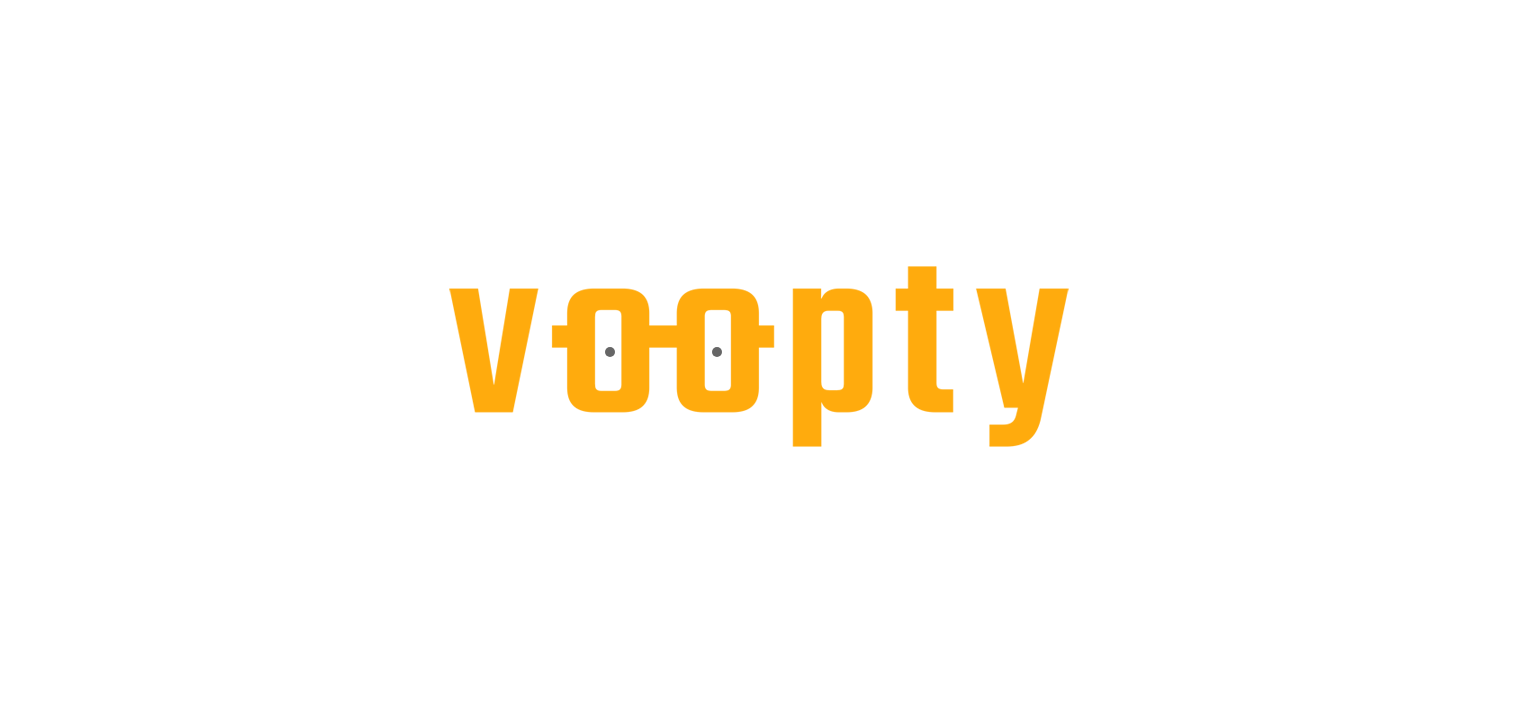 scroll, scrollTop: 0, scrollLeft: 0, axis: both 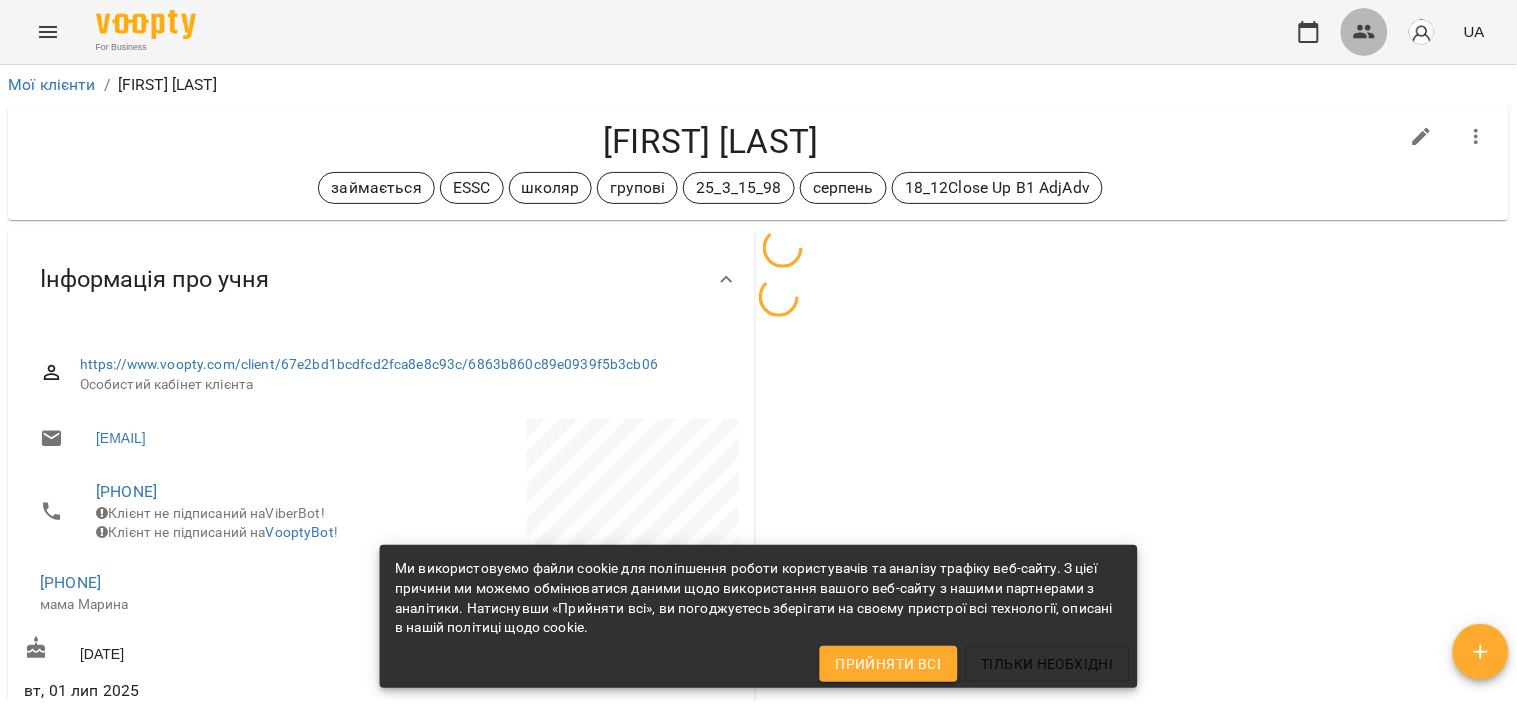 click 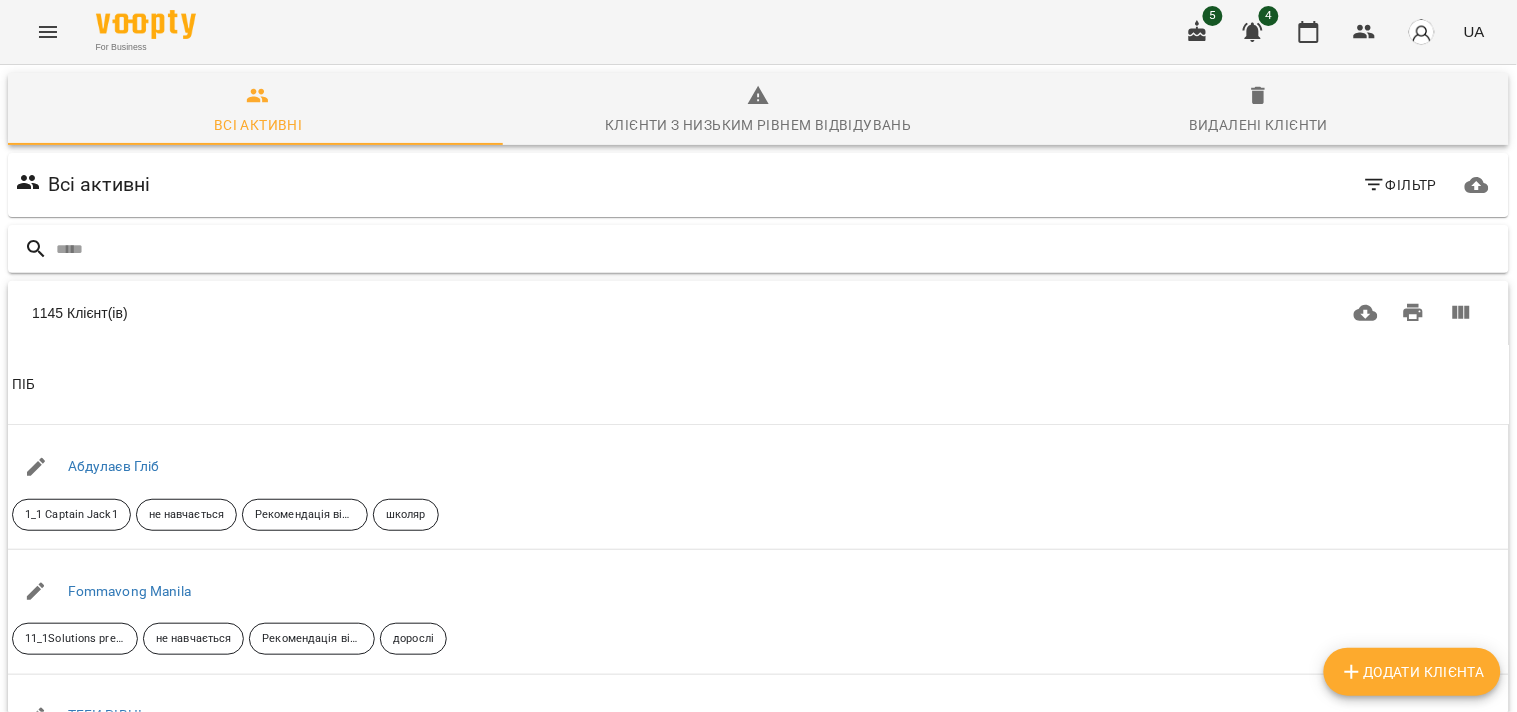 click at bounding box center [778, 249] 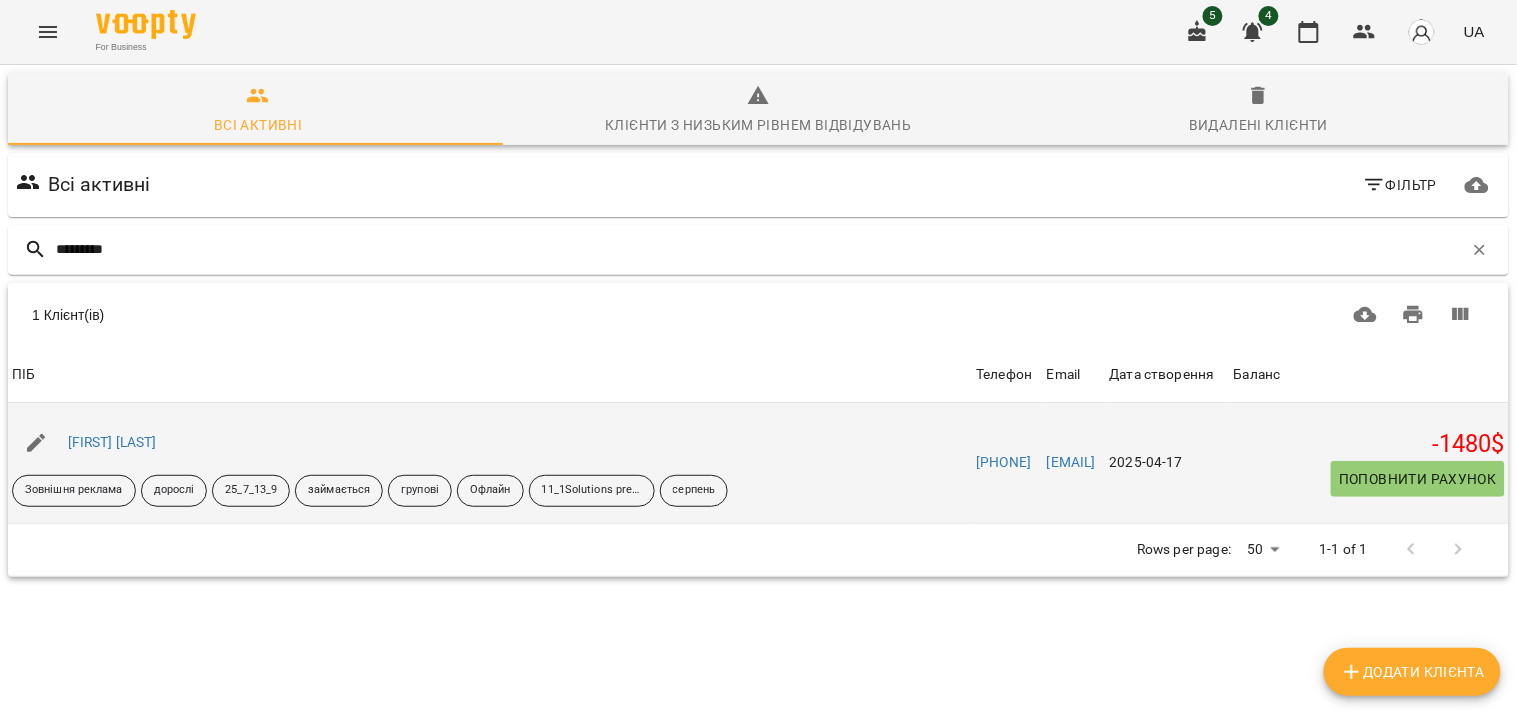 type on "*********" 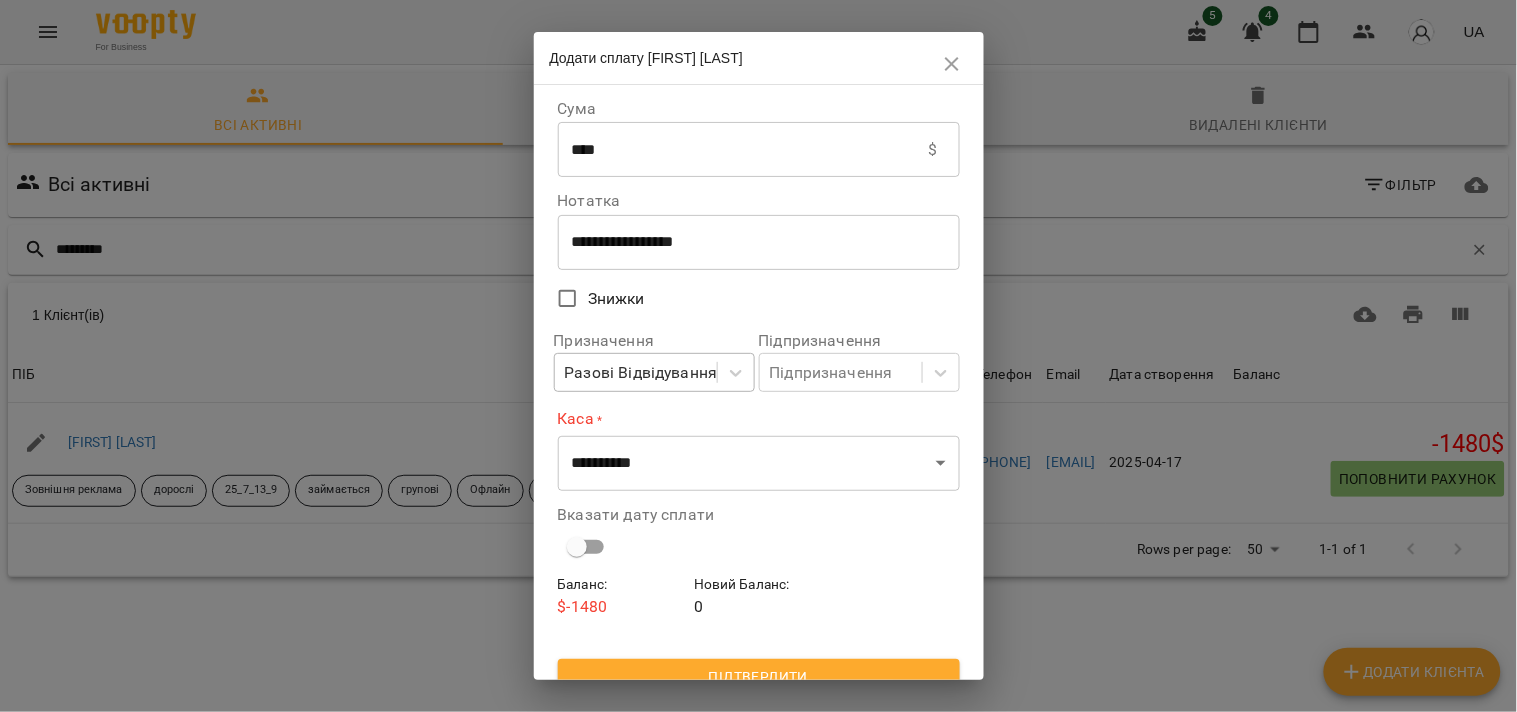 click on "Разові Відвідування" at bounding box center (641, 373) 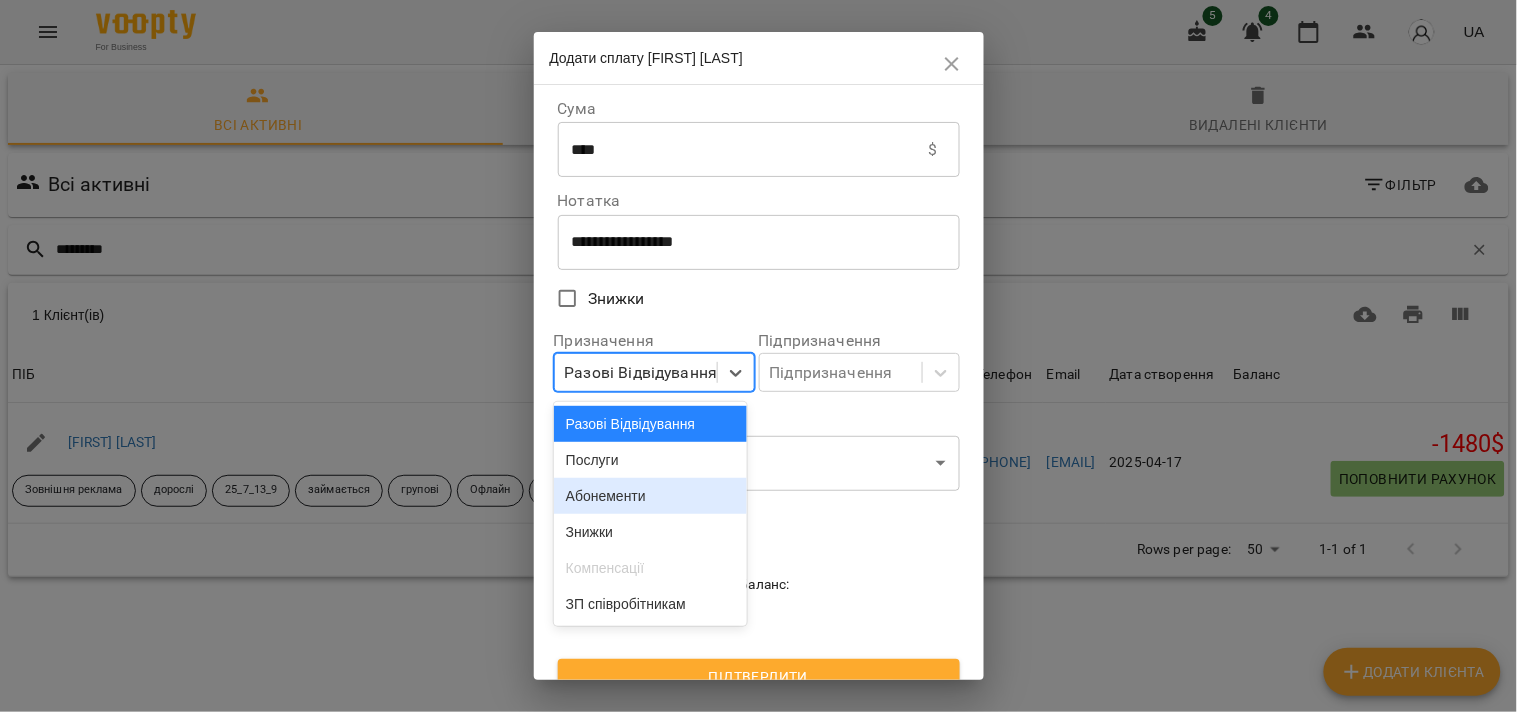 click on "Абонементи" at bounding box center (650, 496) 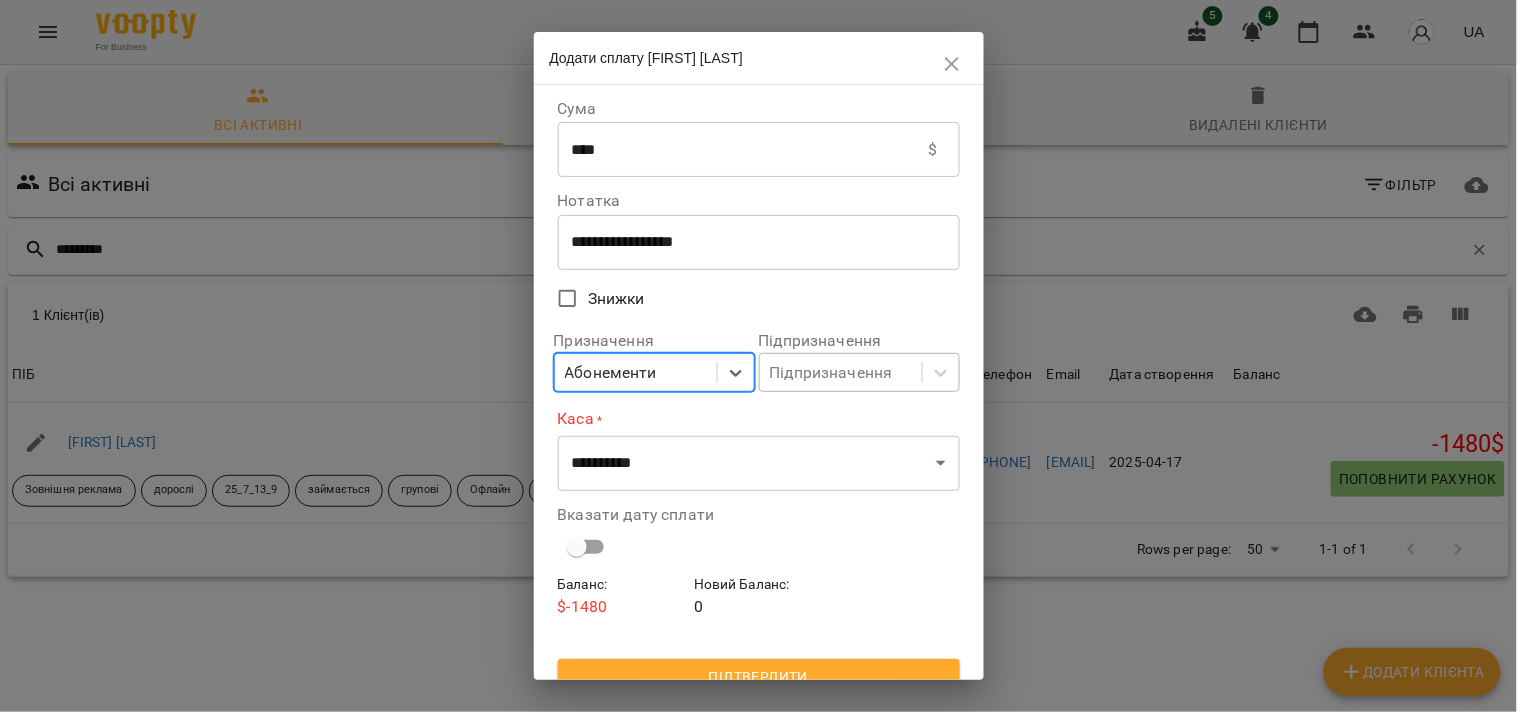 click on "Підпризначення" at bounding box center [831, 373] 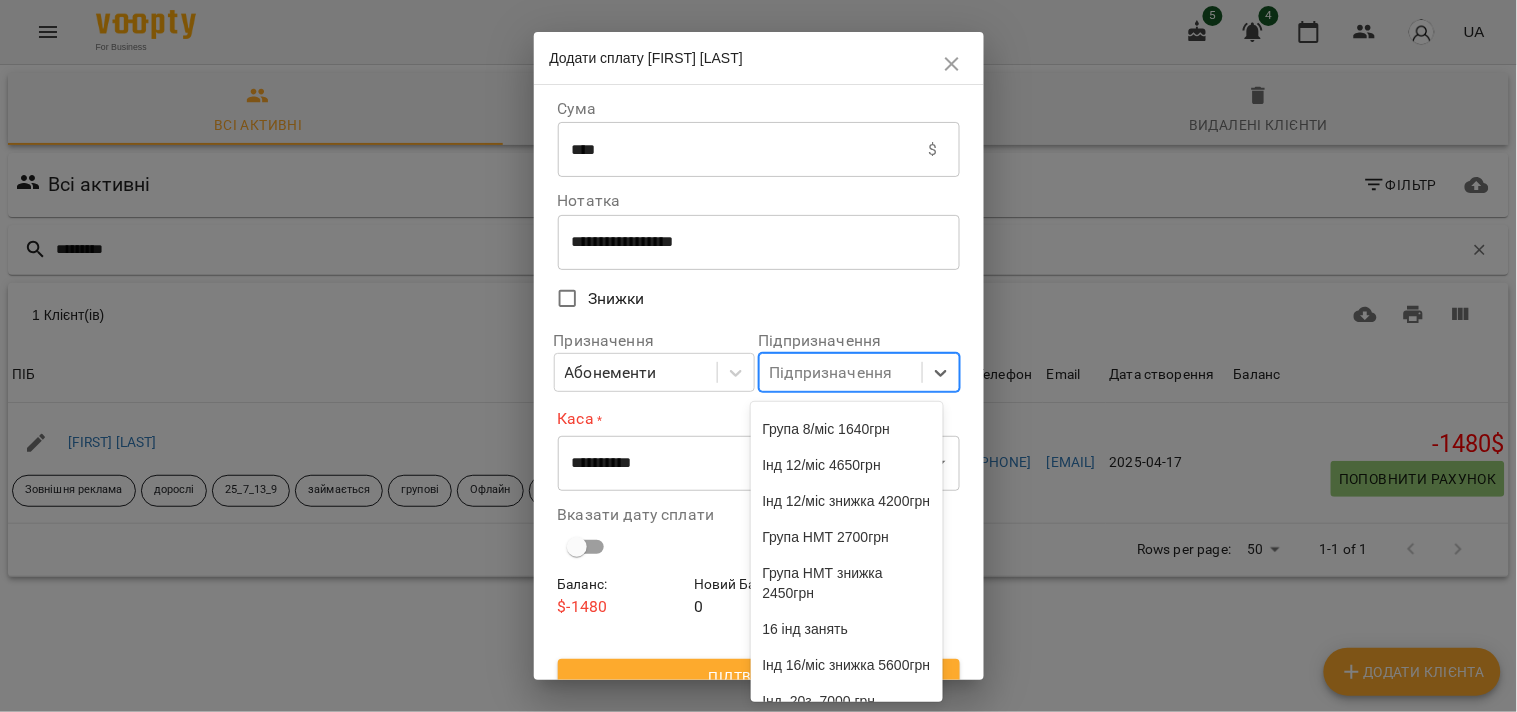 scroll, scrollTop: 1000, scrollLeft: 0, axis: vertical 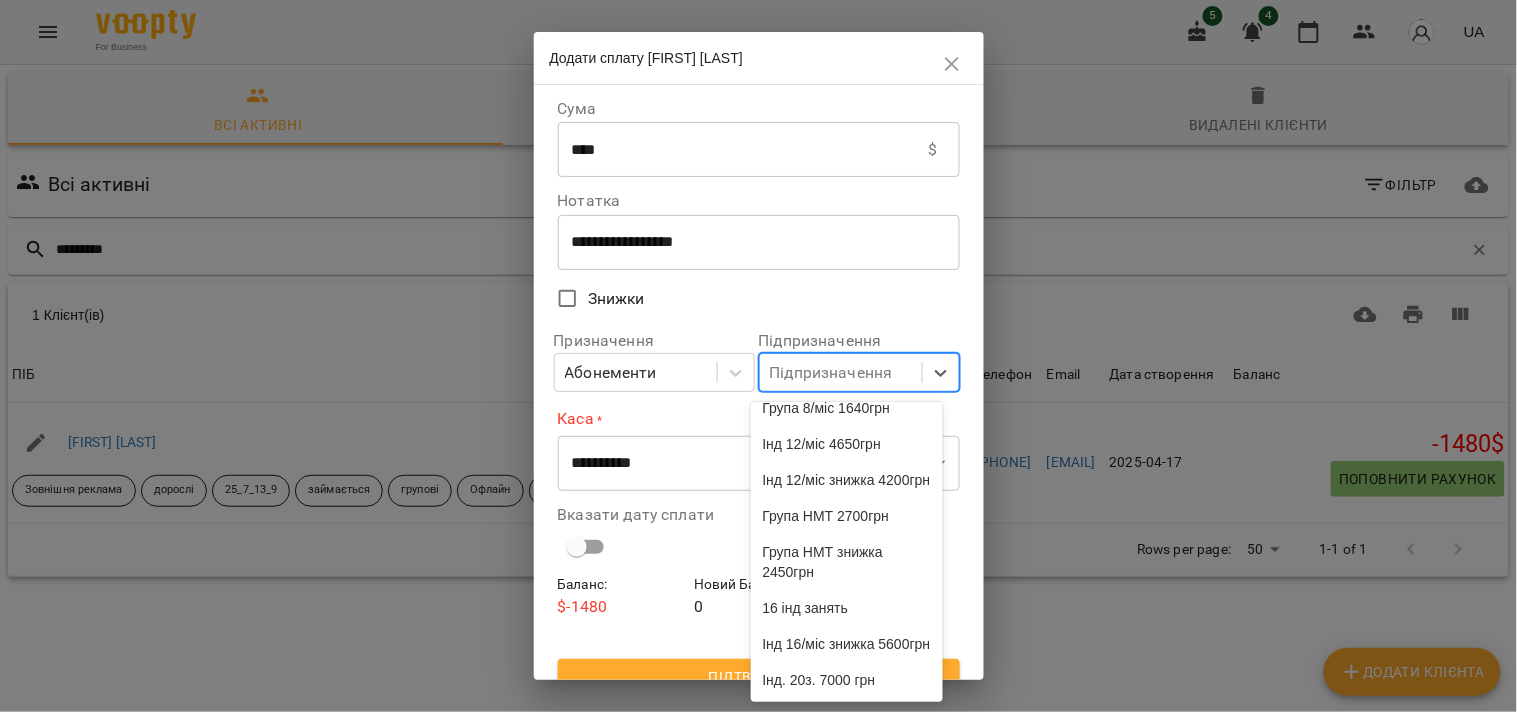 click on "Група 8/міс  знижка 1480грн" at bounding box center [847, 362] 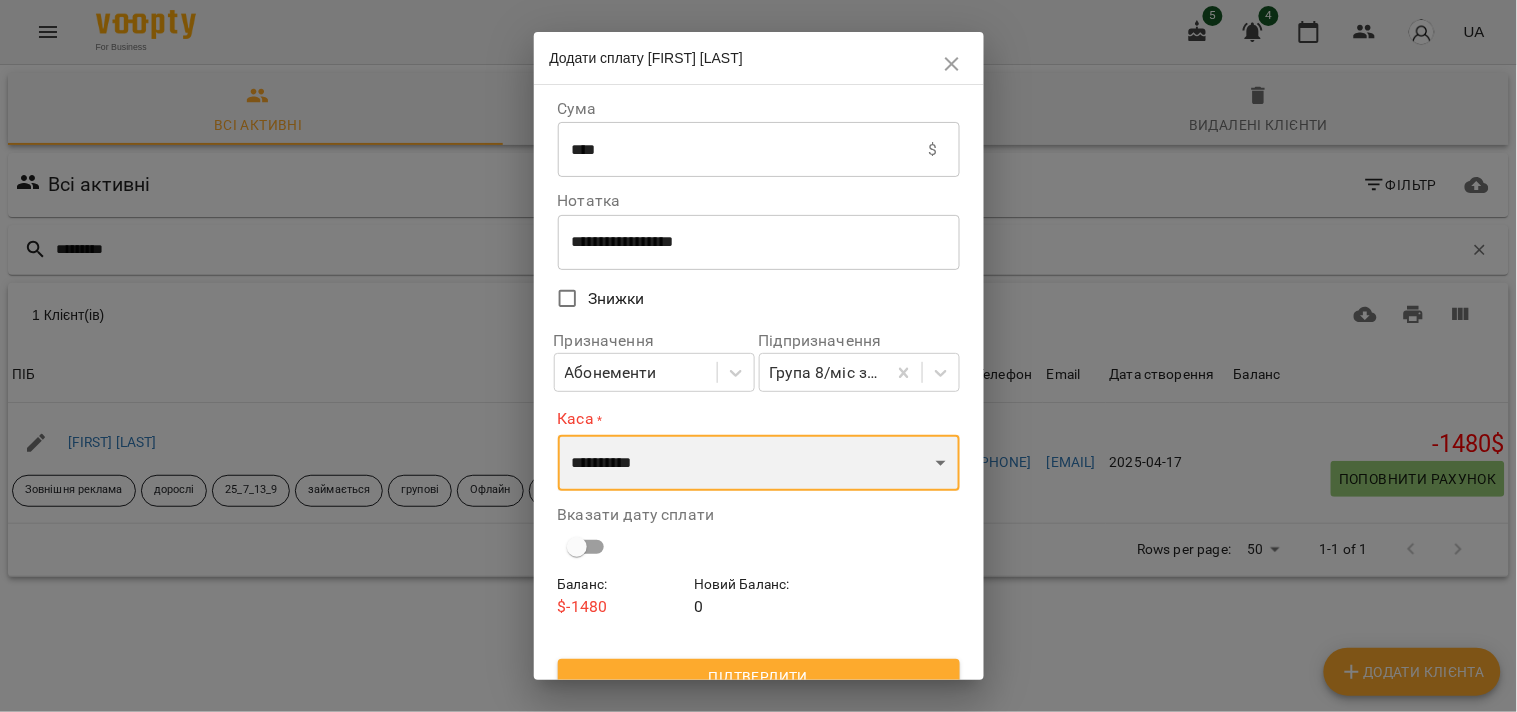 click on "**********" at bounding box center [759, 463] 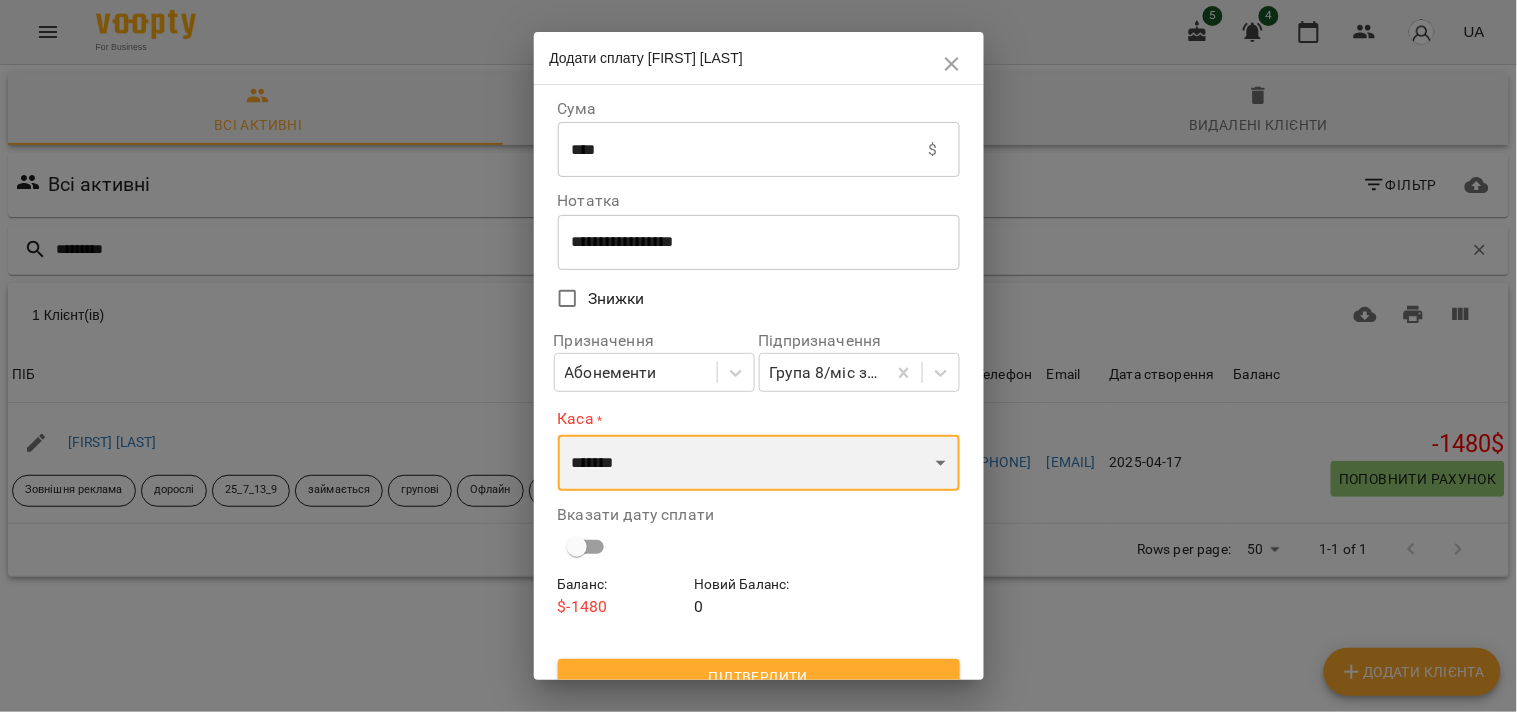 click on "**********" at bounding box center (759, 463) 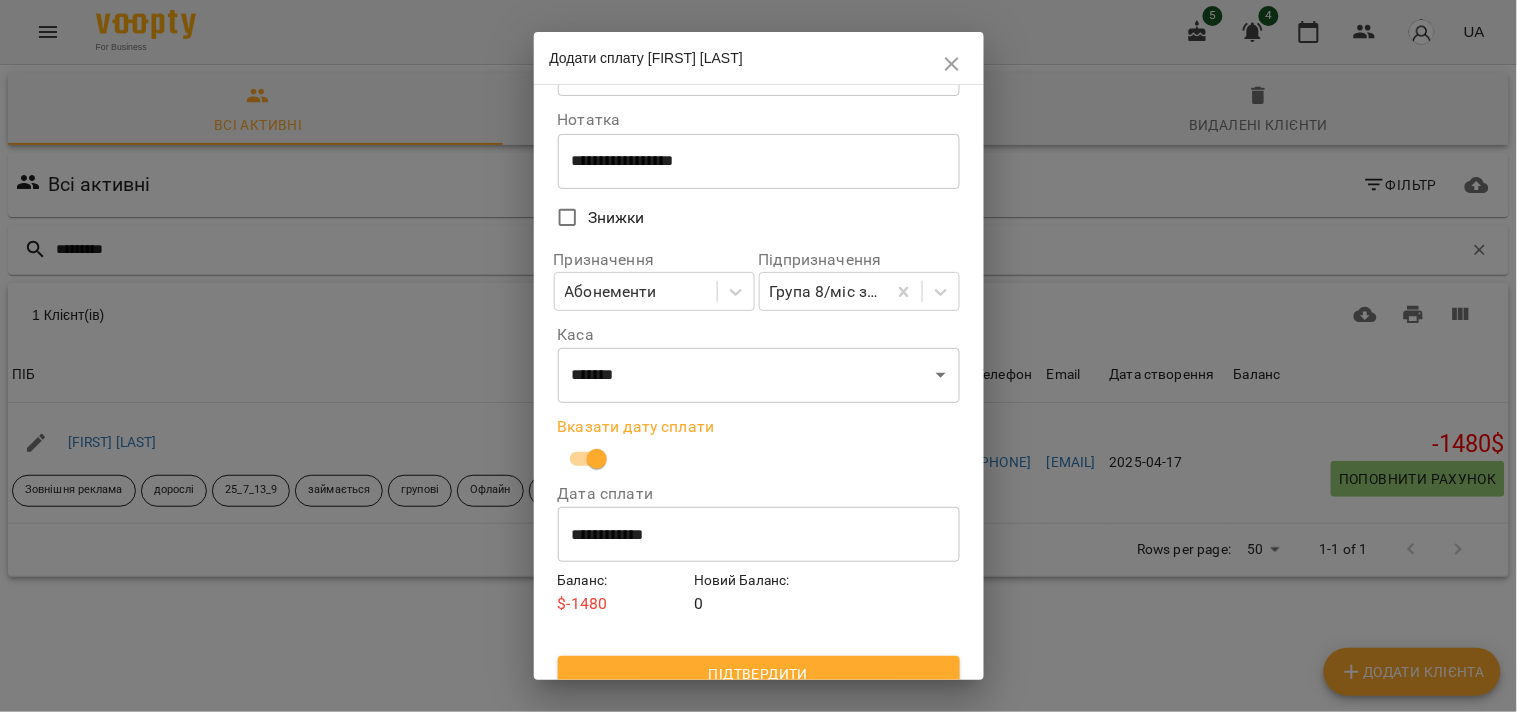 scroll, scrollTop: 102, scrollLeft: 0, axis: vertical 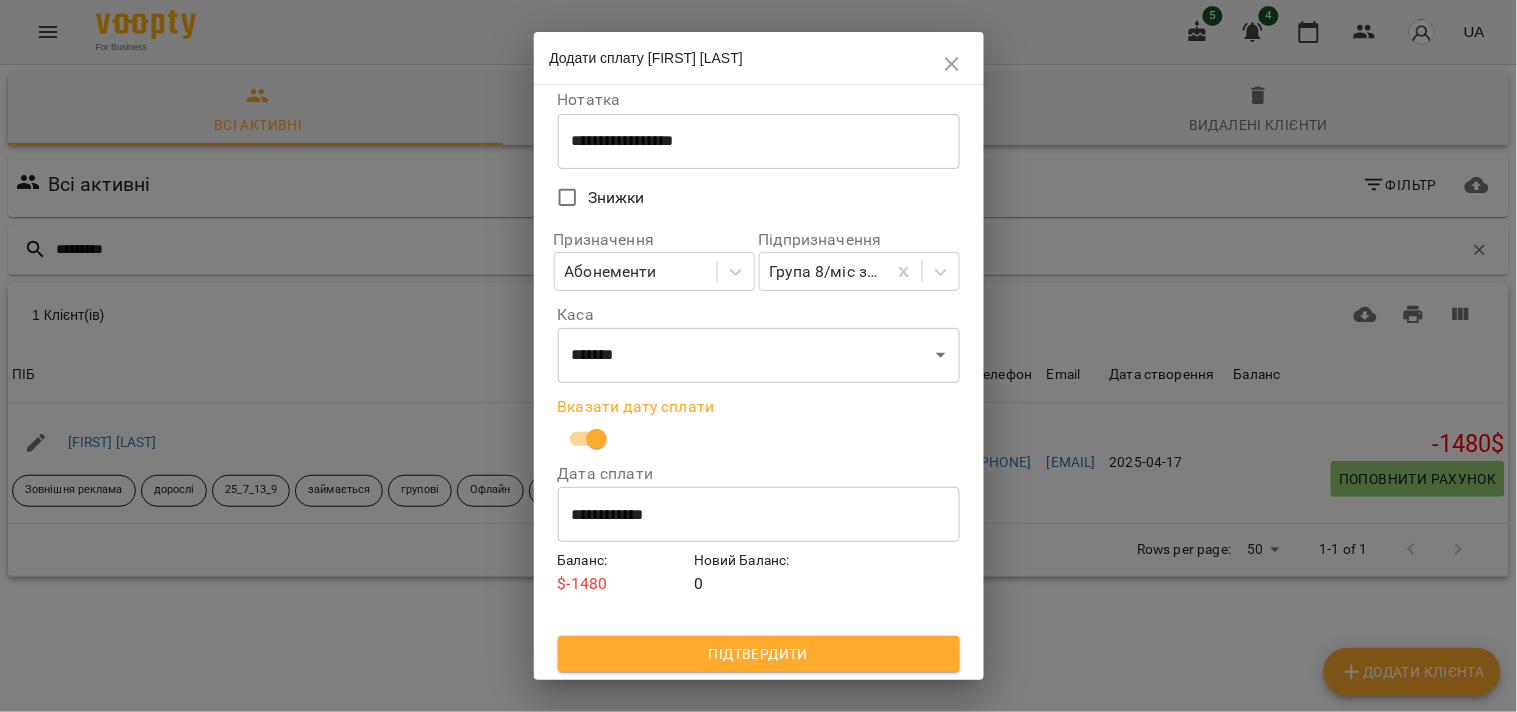 click on "Підтвердити" at bounding box center [759, 654] 